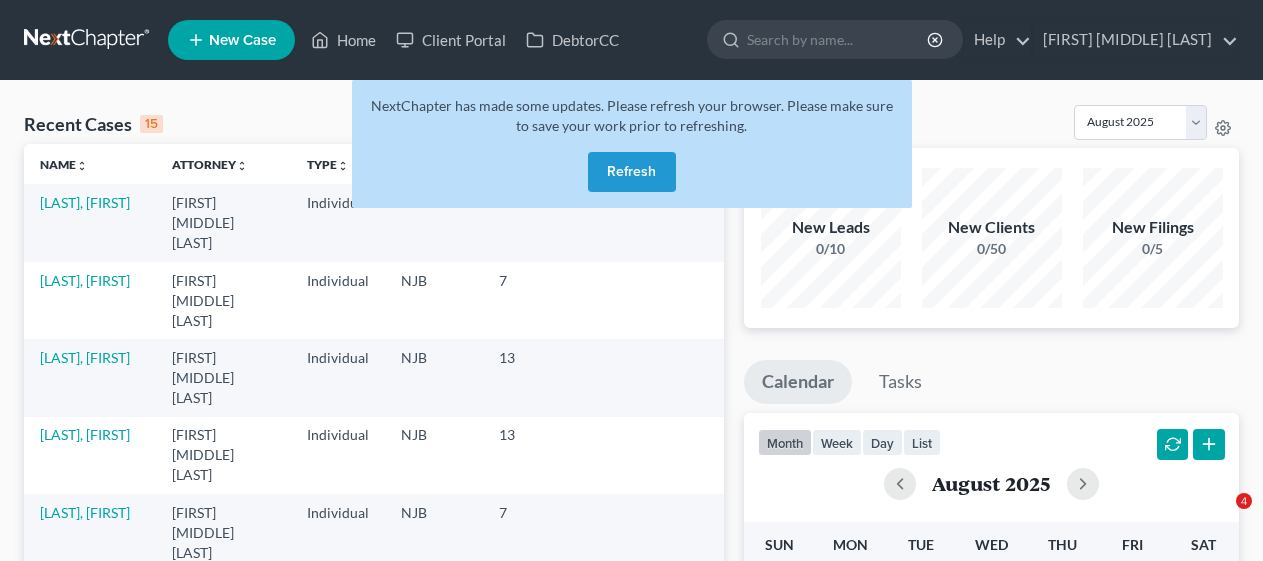 scroll, scrollTop: 0, scrollLeft: 0, axis: both 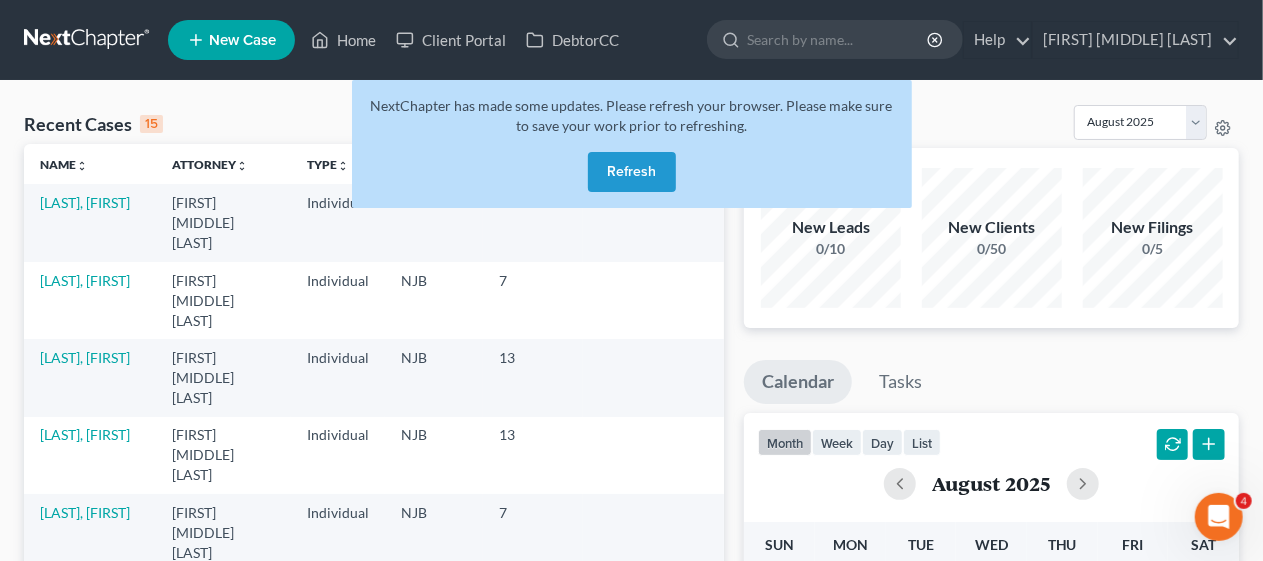 click on "Refresh" at bounding box center [632, 172] 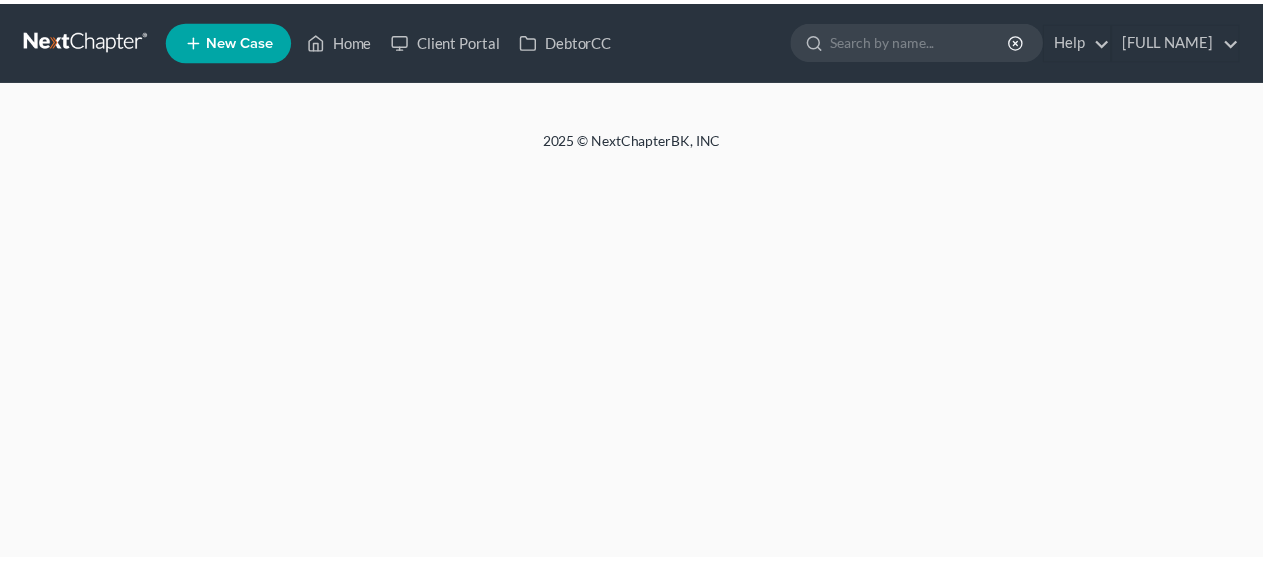 scroll, scrollTop: 0, scrollLeft: 0, axis: both 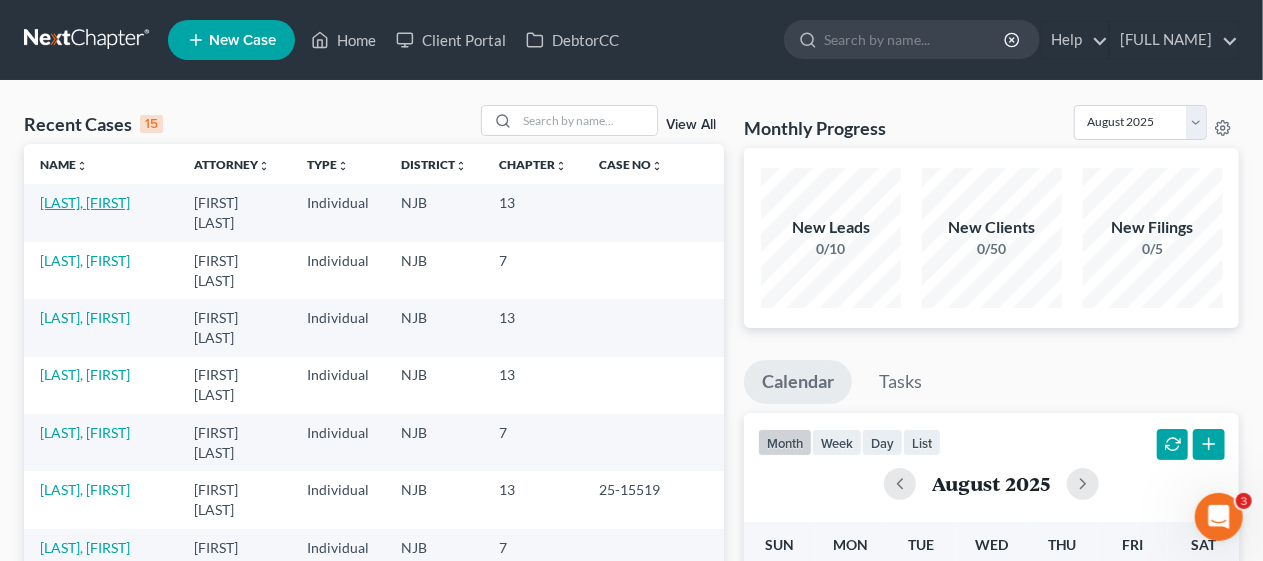 click on "[LAST], [FIRST]" at bounding box center (85, 202) 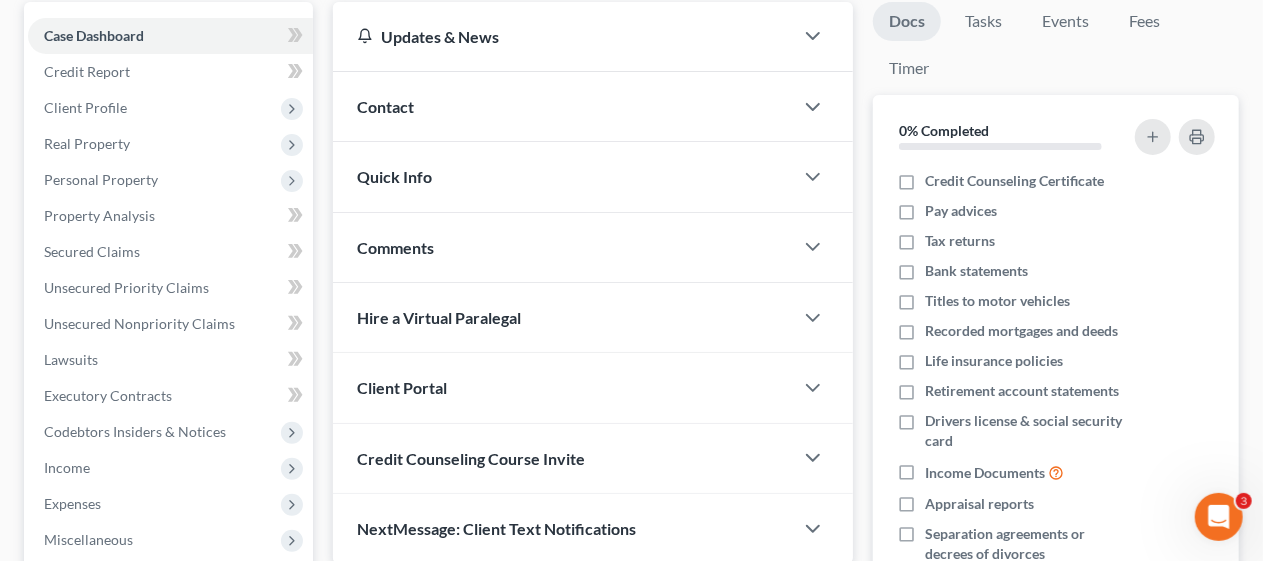 scroll, scrollTop: 200, scrollLeft: 0, axis: vertical 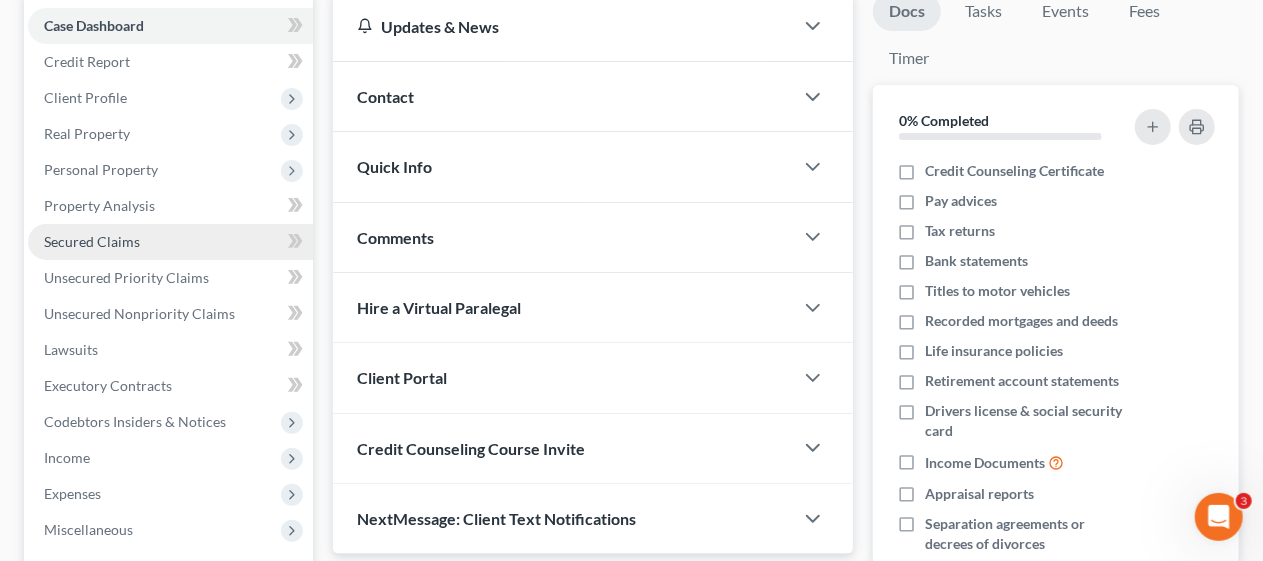 click on "Secured Claims" at bounding box center (170, 242) 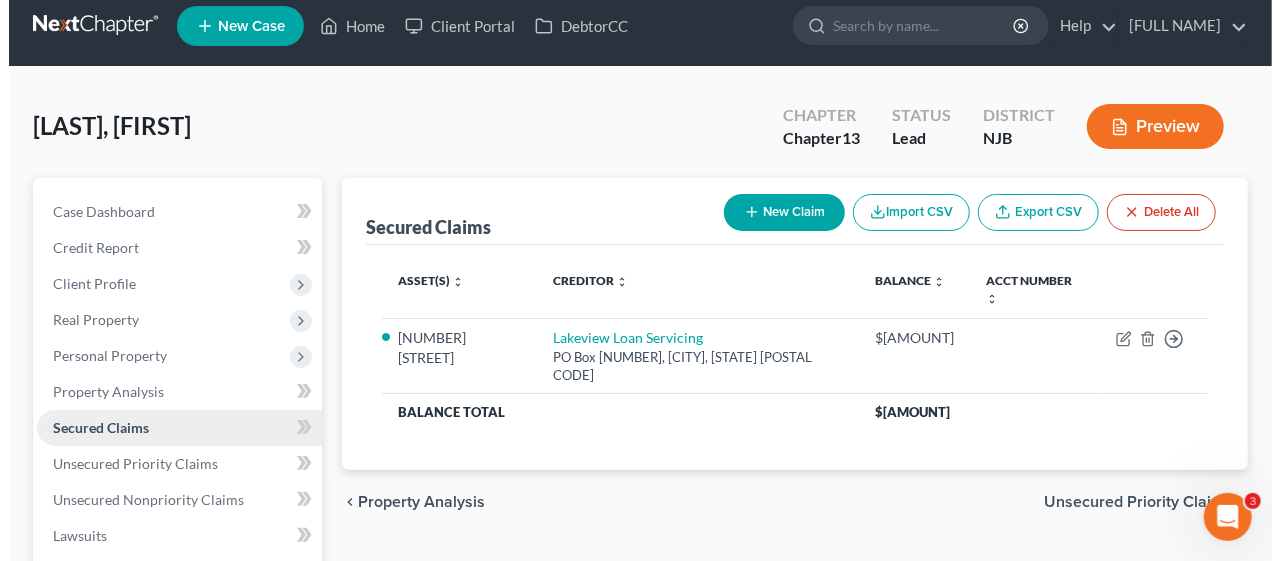 scroll, scrollTop: 0, scrollLeft: 0, axis: both 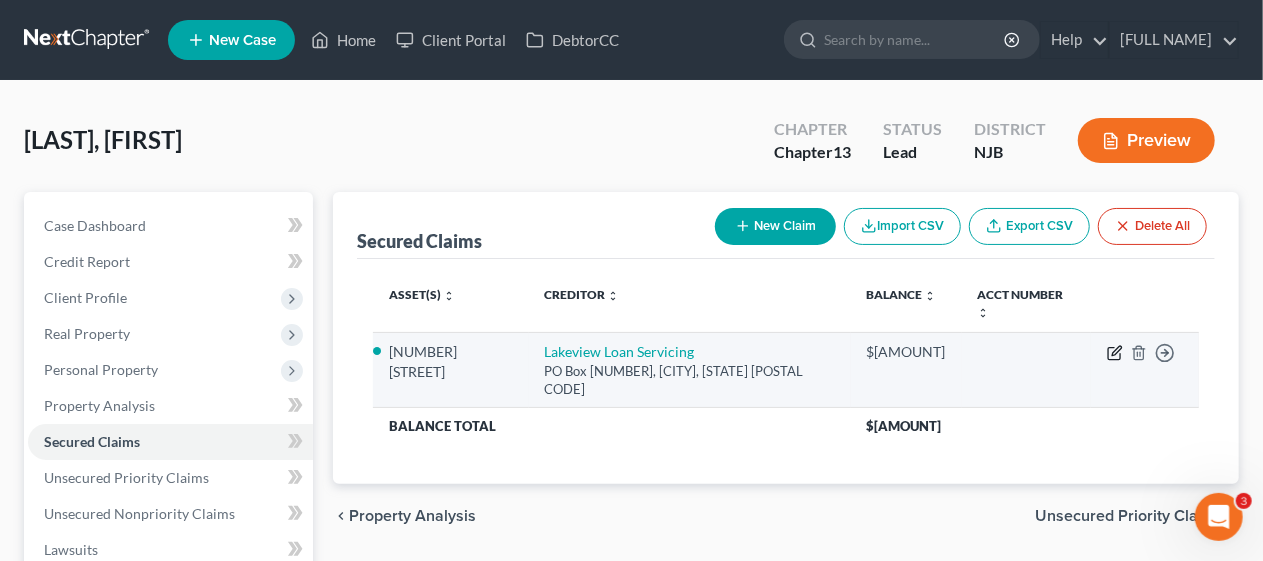 click 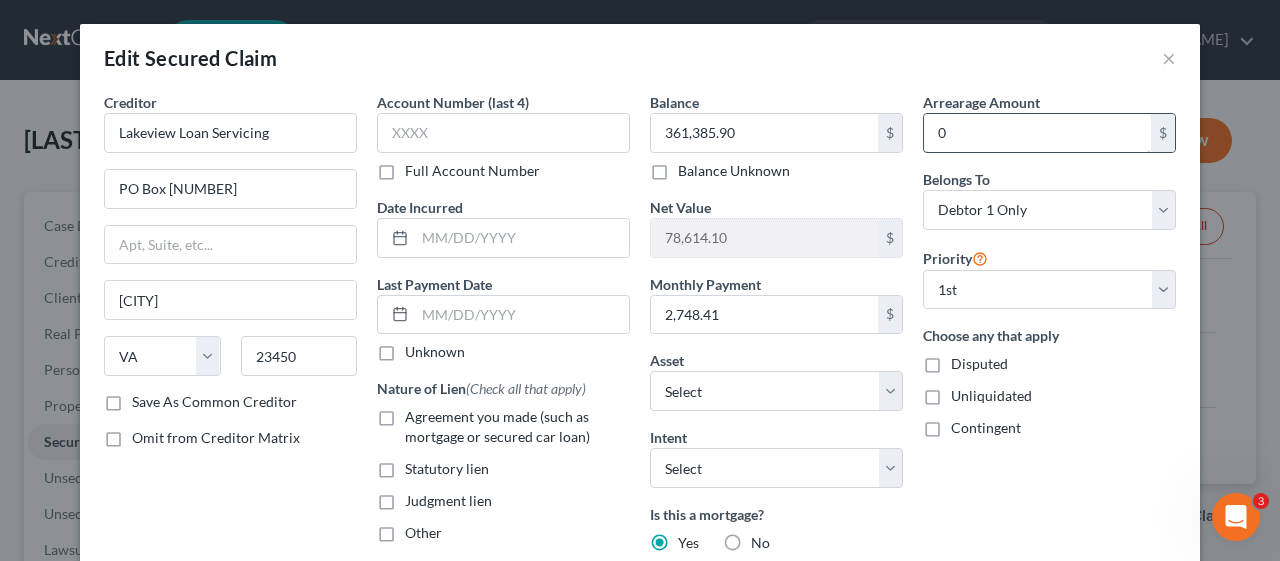 click on "0" at bounding box center (1037, 133) 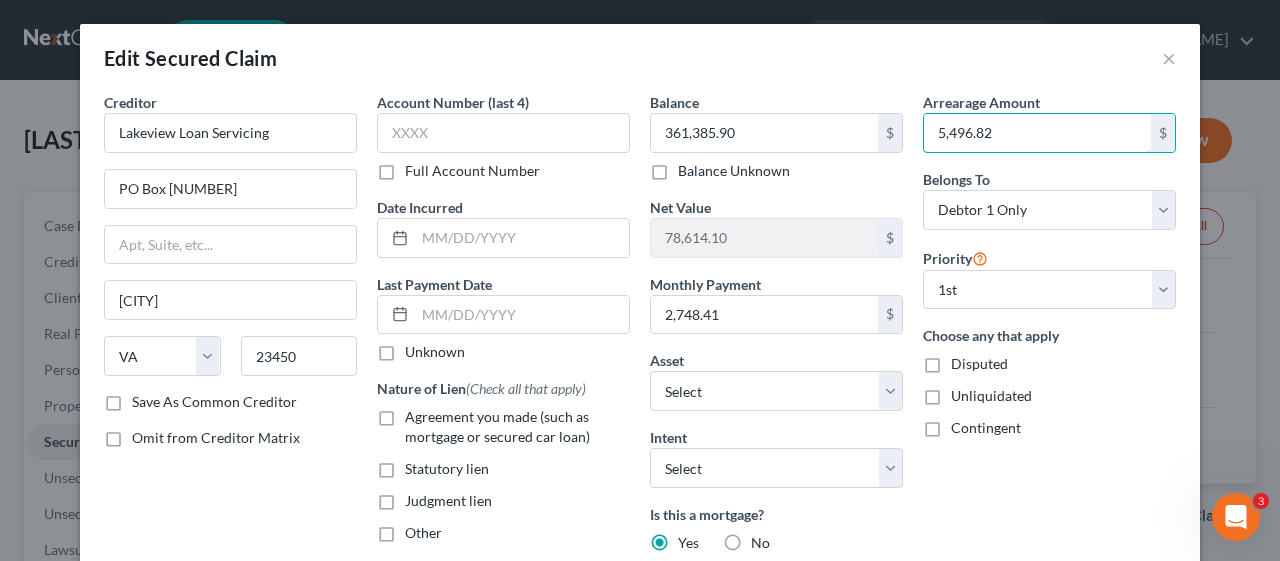 type on "5,496.82" 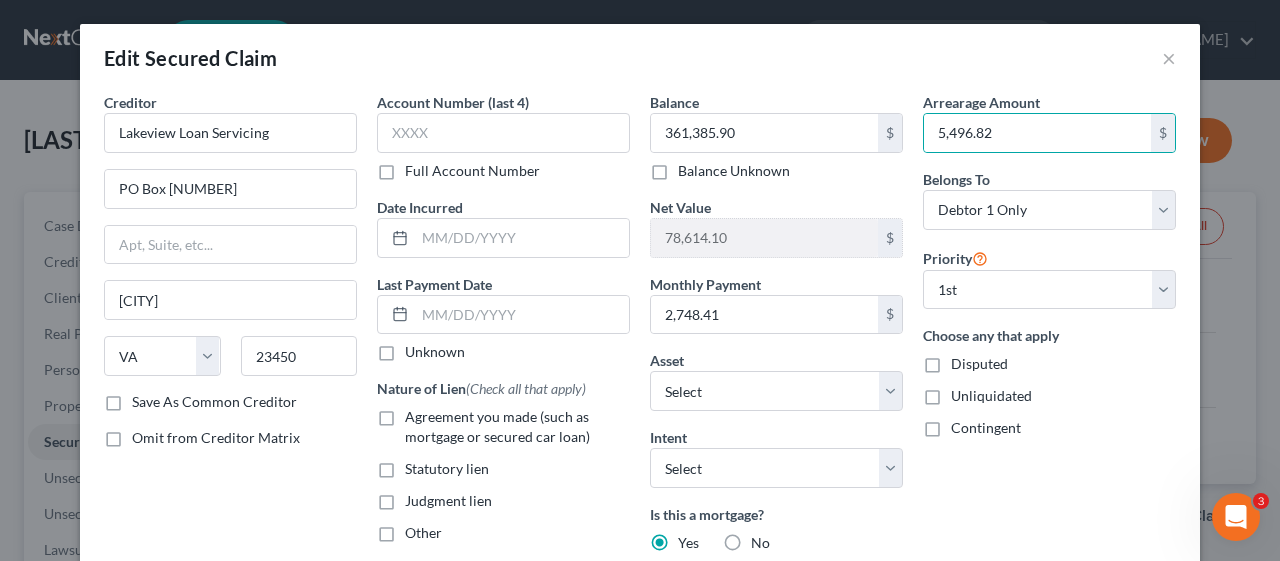 click on "Unliquidated" at bounding box center [1049, 396] 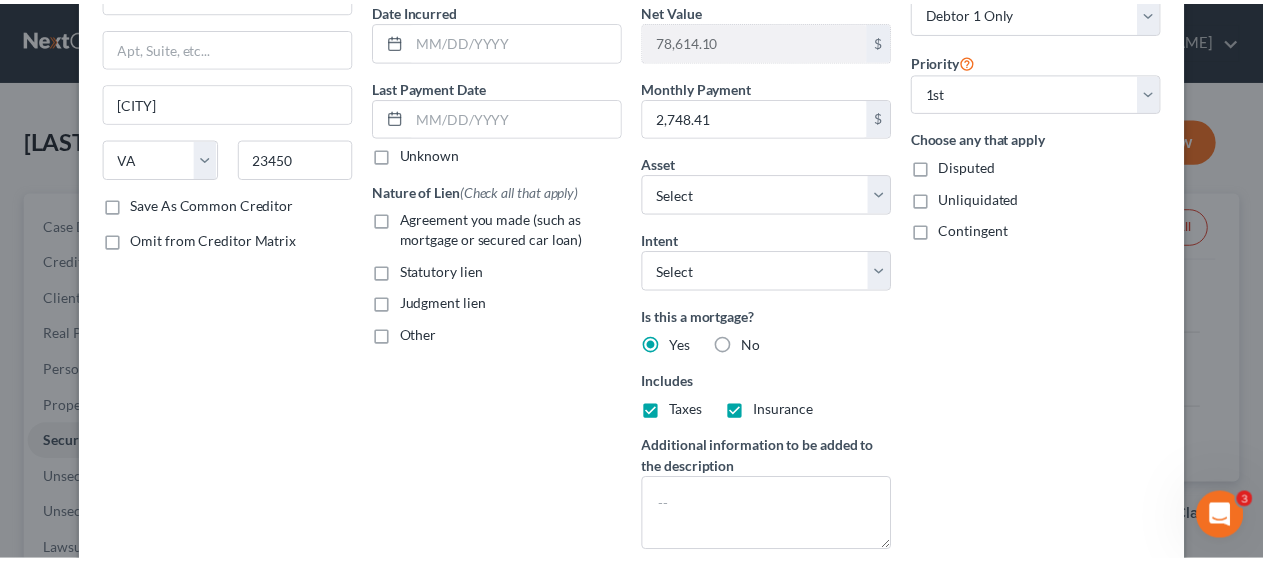 scroll, scrollTop: 342, scrollLeft: 0, axis: vertical 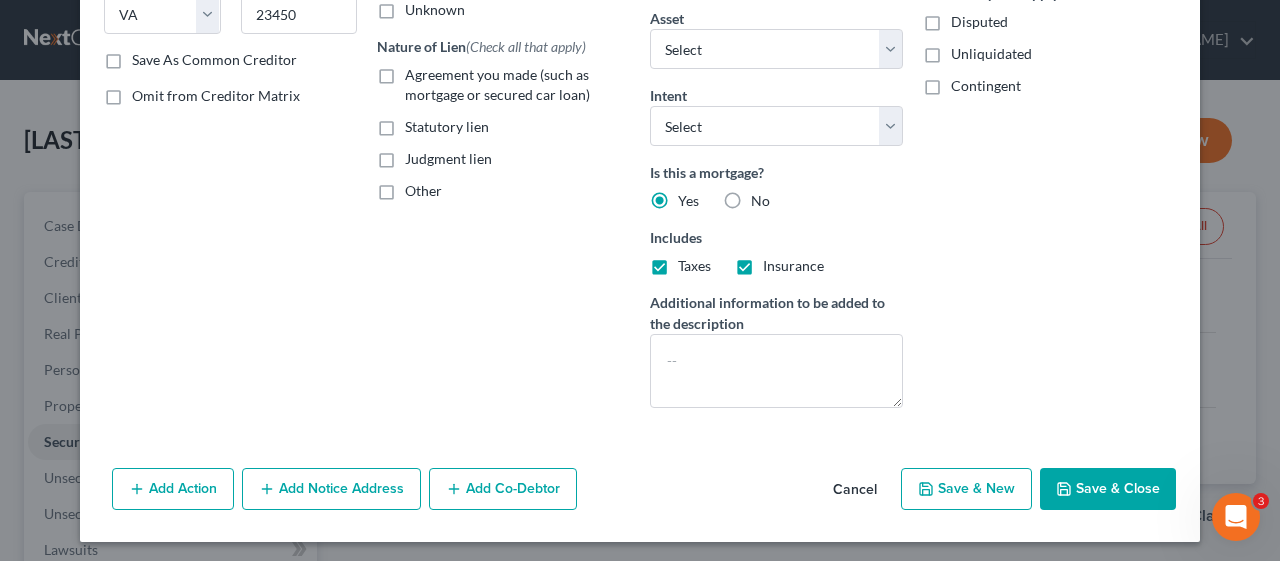click on "Agreement you made (such as mortgage or secured car loan)" at bounding box center [517, 85] 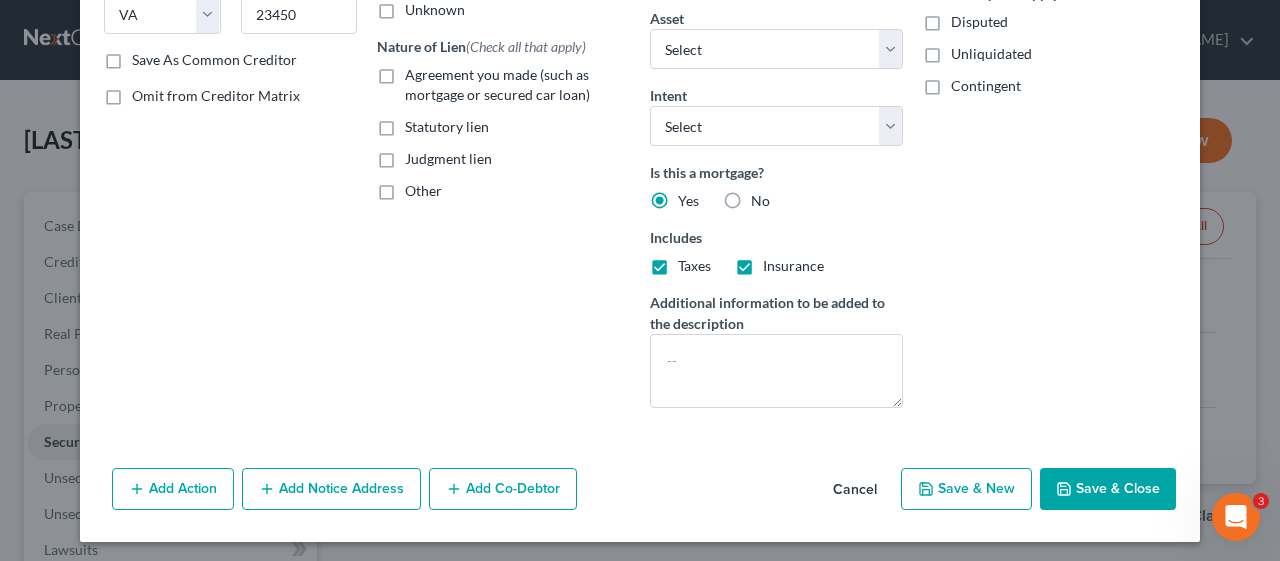 click on "Agreement you made (such as mortgage or secured car loan)" at bounding box center (419, 71) 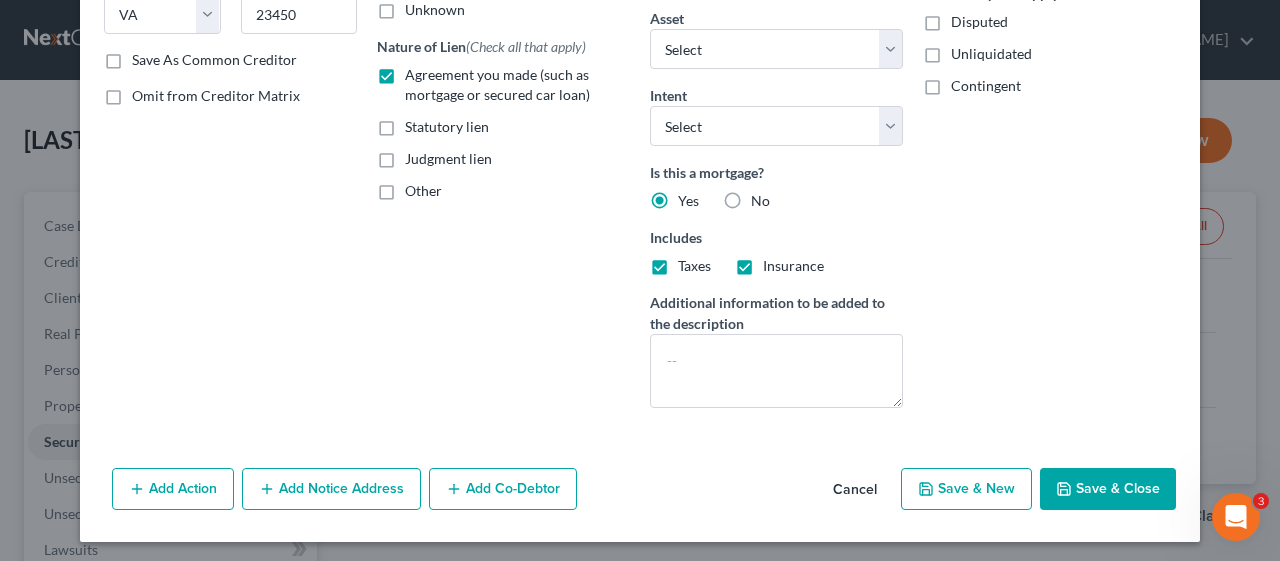 click on "Save & Close" at bounding box center (1108, 489) 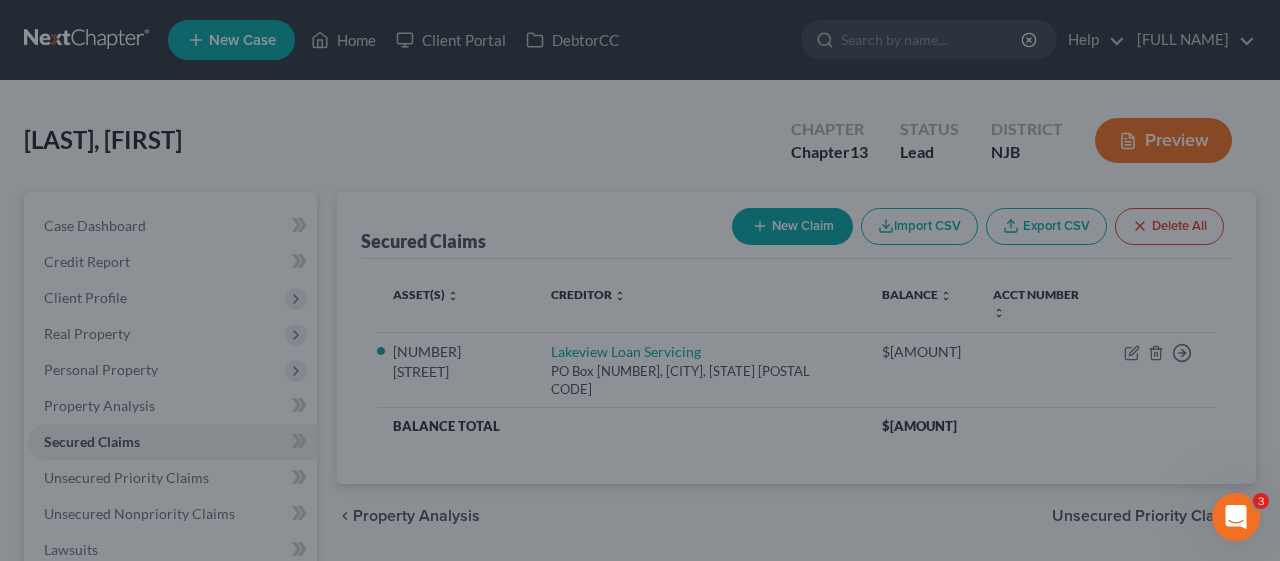 select on "11" 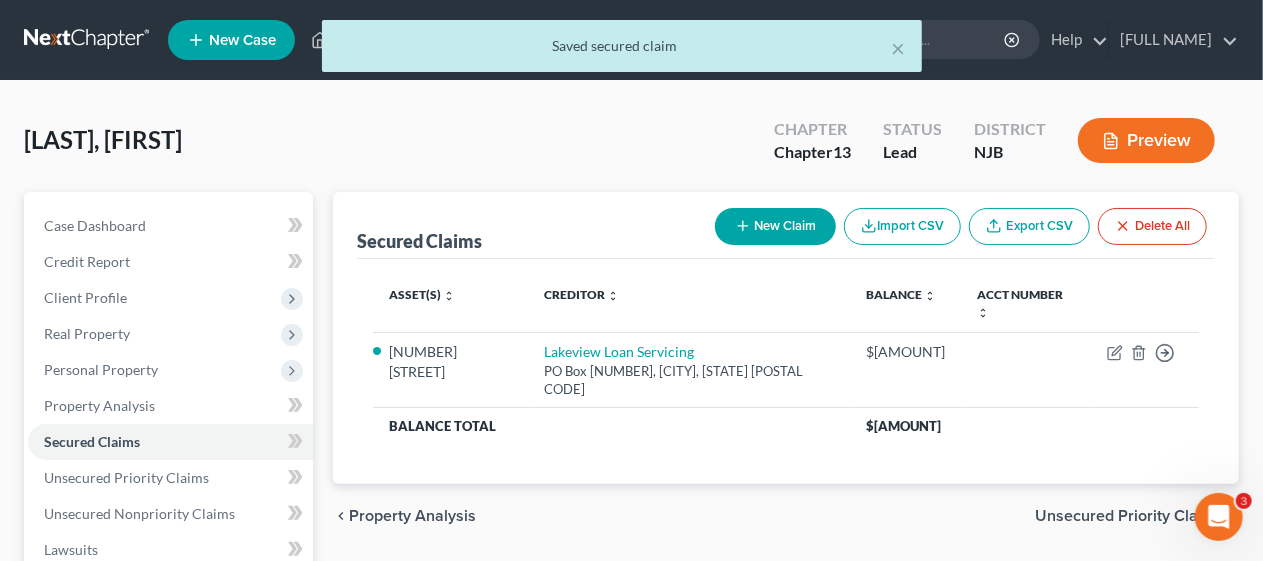 click on "Case Dashboard
Payments
Invoices
Payments
Payments
Credit Report
Client Profile" at bounding box center [168, 625] 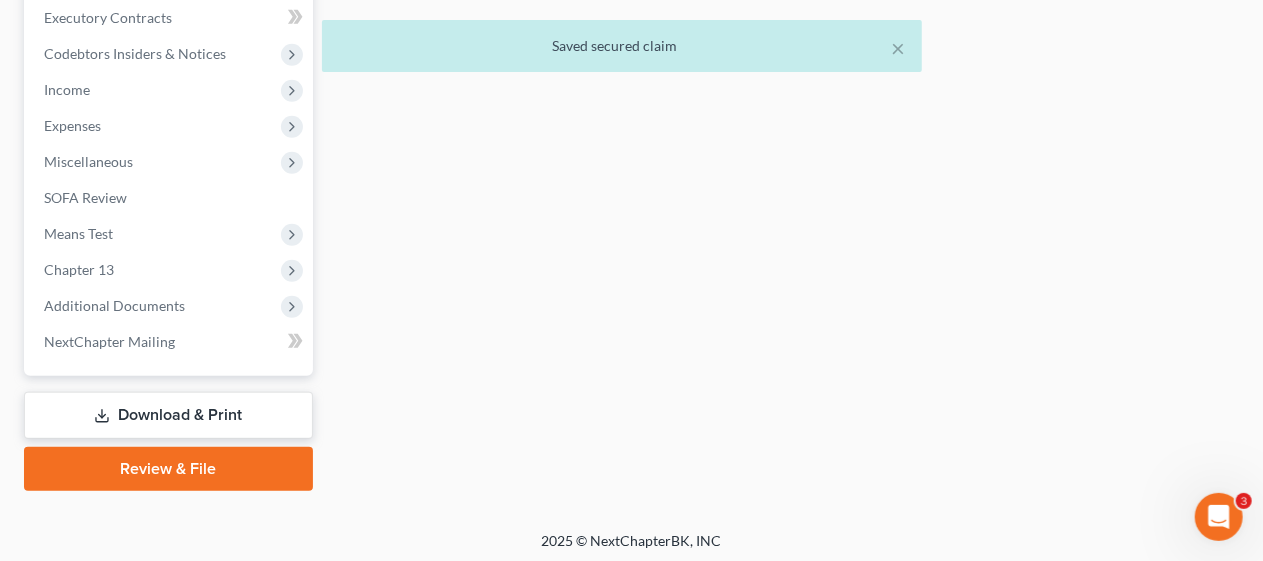 scroll, scrollTop: 571, scrollLeft: 0, axis: vertical 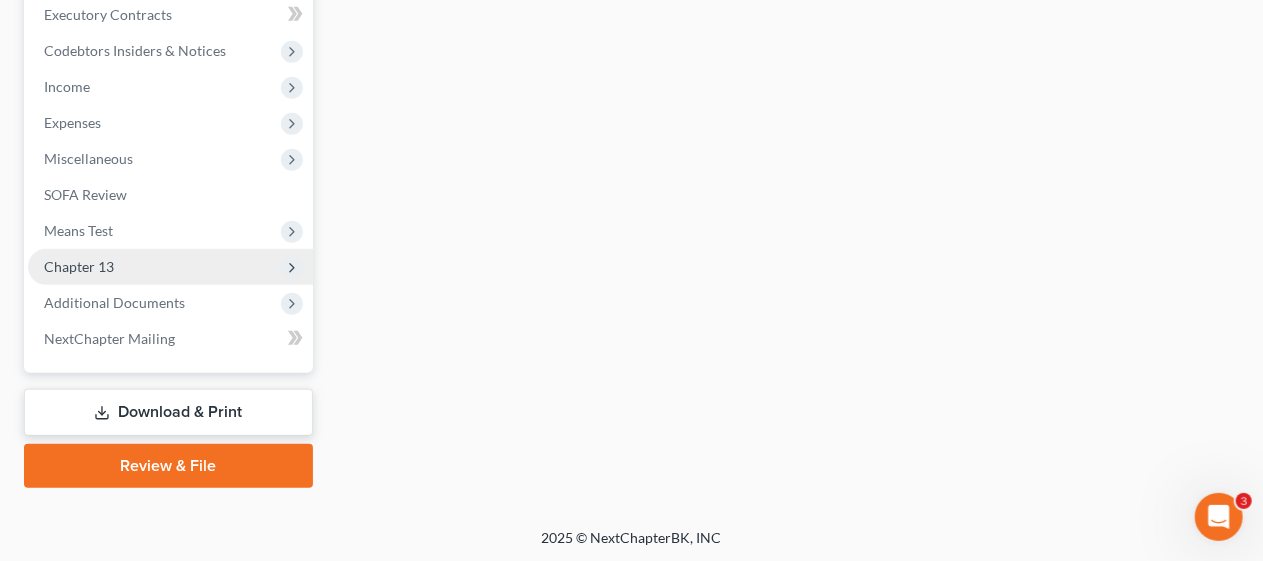 click on "Chapter 13" at bounding box center (170, 267) 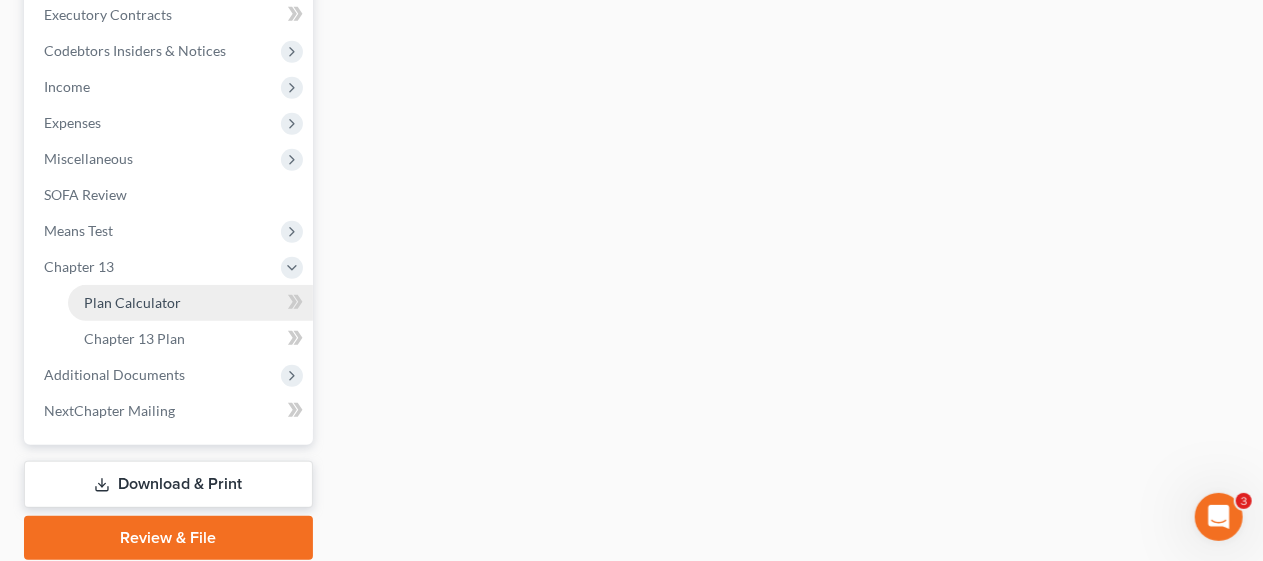 click on "Plan Calculator" at bounding box center (190, 303) 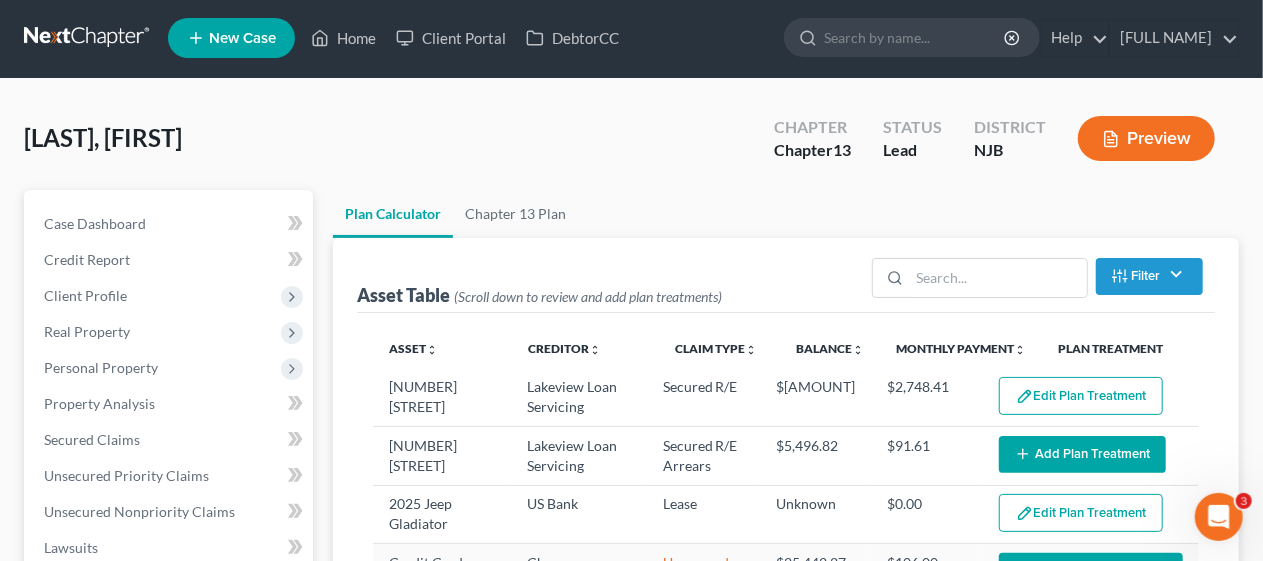 scroll, scrollTop: 0, scrollLeft: 0, axis: both 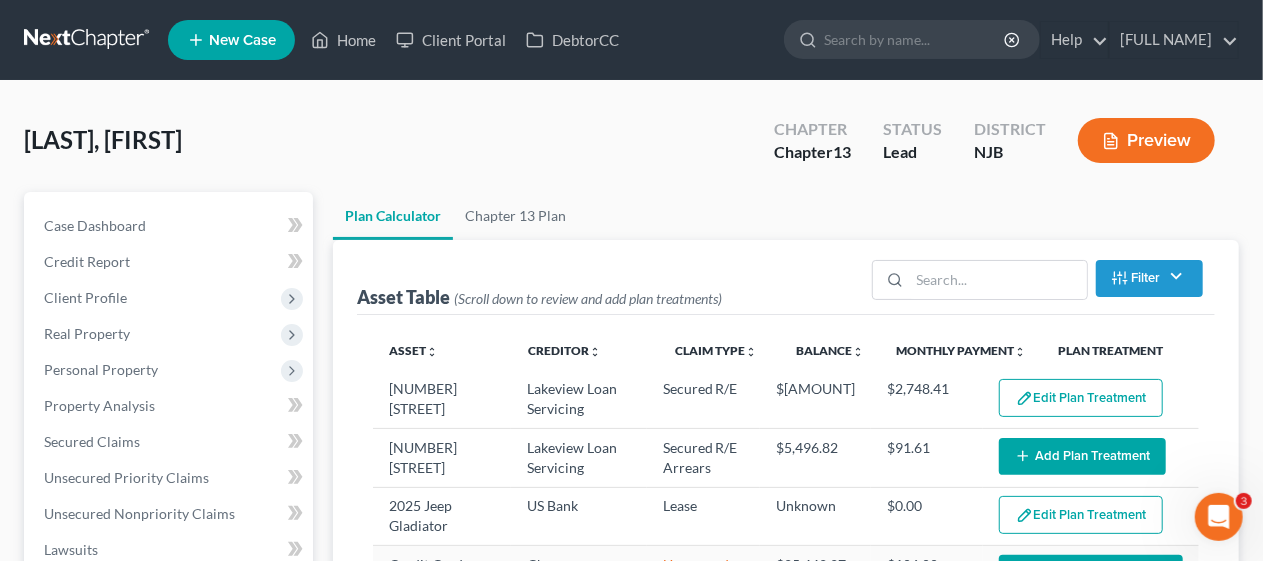 select on "59" 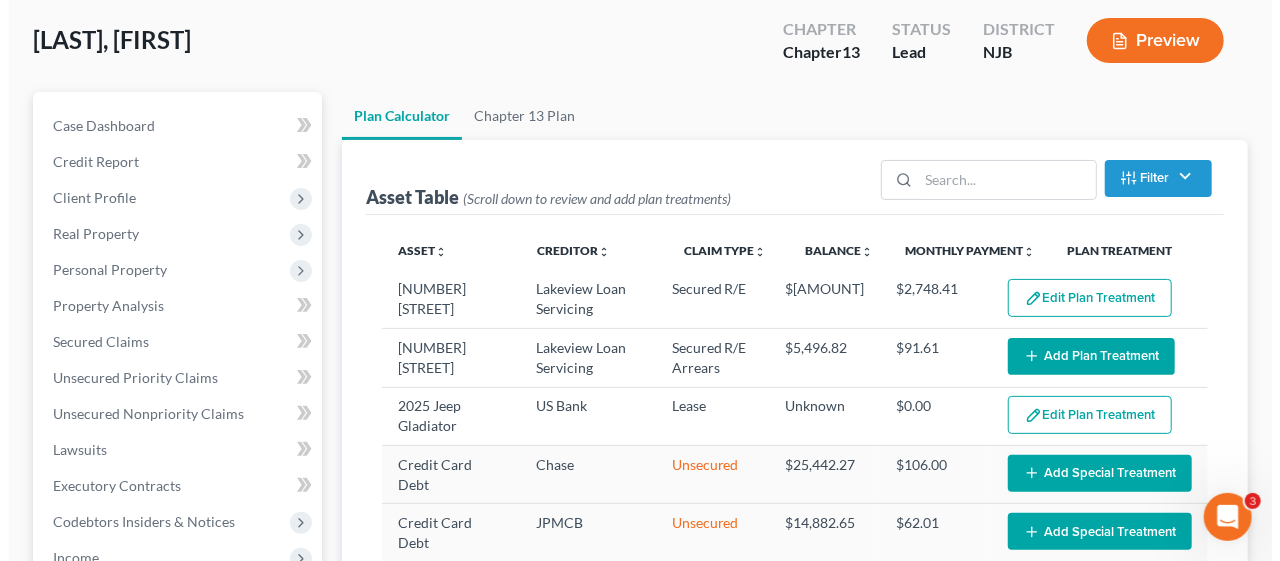 scroll, scrollTop: 200, scrollLeft: 0, axis: vertical 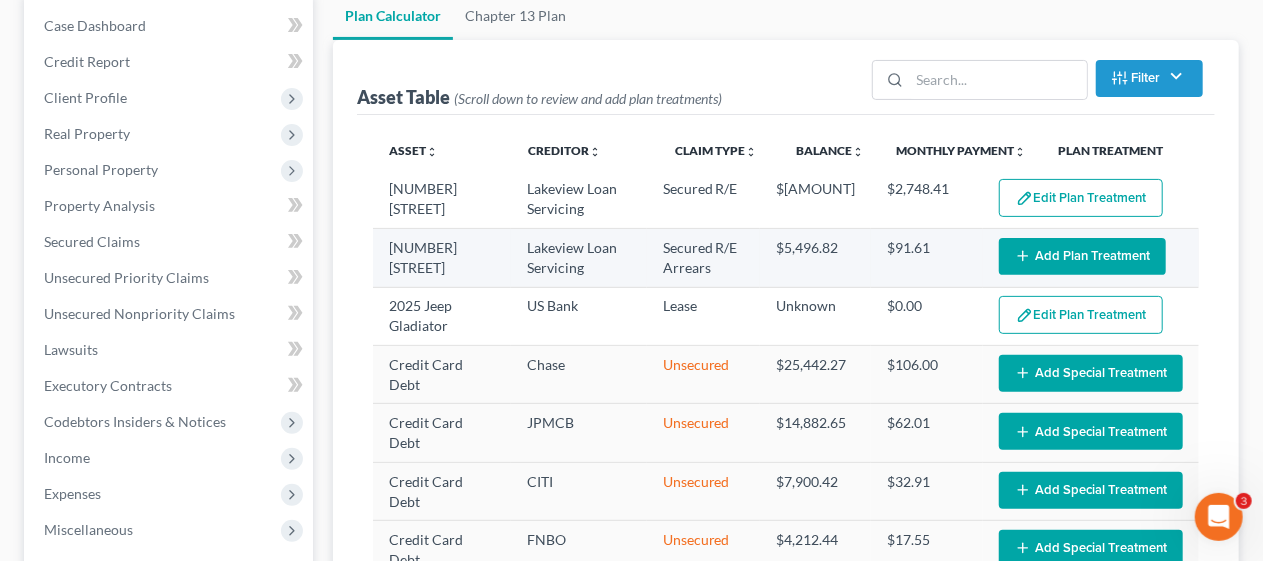 click on "Add Plan Treatment" at bounding box center [1082, 256] 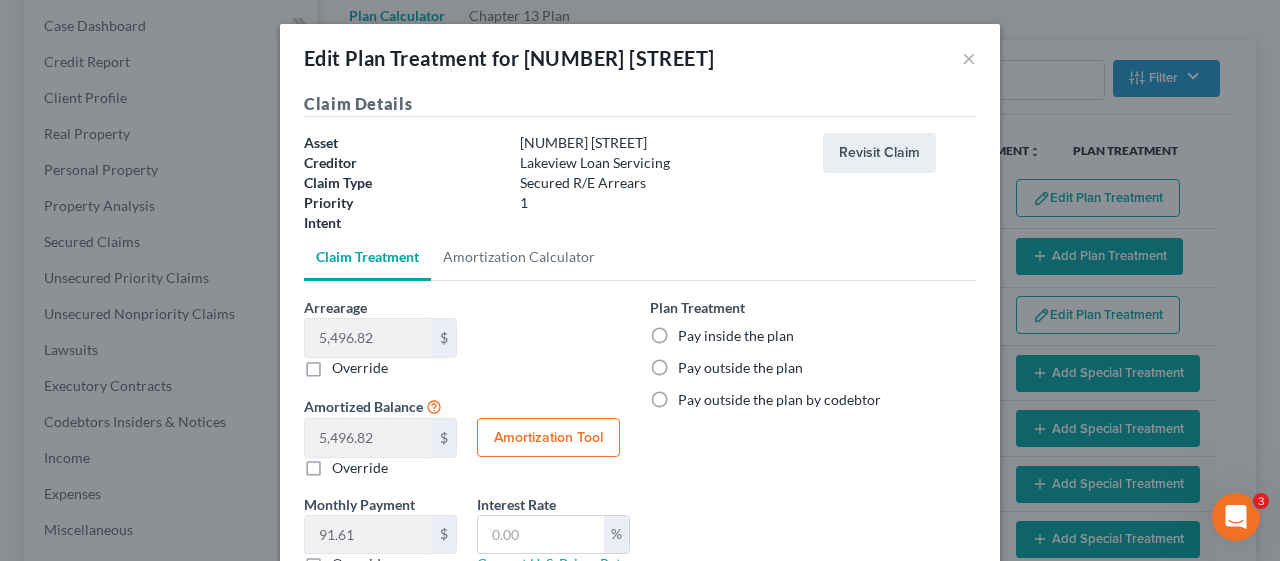 click on "Pay inside the plan" at bounding box center (736, 336) 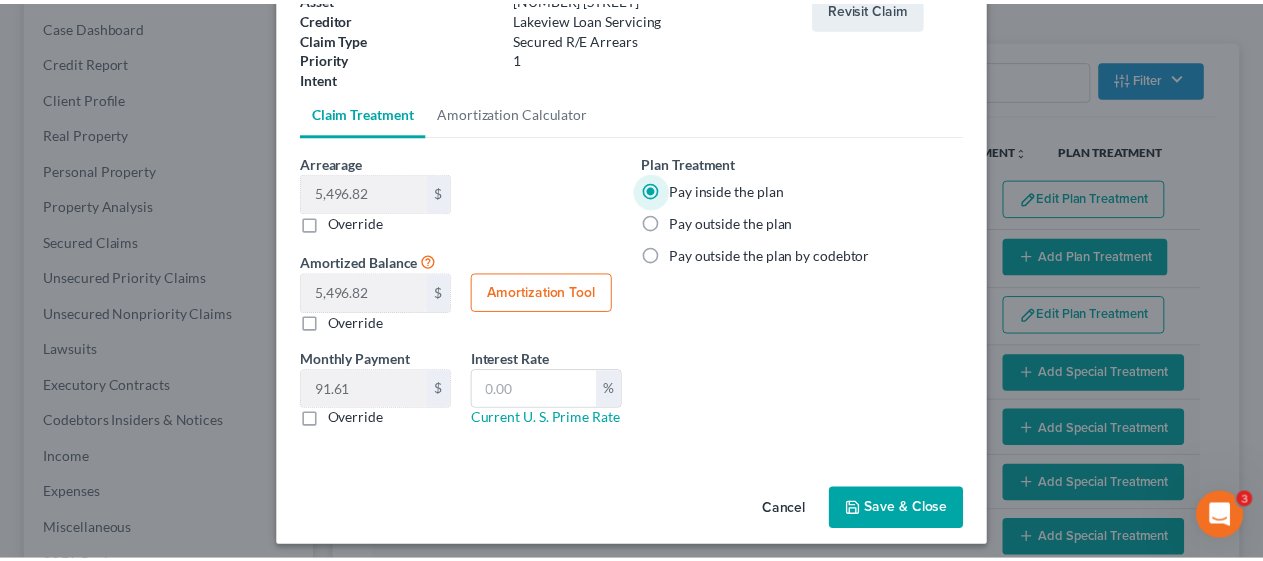scroll, scrollTop: 152, scrollLeft: 0, axis: vertical 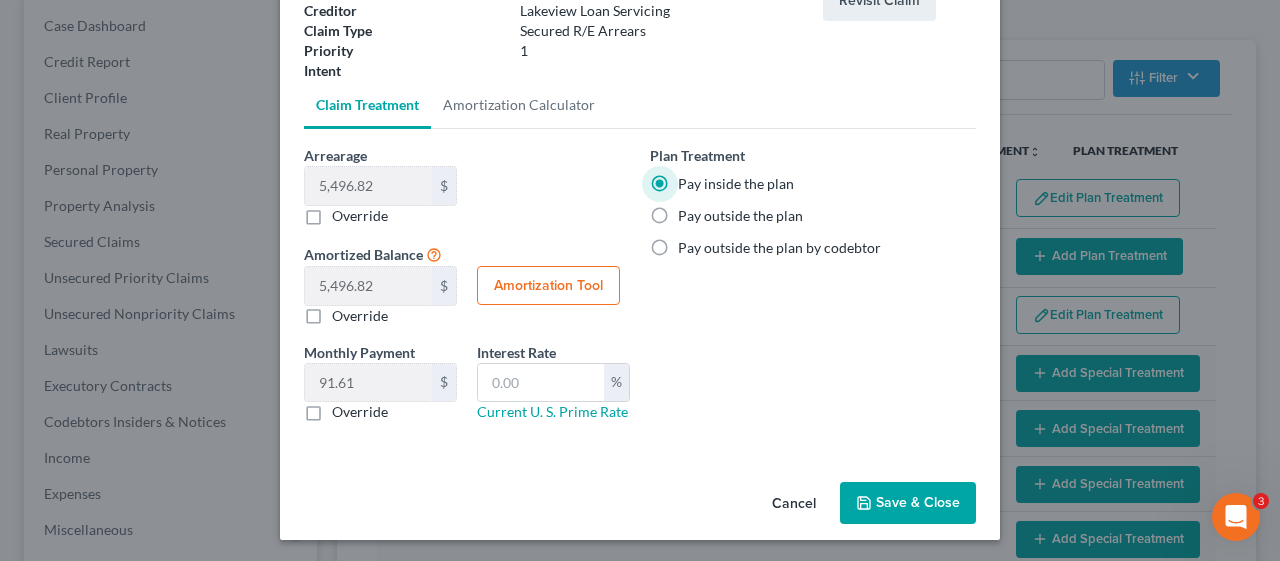 click on "Save & Close" at bounding box center [908, 503] 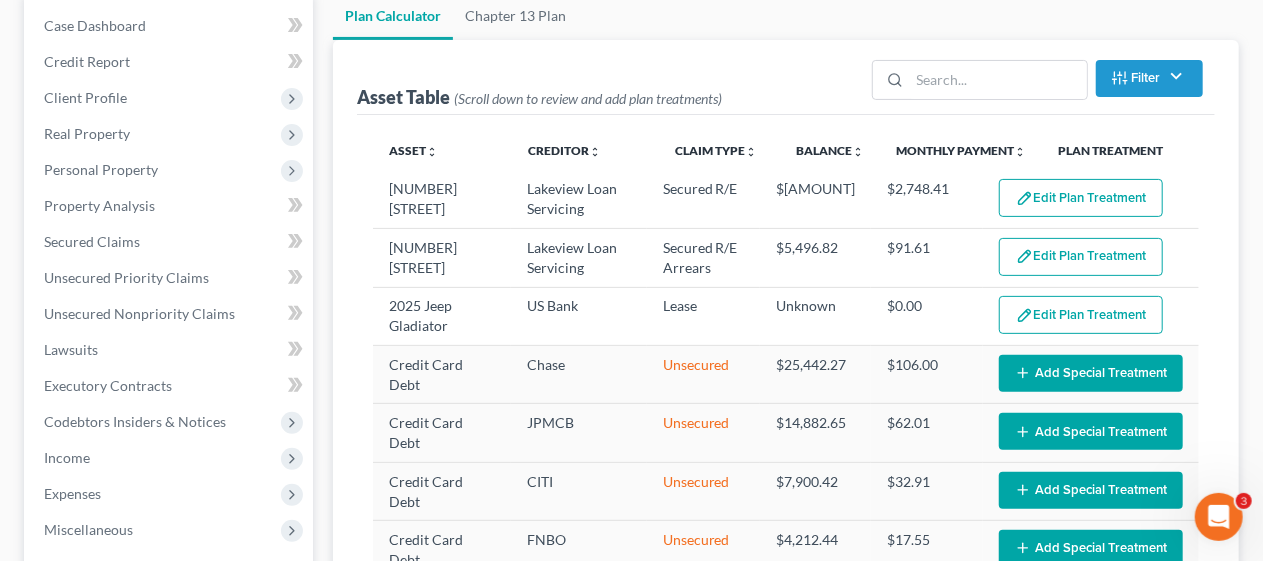 select on "59" 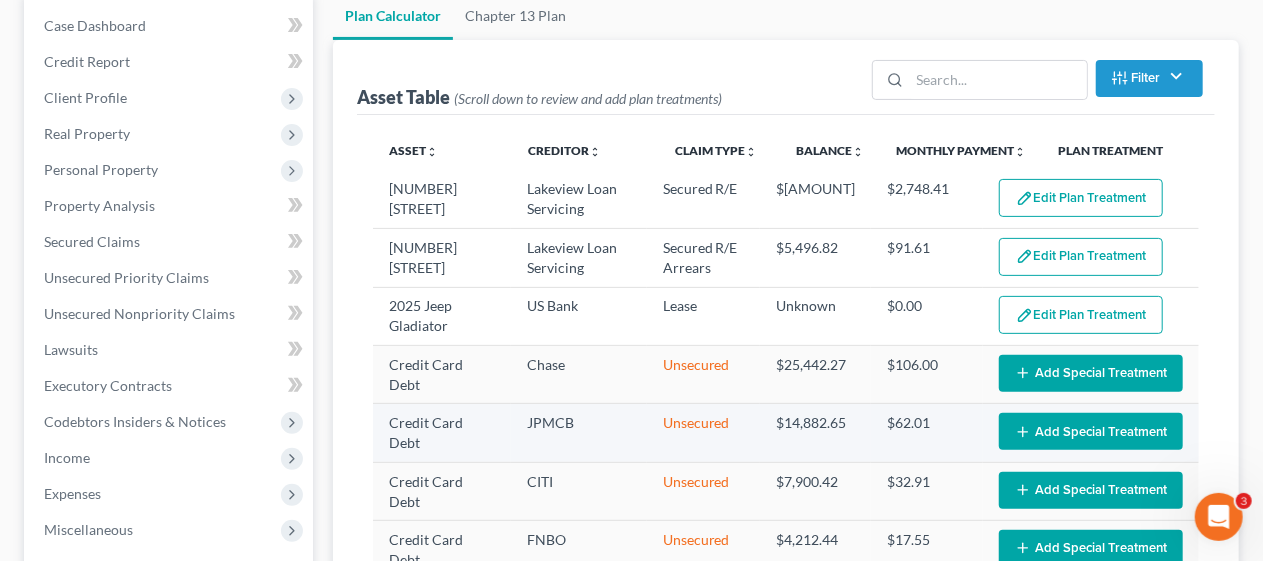 scroll, scrollTop: 58, scrollLeft: 0, axis: vertical 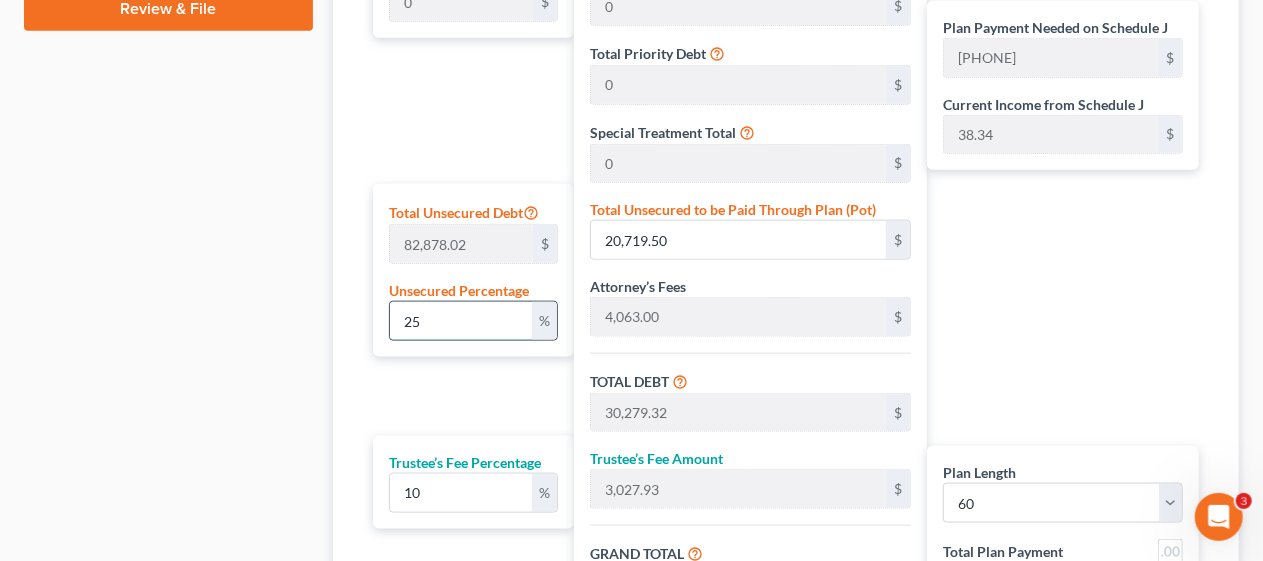 click on "25" at bounding box center [461, 321] 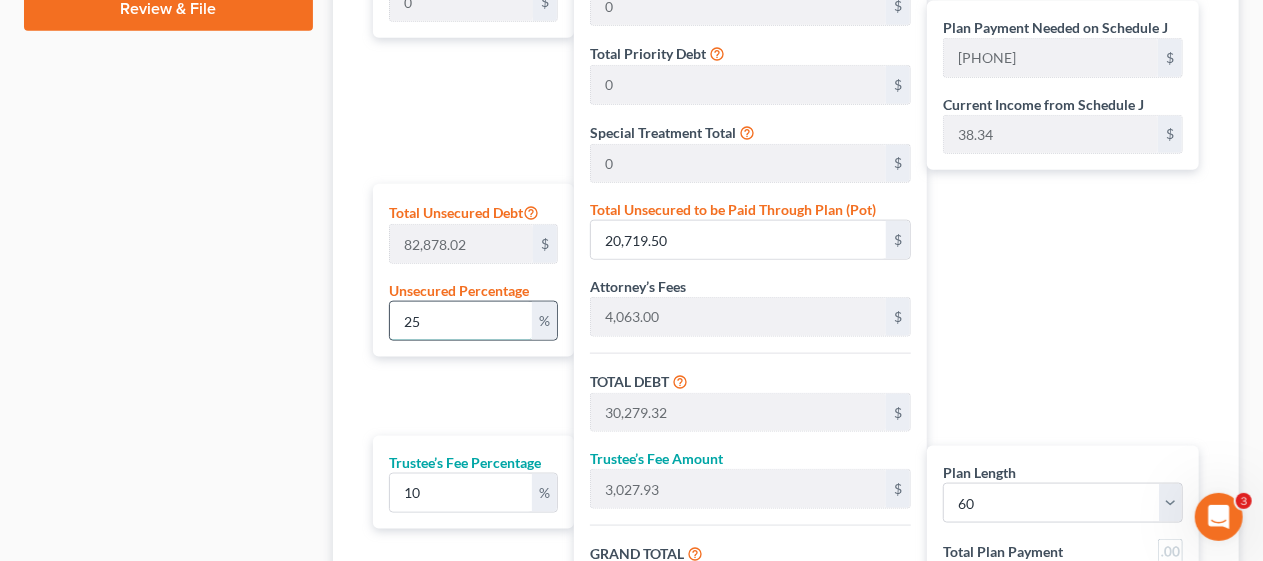 type on "2" 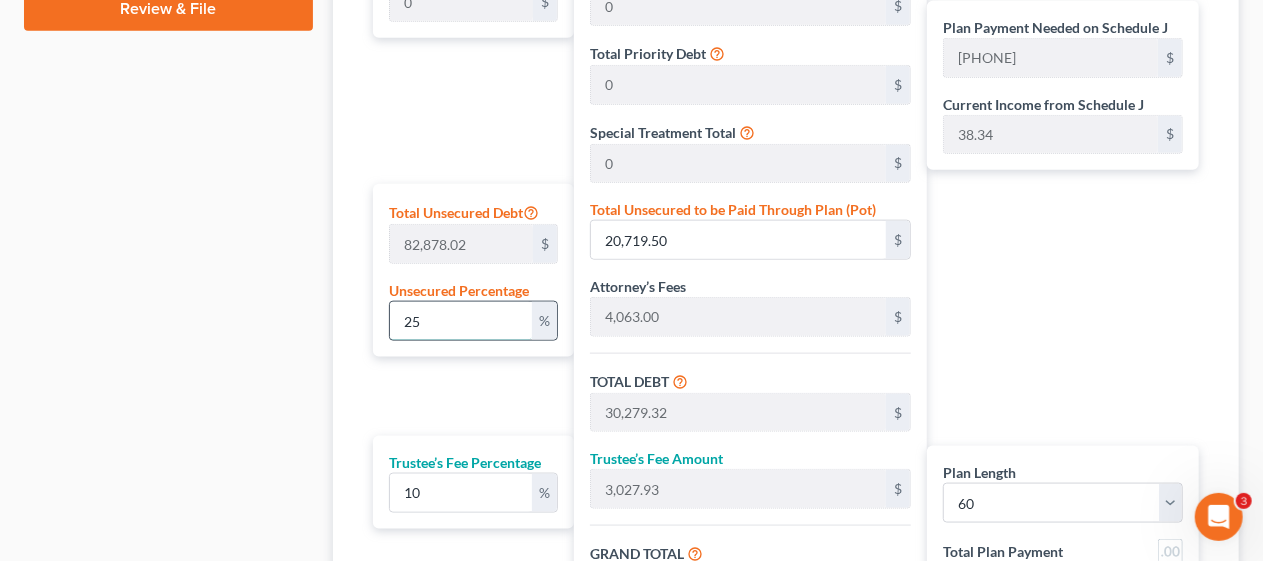 type on "[AMOUNT]" 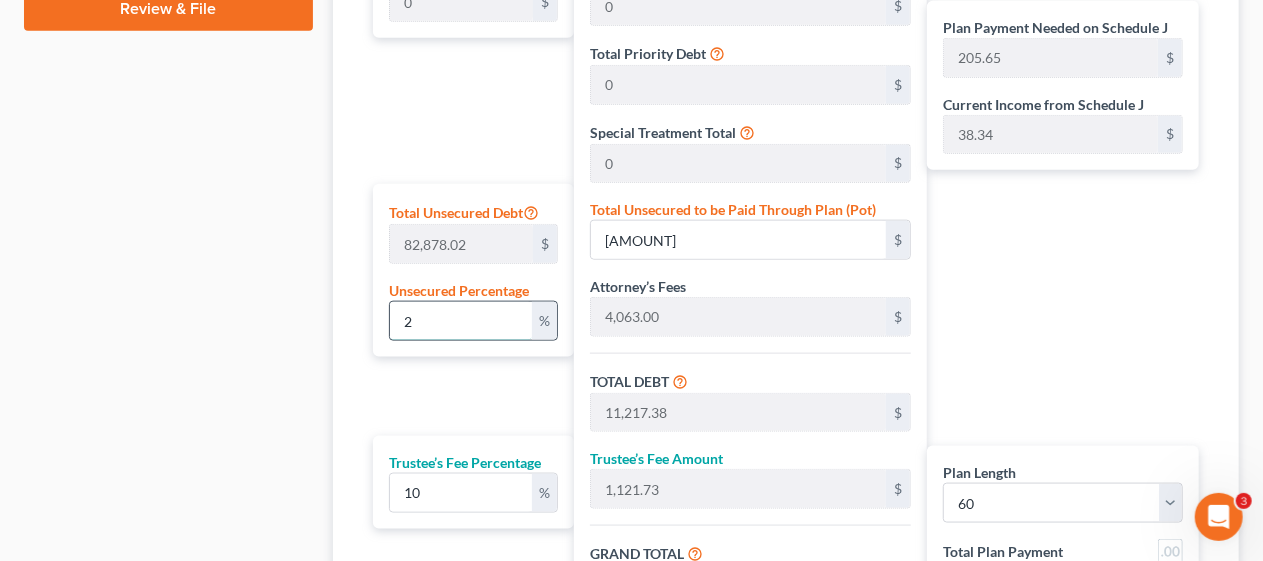 type 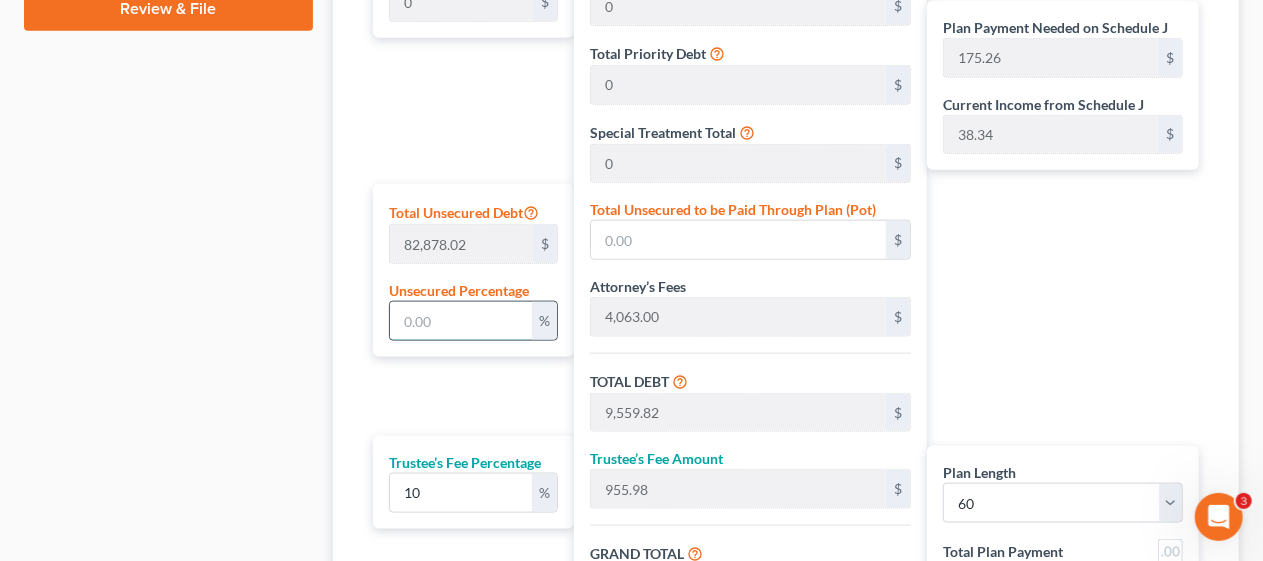 type on "0" 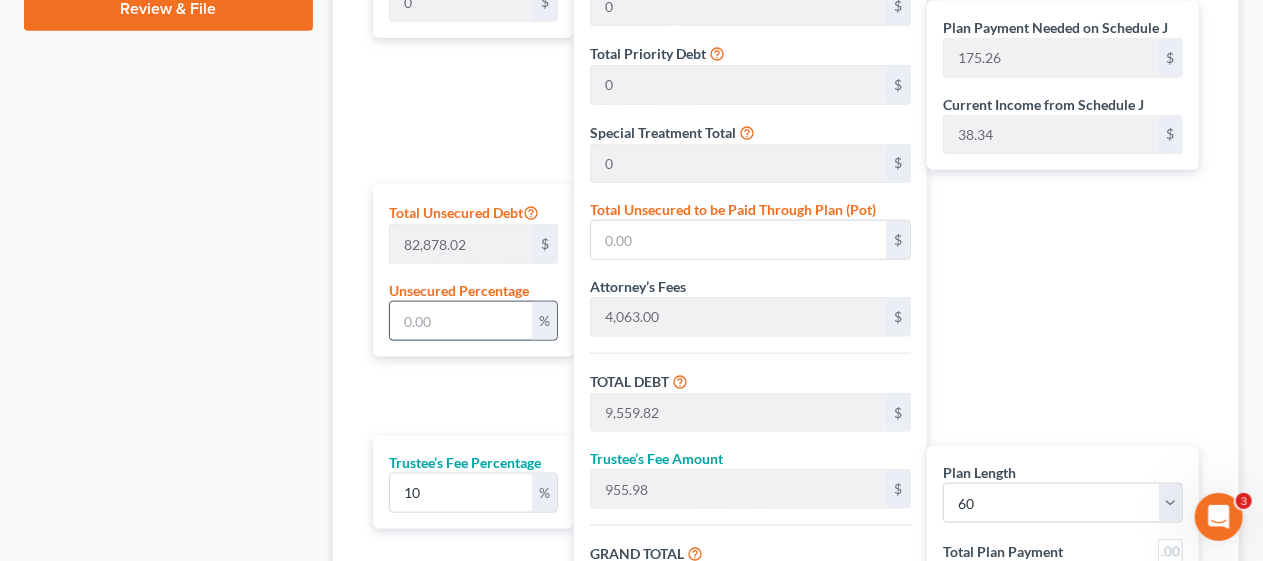 type on "0" 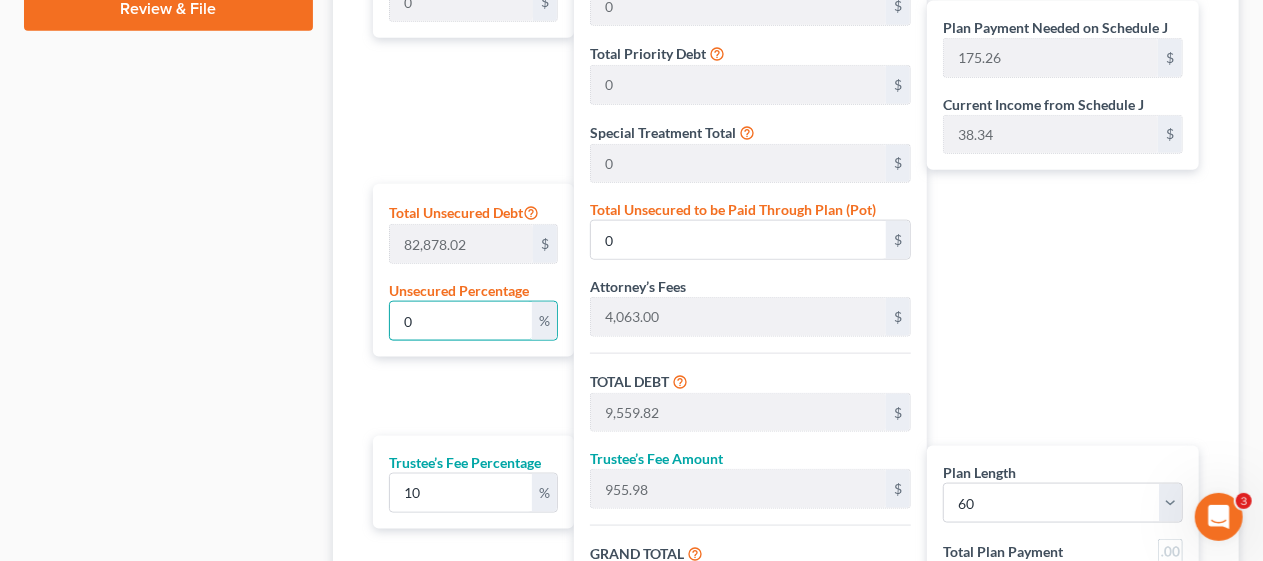 type on "0" 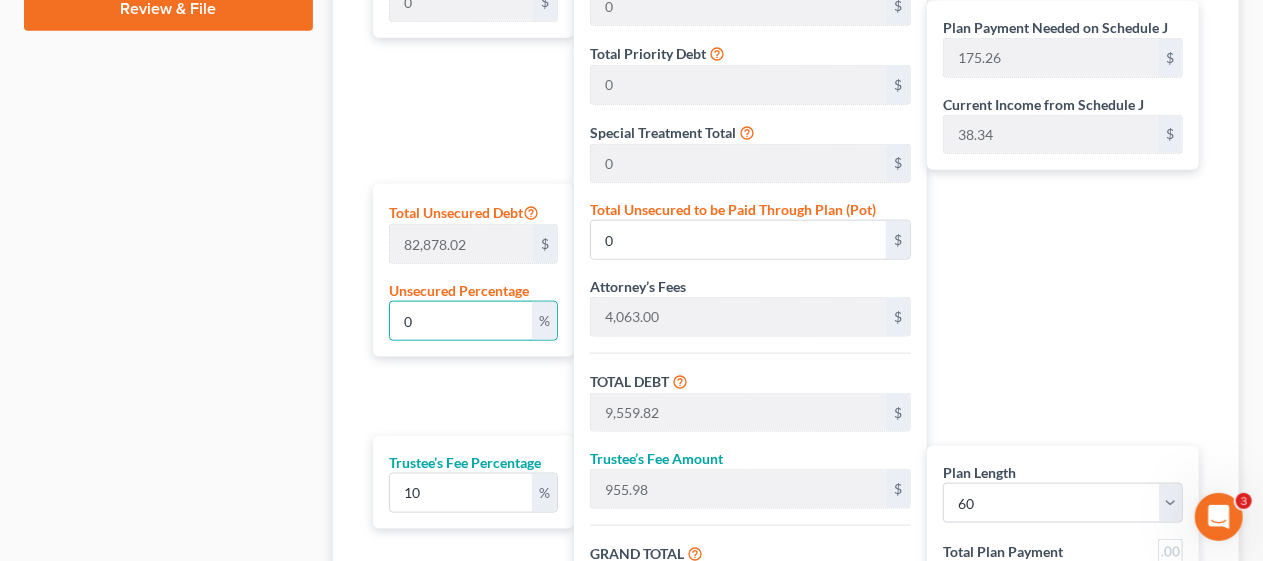 click on "Calculator
Plan Length  1 2 3 4 5 6 7 8 9 10 11 12 13 14 15 16 17 18 19 20 21 22 23 24 25 26 27 28 29 30 31 32 33 34 35 36 37 38 39 40 41 42 43 44 45 46 47 48 49 50 51 52 53 54 55 56 57 58 59 60 61 62 63 64 65 66 67 68 69 70 71 72 73 74 75 76 77 78 79 80 81 82 83 84 Mortgage Payment 0 $ Total Unsecured Debt  82,878.02 $ Unsecured Percentage 0 % Trustee’s Fee Percentage 10 % Total Secured Debt   5,496.82 $ Total Lease Debt   0 $ Total Priority Debt   0 $ Special Treatment Total   0 $ Total Unsecured to be Paid Through Plan (Pot) 0 $ Attorney’s Fees 4,063.00 $ TOTAL DEBT   9,559.82 $ Trustee’s Fee Amount 955.98 $ GRAND TOTAL   10,515.80 $ Download Chapter 13 Receipt Plan Payment Needed on Schedule J 175.26 $ Current Income from Schedule J 38.34 $ Plan Length  1 2 3 4 5 6 7 8 9 10 11 12 13 14 15 16 17 18 19 20 21 22 23 24 25 26 27 28 29 30 31 32 33 34 35 36 37 38 39 40 41 42 43 44 45 46 47 48 49 50 51 52 53 54 55 56 57 58 59 60 61 62 63 64 65 66 67 68 69 70 71 72 73 74 75 76 77 78 79 80 81 82 83 84" at bounding box center (786, 252) 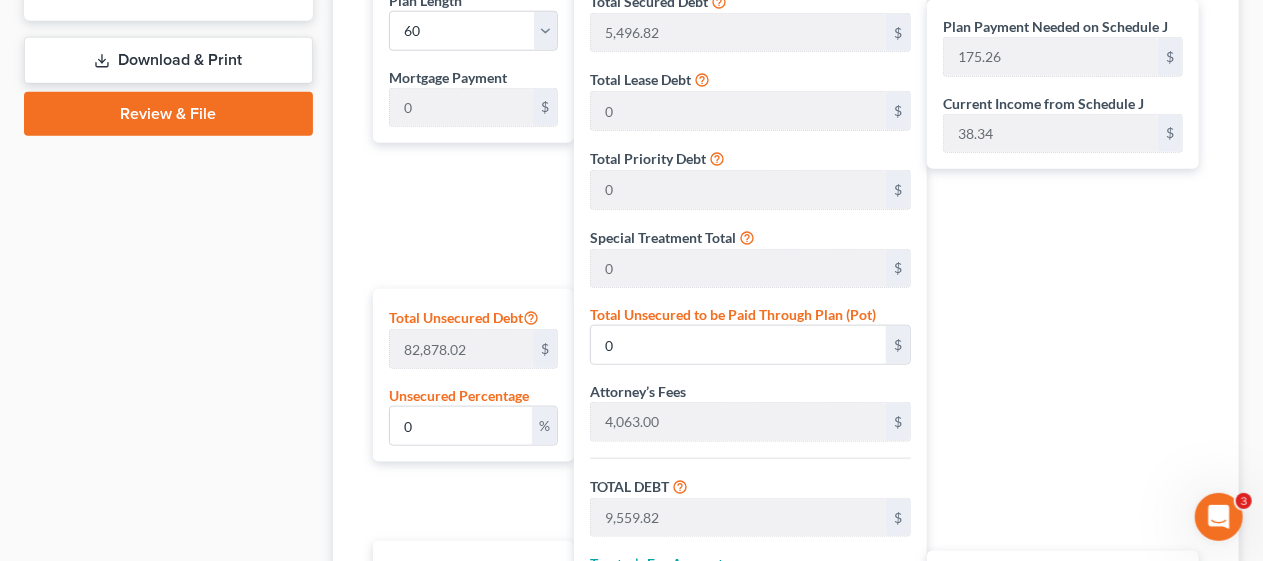 scroll, scrollTop: 900, scrollLeft: 0, axis: vertical 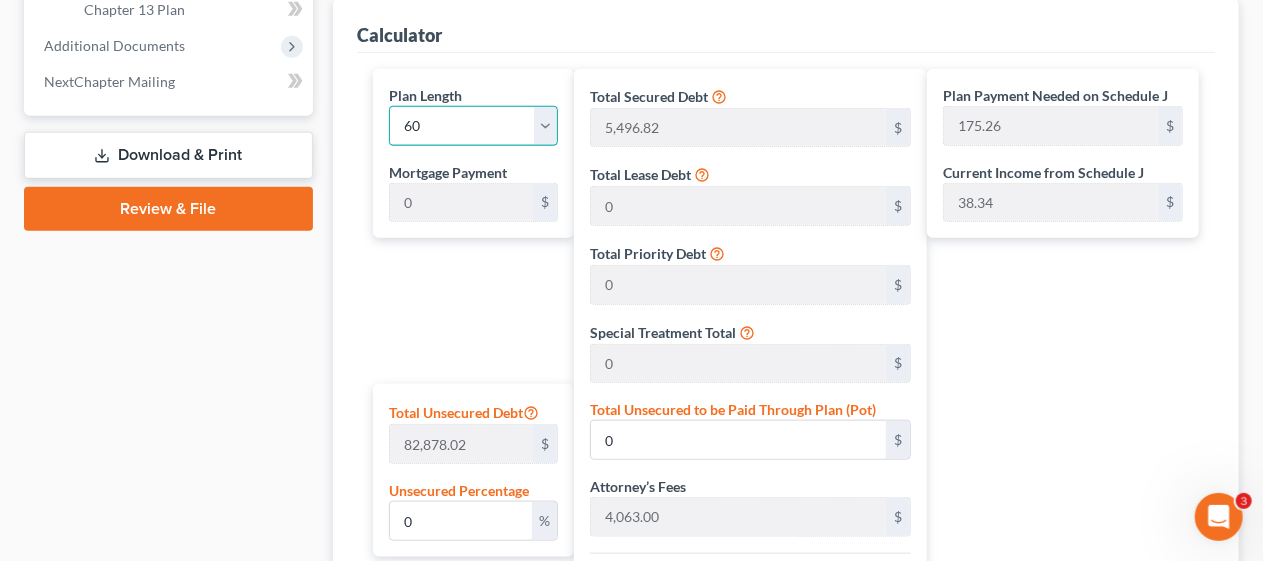 click on "1 2 3 4 5 6 7 8 9 10 11 12 13 14 15 16 17 18 19 20 21 22 23 24 25 26 27 28 29 30 31 32 33 34 35 36 37 38 39 40 41 42 43 44 45 46 47 48 49 50 51 52 53 54 55 56 57 58 59 60 61 62 63 64 65 66 67 68 69 70 71 72 73 74 75 76 77 78 79 80 81 82 83 84" at bounding box center [474, 126] 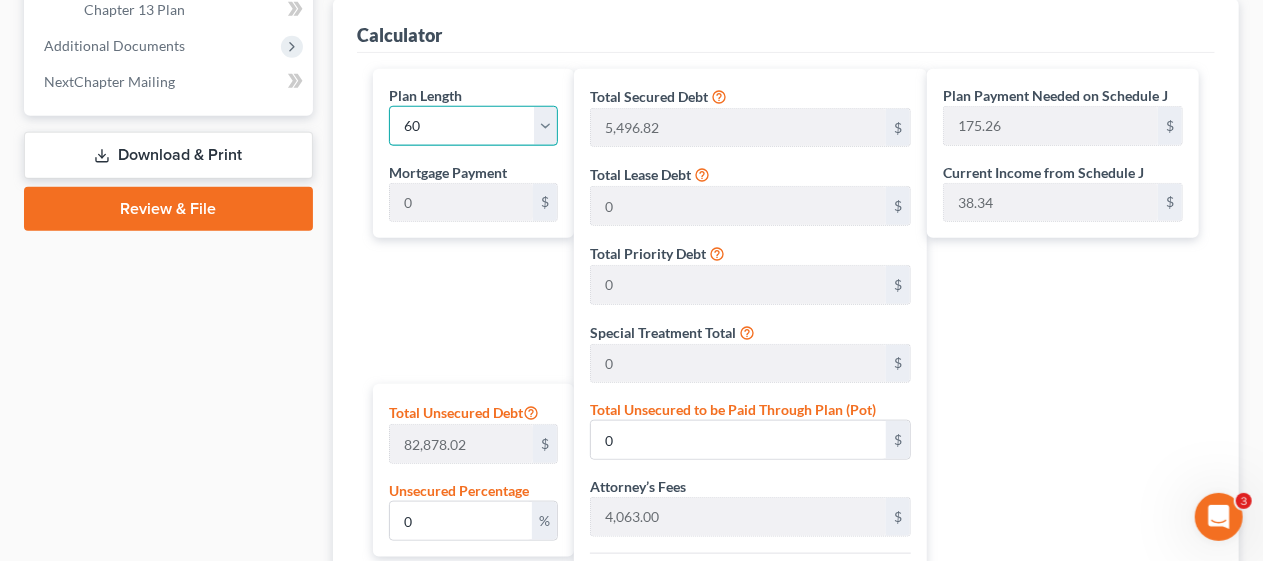 select on "35" 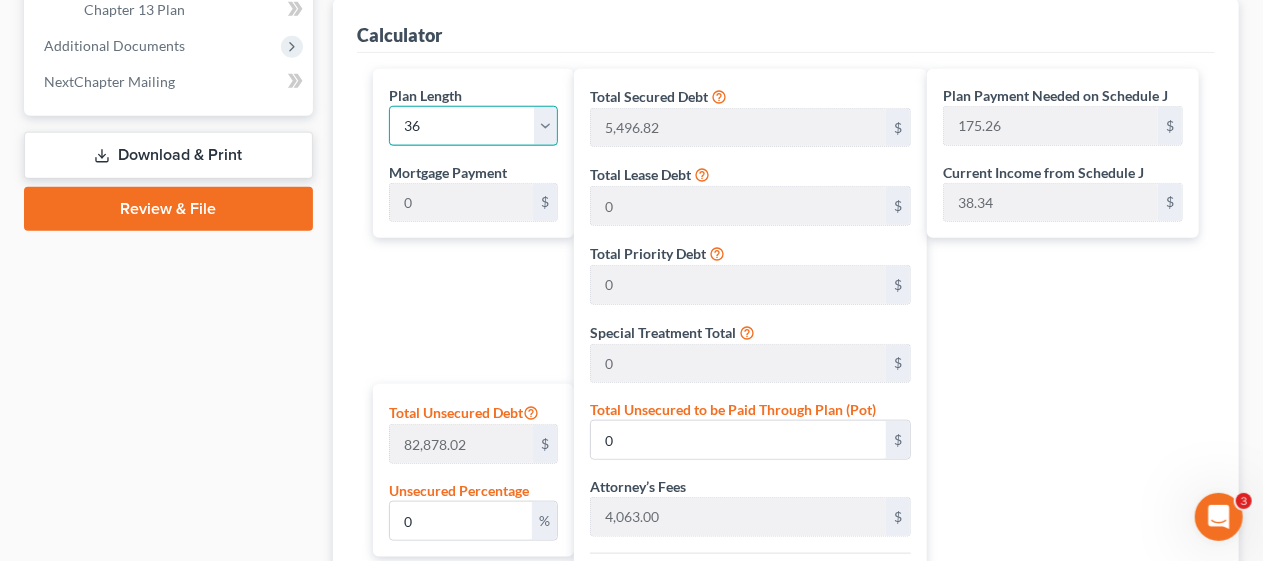 click on "1 2 3 4 5 6 7 8 9 10 11 12 13 14 15 16 17 18 19 20 21 22 23 24 25 26 27 28 29 30 31 32 33 34 35 36 37 38 39 40 41 42 43 44 45 46 47 48 49 50 51 52 53 54 55 56 57 58 59 60 61 62 63 64 65 66 67 68 69 70 71 72 73 74 75 76 77 78 79 80 81 82 83 84" at bounding box center [474, 126] 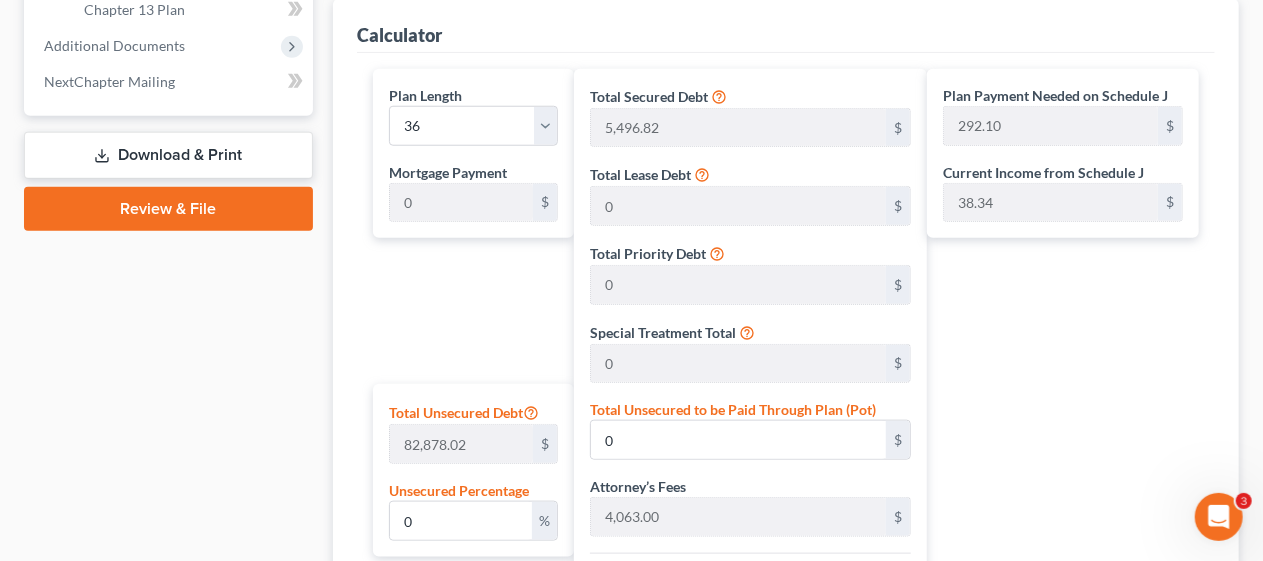 scroll, scrollTop: 742, scrollLeft: 0, axis: vertical 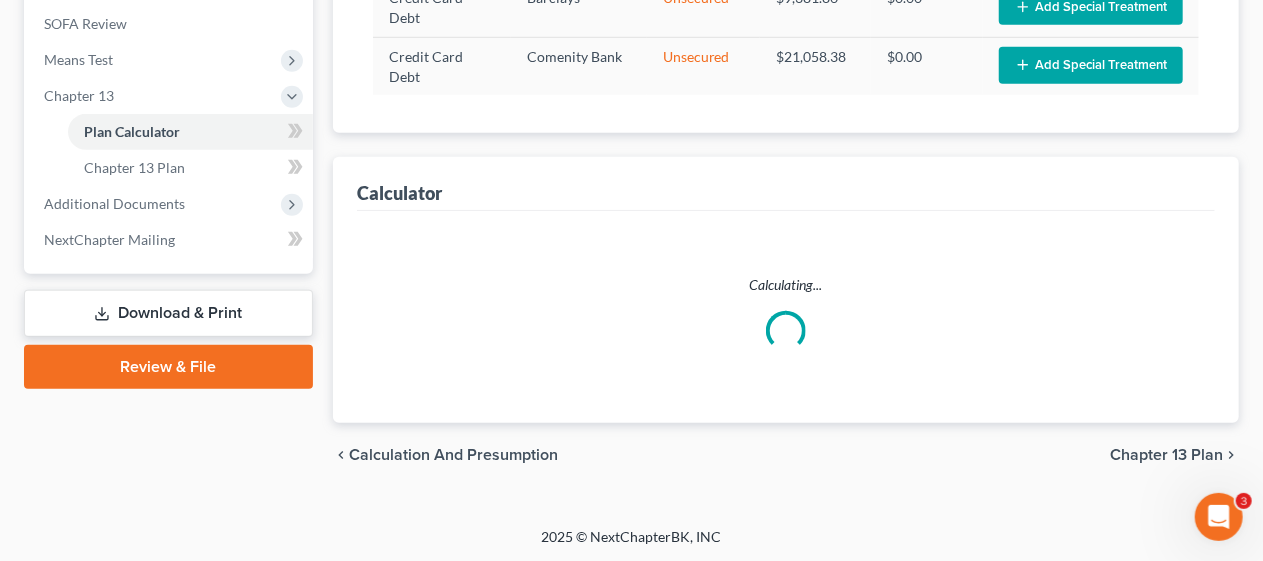 select on "35" 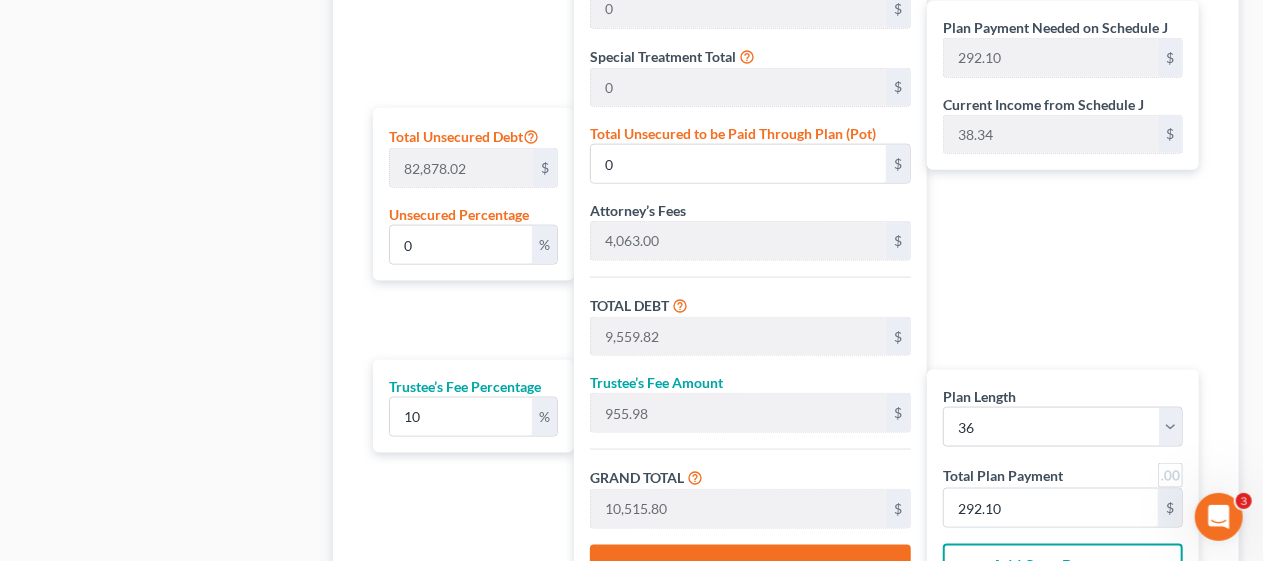 scroll, scrollTop: 1200, scrollLeft: 0, axis: vertical 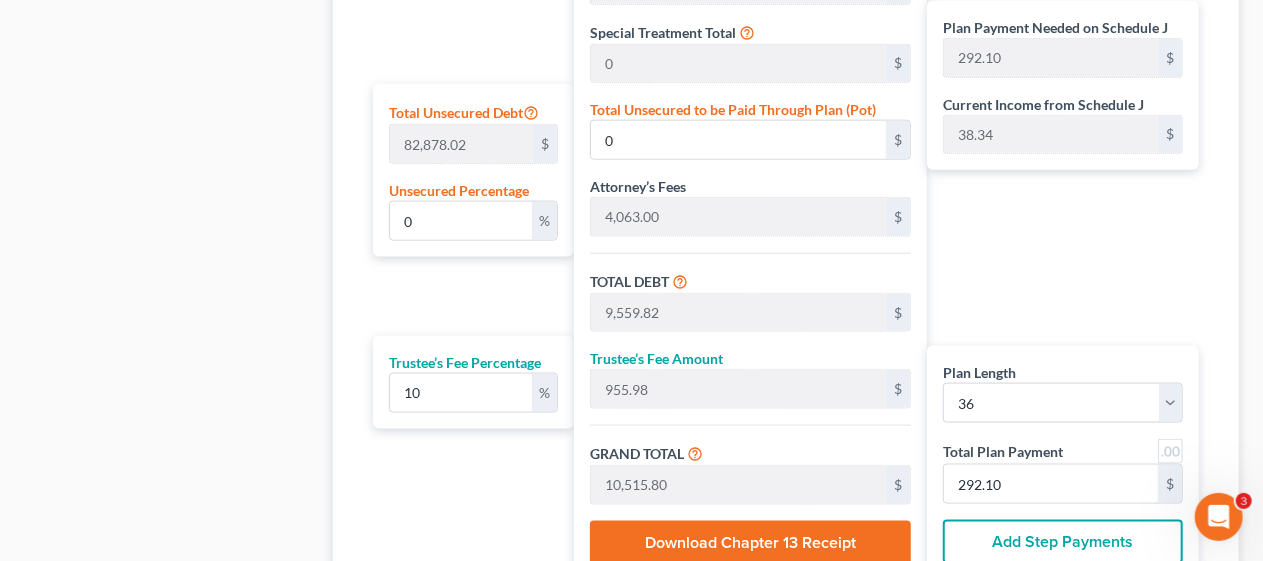 click on "Case Dashboard
Payments
Invoices
Payments
Payments
Credit Report
Client Profile" at bounding box center [168, -170] 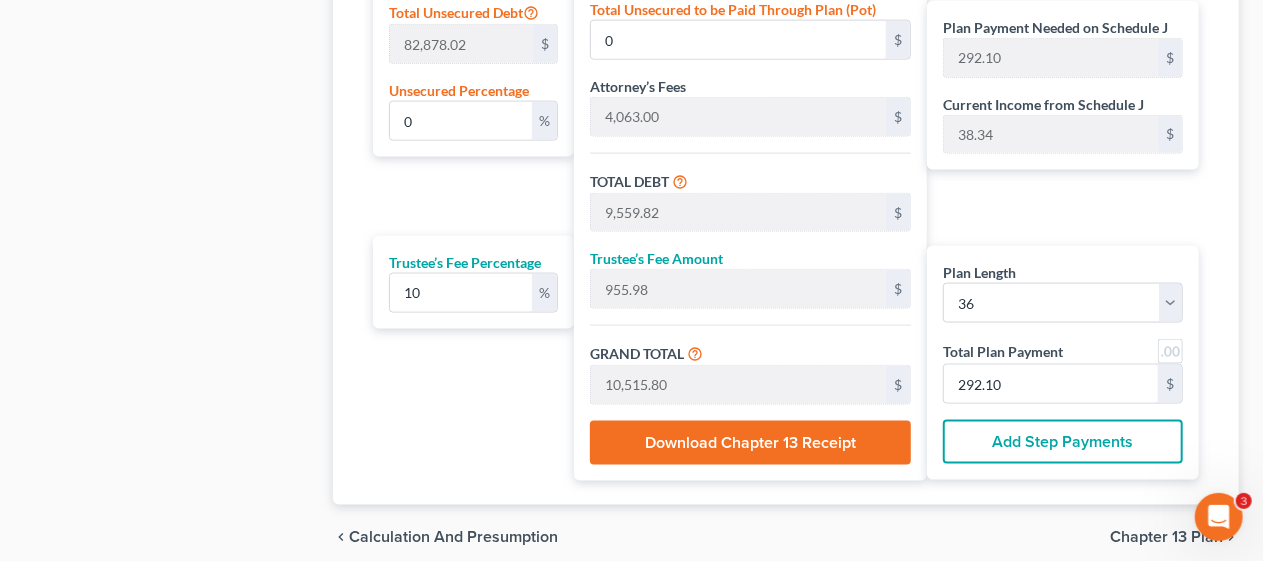 scroll, scrollTop: 1378, scrollLeft: 0, axis: vertical 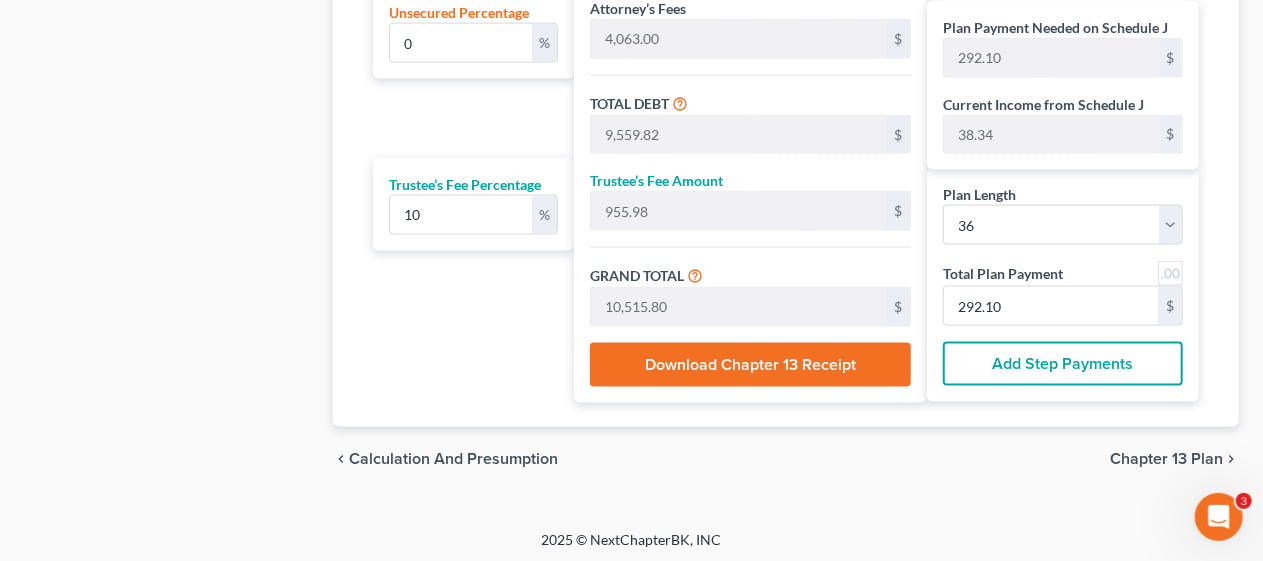 click on "Chapter 13 Plan" at bounding box center (1166, 459) 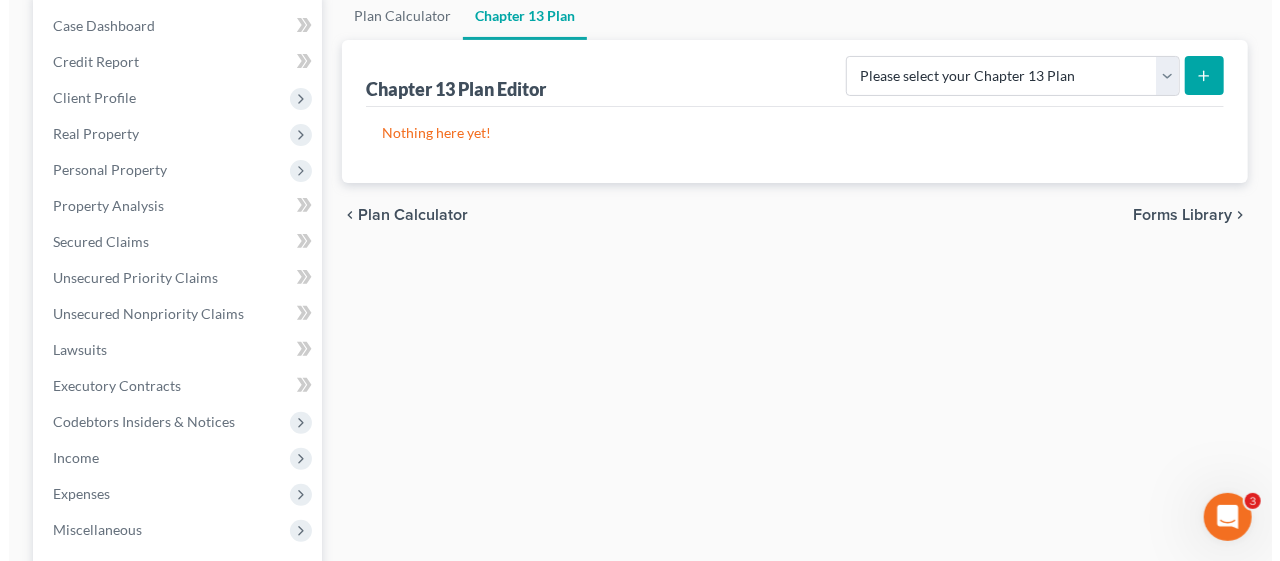 scroll, scrollTop: 0, scrollLeft: 0, axis: both 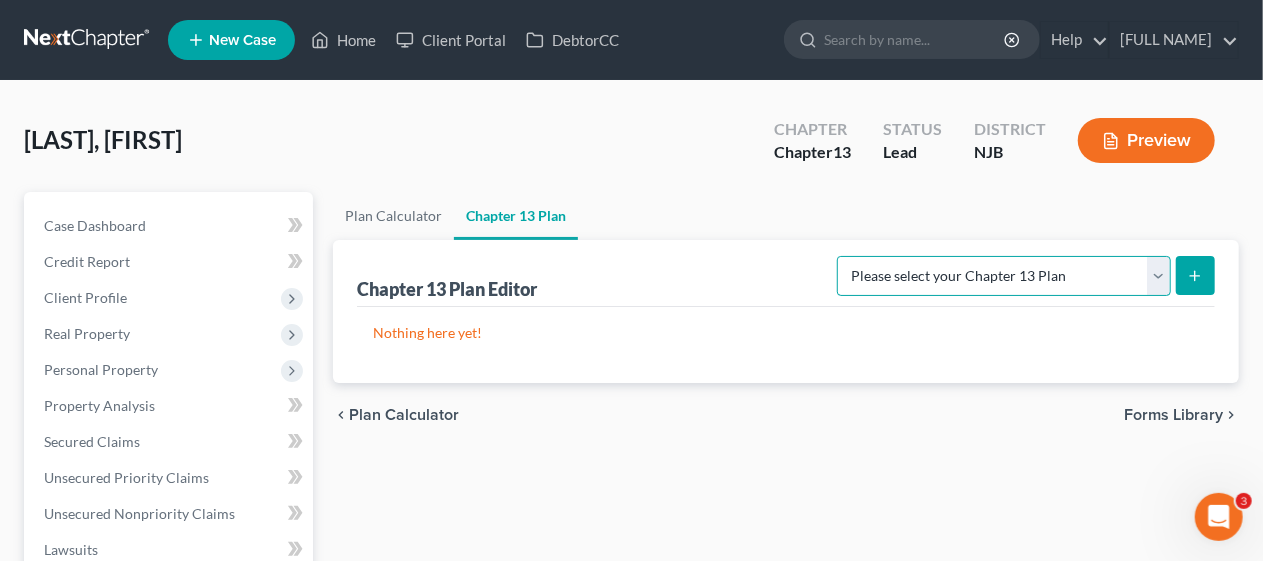 click on "Please select your Chapter 13 Plan District of New Jersey - Effective [DATE] District of New Jersey - Effective [DATE] National Form Plan - Official Form 113" at bounding box center [1004, 276] 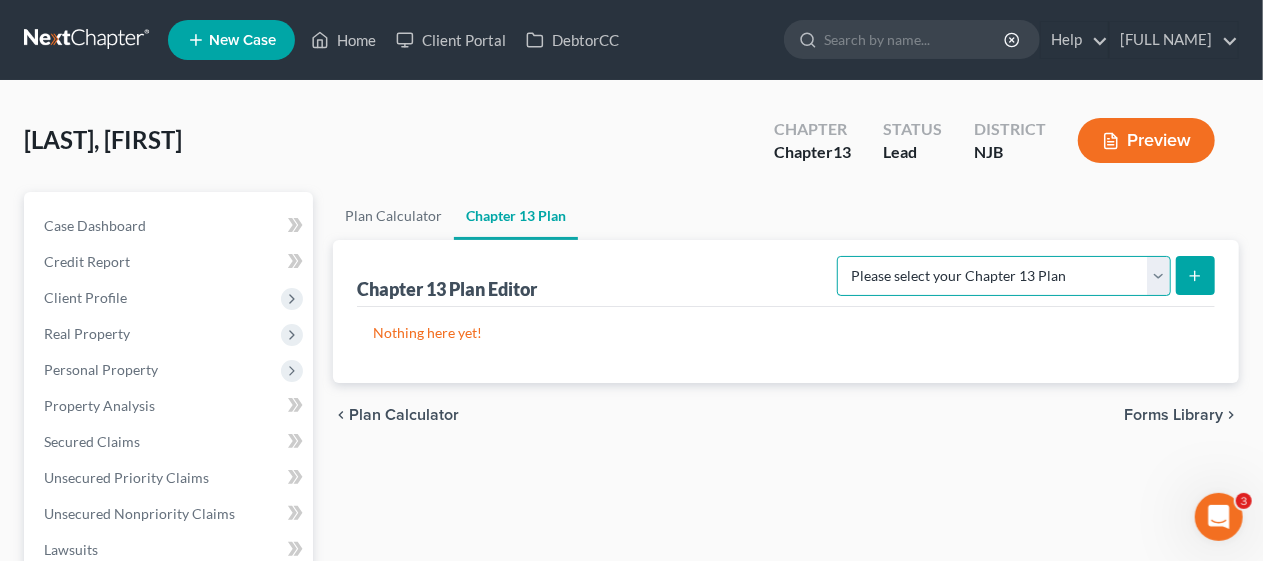 select on "0" 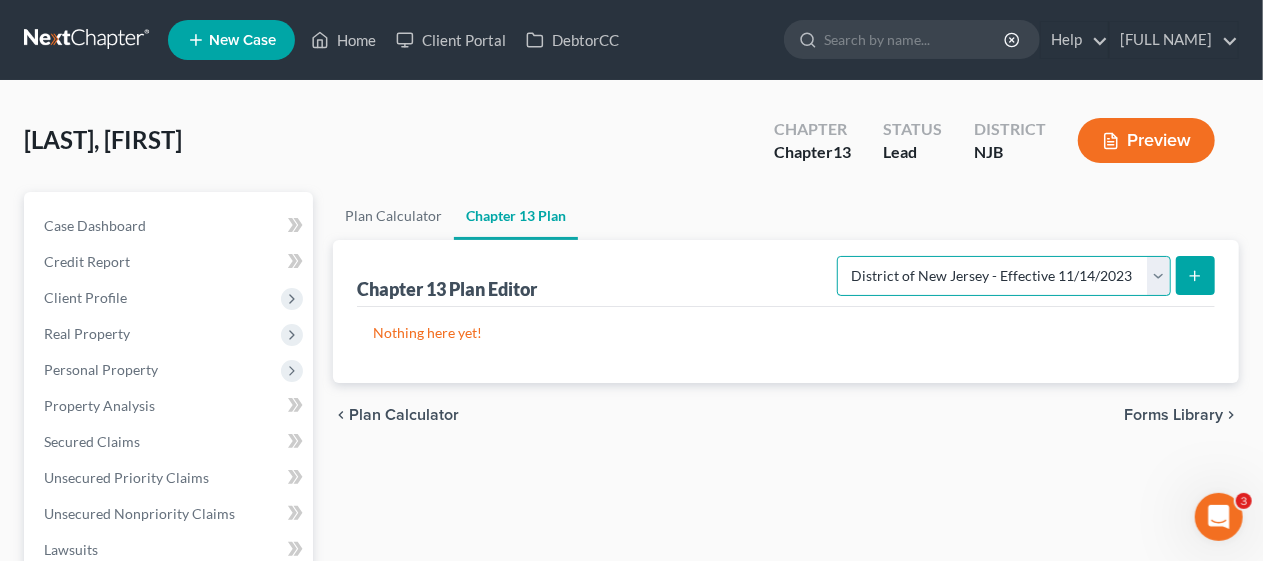 click on "Please select your Chapter 13 Plan District of New Jersey - Effective [DATE] District of New Jersey - Effective [DATE] National Form Plan - Official Form 113" at bounding box center (1004, 276) 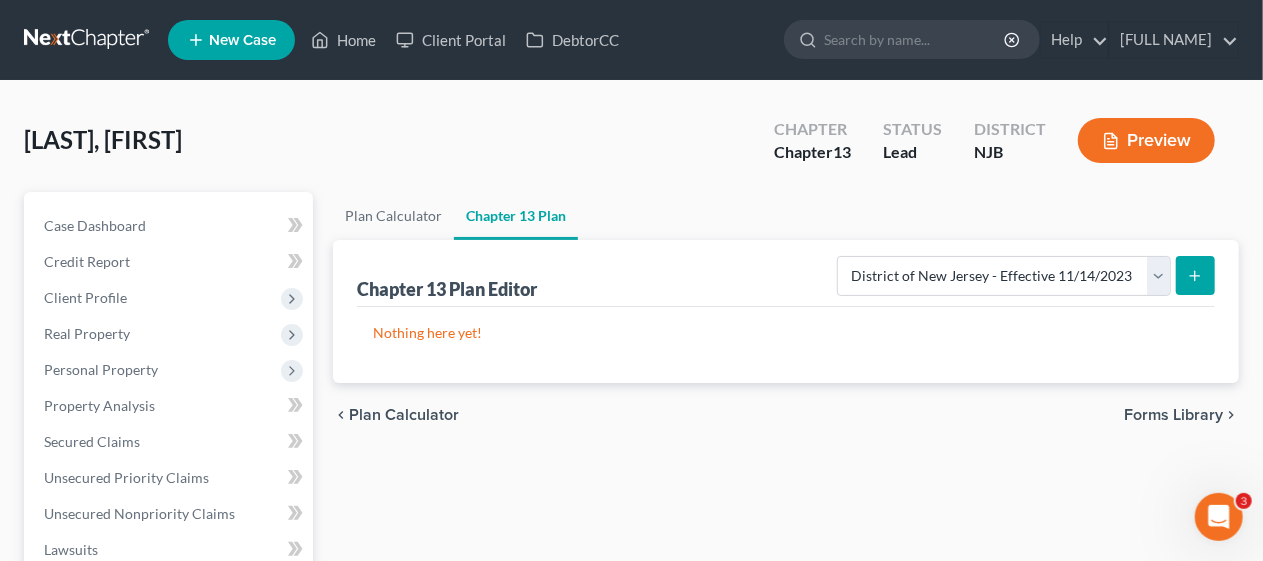 click 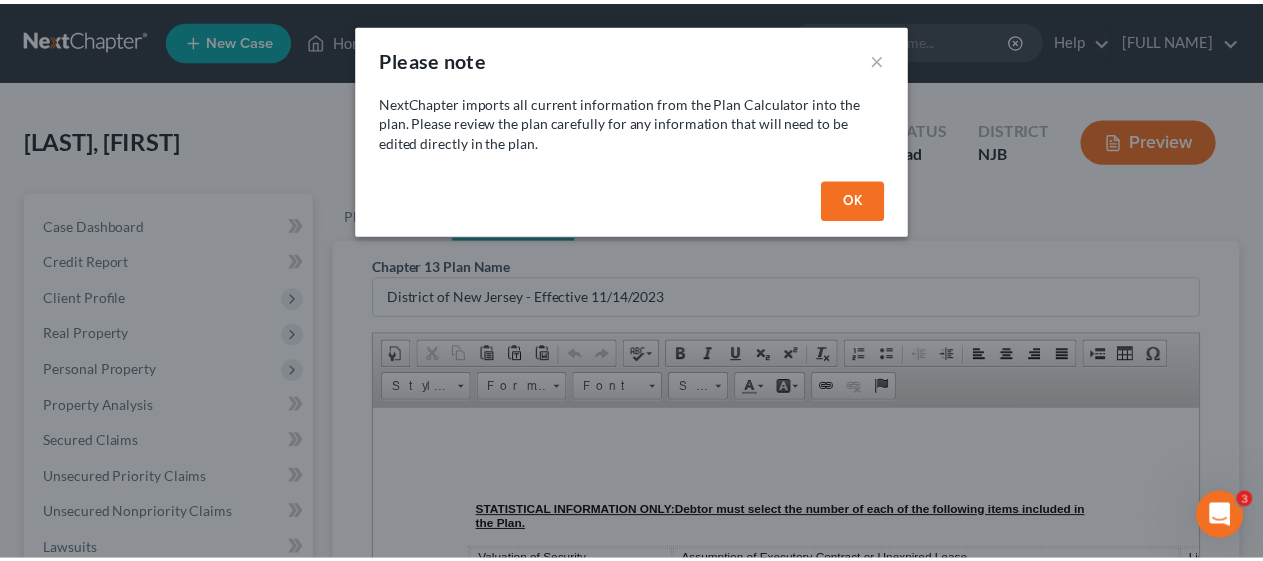 scroll, scrollTop: 0, scrollLeft: 0, axis: both 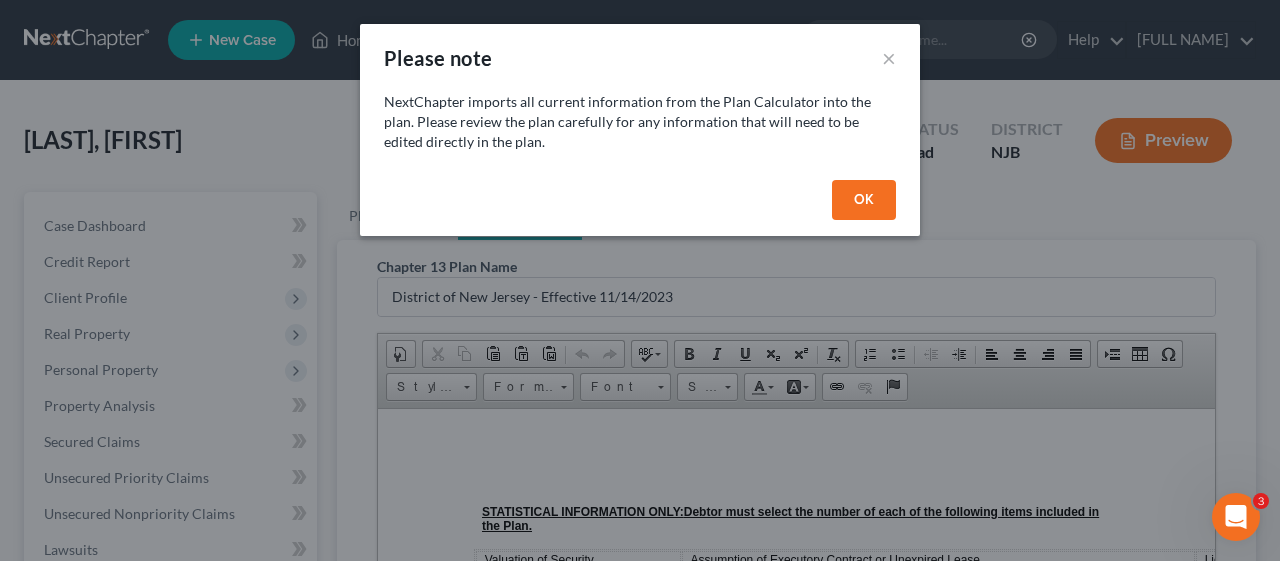 click on "OK" at bounding box center (864, 200) 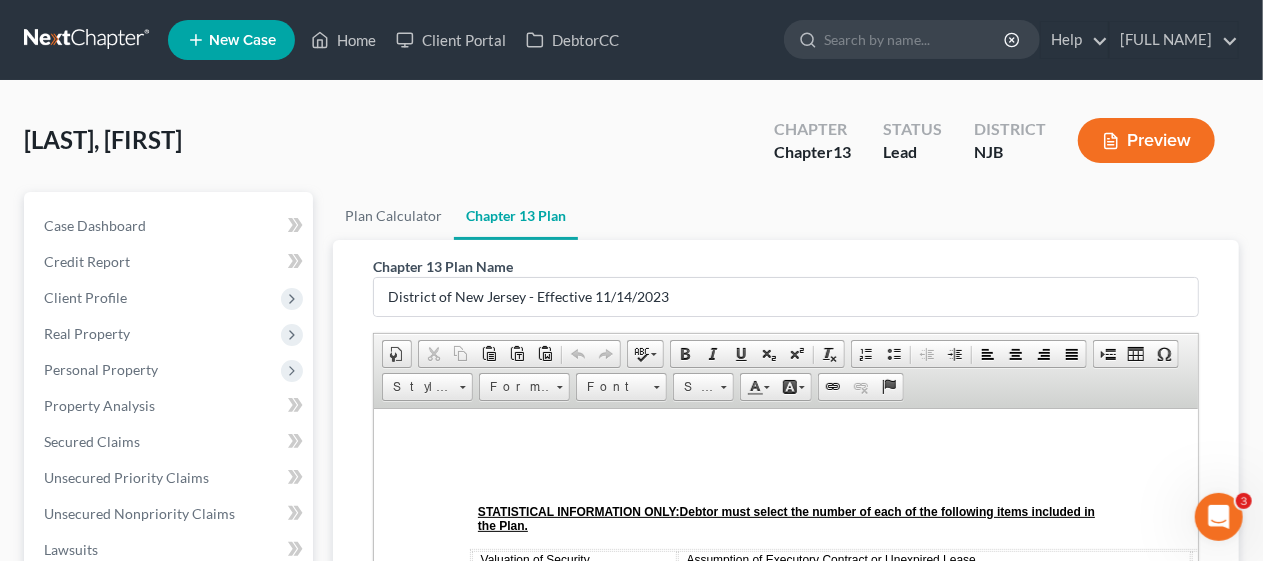 click on "Plan Calculator
Chapter 13 Plan
Chapter 13 Plan Name District of New Jersey - Effective 11/14/2023 Rich Text Editor, document-ckeditor Editor toolbars Document   Document Properties Clipboard/Undo   Cut   Copy   Paste   Paste as plain text   Paste from Word   Undo   Redo language   Spell Check As You Type Basic Styles   Bold   Italic   Underline   Subscript   Superscript   Remove Format Paragraph   Insert/Remove Numbered List   Insert/Remove Bulleted List   Decrease Indent   Increase Indent   Align Left   Center   Align Right   Justify Insert   Insert Page Break for Printing   Table   Insert Special Character Styles Styles Styles Format Format Font Font Size Size Colors   Text Color   Background Color Links   Link   Unlink   Anchor Press ALT 0 for help ◢ Elements path
Editing Guide Cancel Export as PDF Save
chevron_left
Plan Calculator
Forms Library
chevron_right" at bounding box center [786, 661] 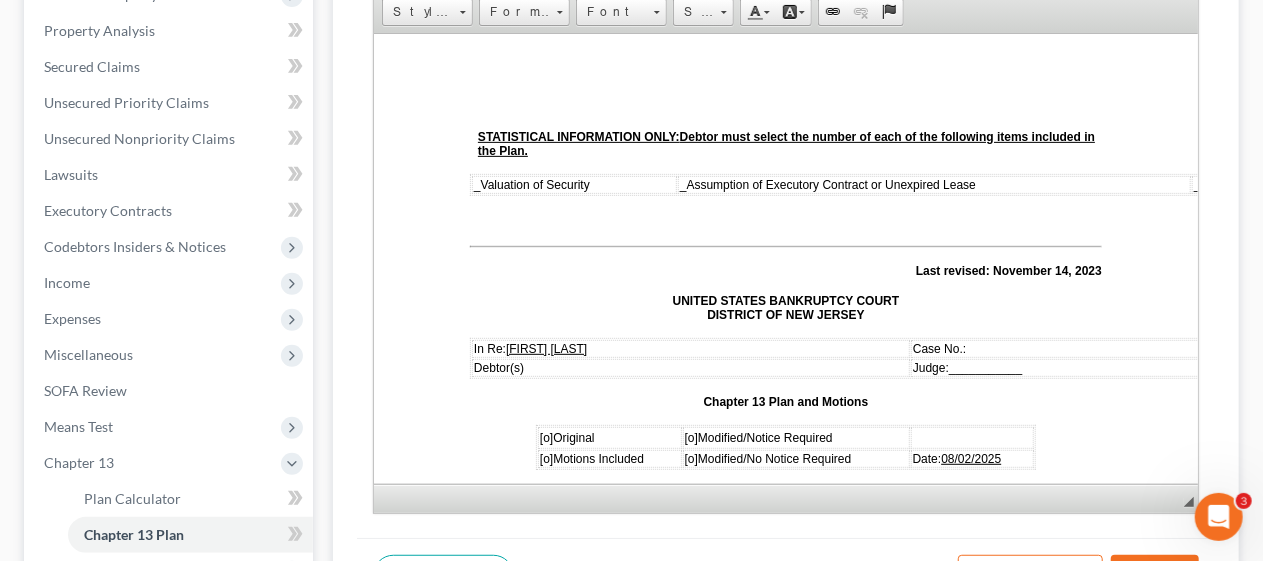 scroll, scrollTop: 400, scrollLeft: 0, axis: vertical 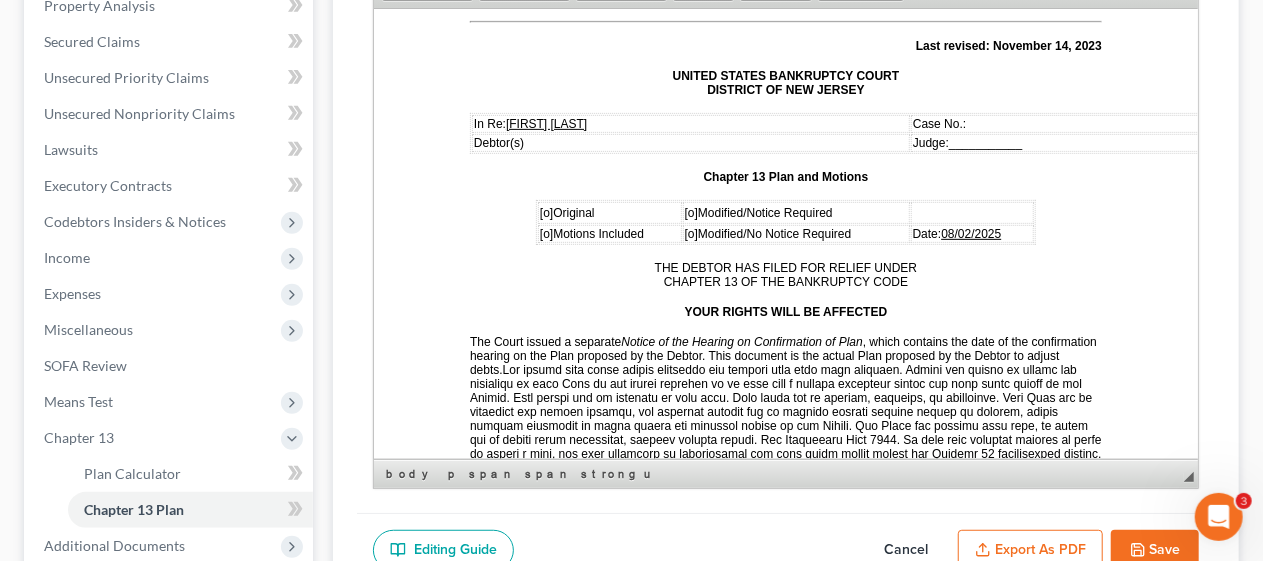 click on "[o]" at bounding box center (545, 212) 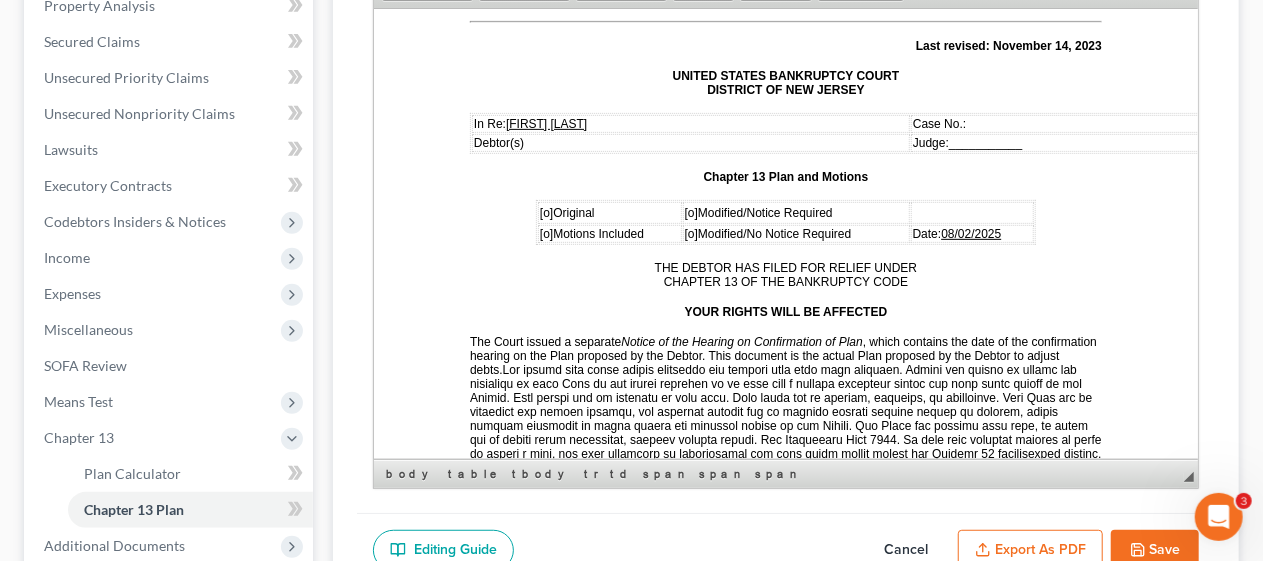 type 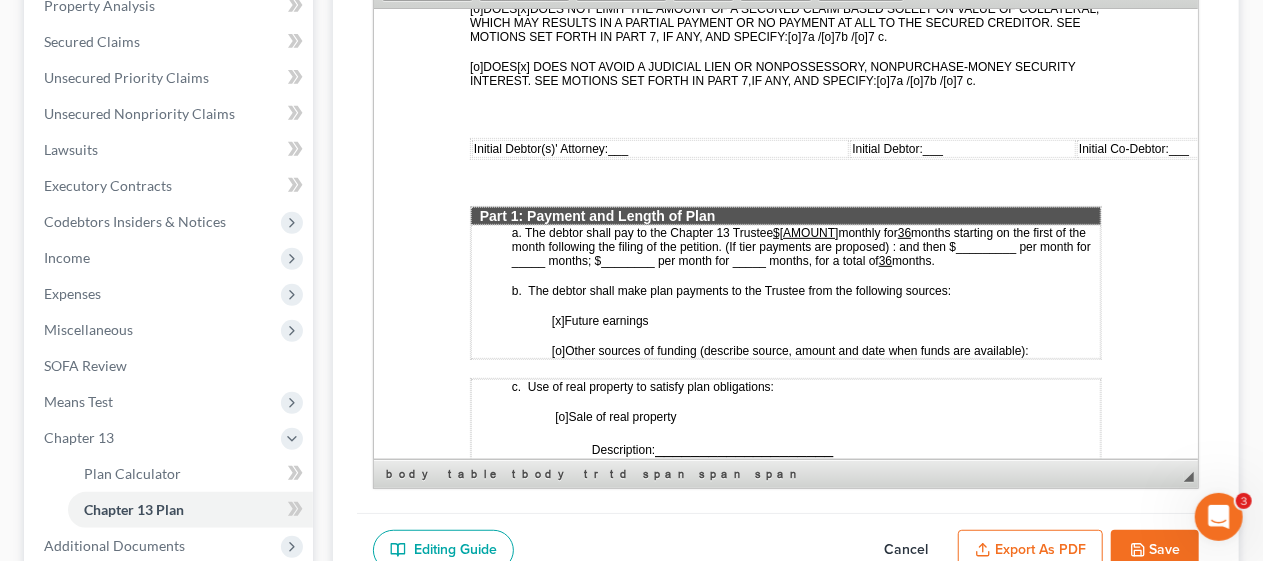 scroll, scrollTop: 900, scrollLeft: 0, axis: vertical 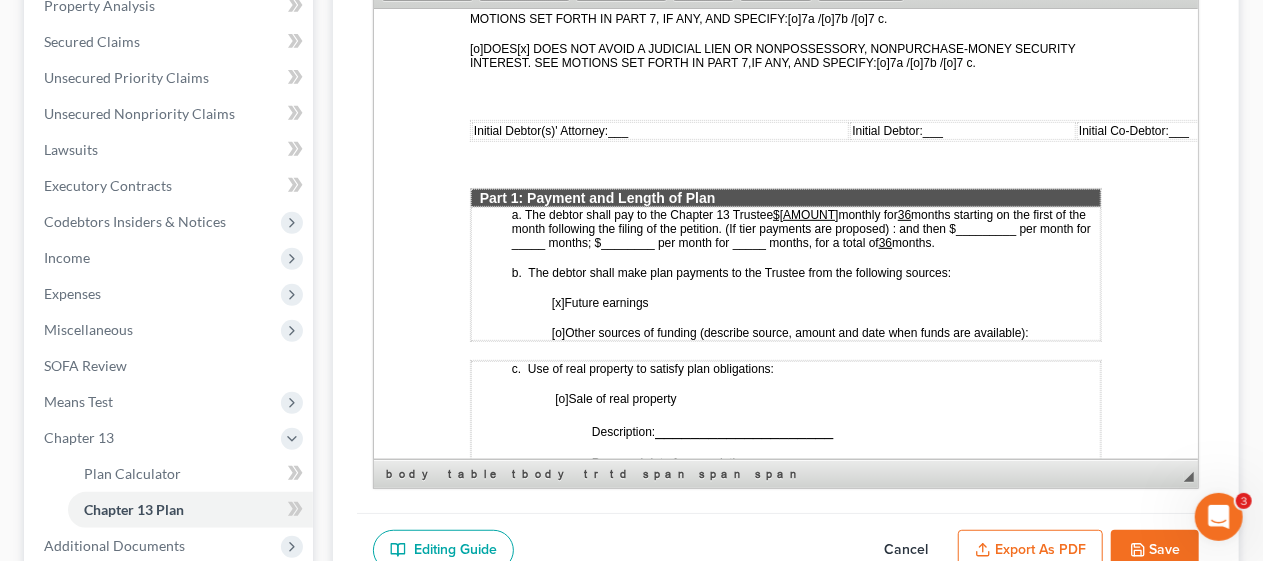 click on "___" at bounding box center (617, 130) 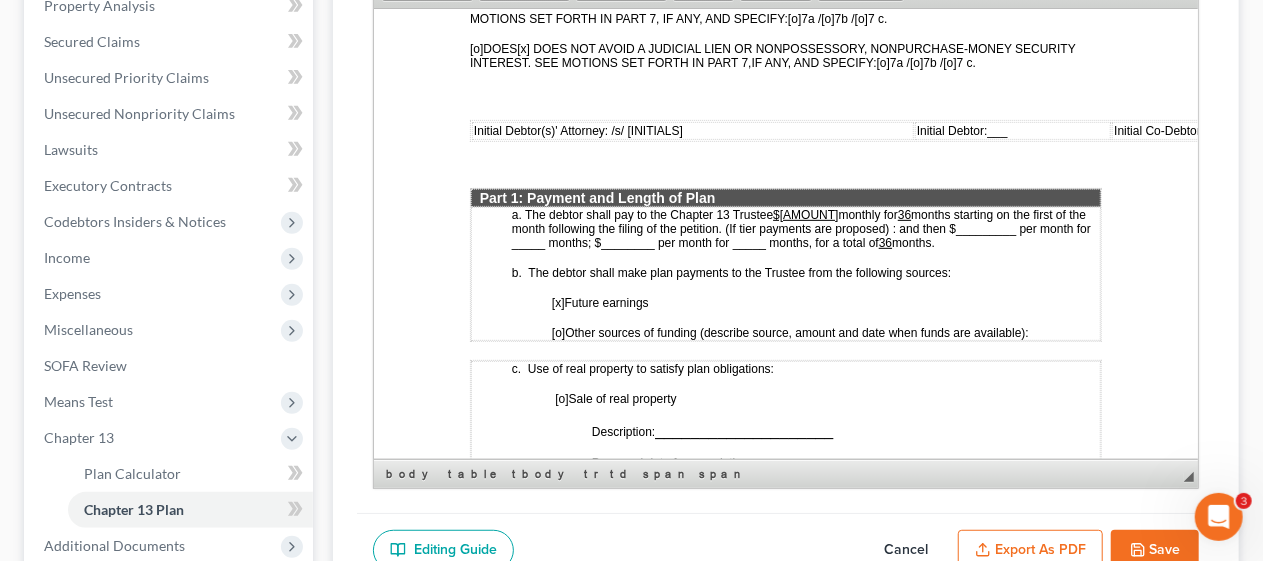 click on "___" at bounding box center [997, 130] 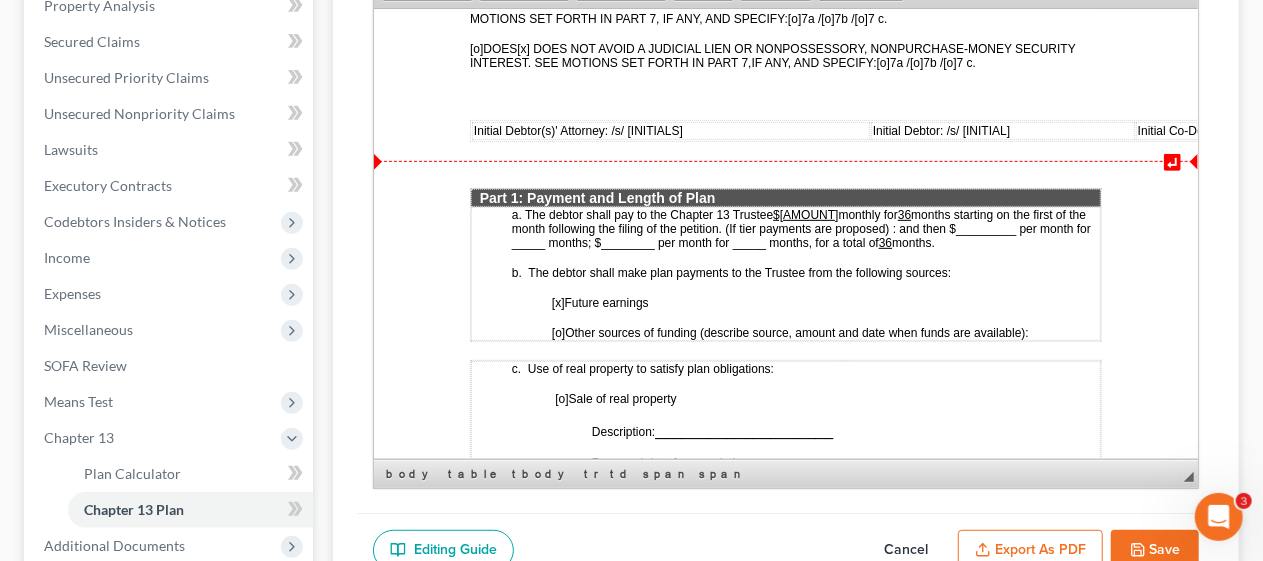 click on "$[AMOUNT]" at bounding box center [804, 214] 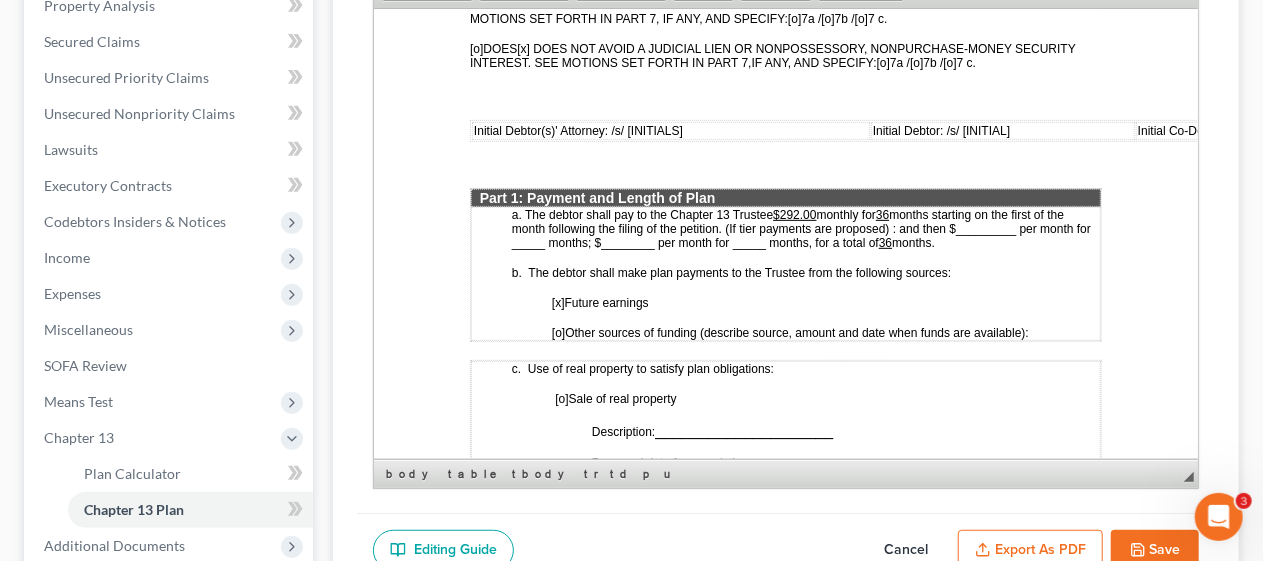 click on "STATISTICAL INFORMATION ONLY: Debtor must select the number of each of the following items included in the Plan. _ Valuation of Security _ Assumption of Executory Contract or Unexpired Lease _ Lien Avoidance Last revised: [DATE] UNITED STATES BANKRUPTCY COURT DISTRICT OF NEW JERSEY In Re: [FULL NAME] Case No.: Debtor(s) Judge: ___________ Chapter 13 Plan and Motions [X] Original [o] Modified/Notice Required [o] Motions Included [o] Modified/No Notice Required Date: [DATE] THE DEBTOR HAS FILED FOR RELIEF UNDER CHAPTER 13 OF THE BANKRUPTCY CODE YOUR RIGHTS WILL BE AFFECTED The Court issued a separate Notice of the Confirmation Hearing on Plan , which contains the date of the confirmation hearing on the Plan proposed by the Debtor. This document is the actual Plan proposed by the Debtor to adjust debts. THIS PLAN: [o] DOES [x] [o] DOES [x] [o] 7a / [o] 7b / [o] 7 c. [o] DOES [x] [o] 7a /" at bounding box center (785, 2470) 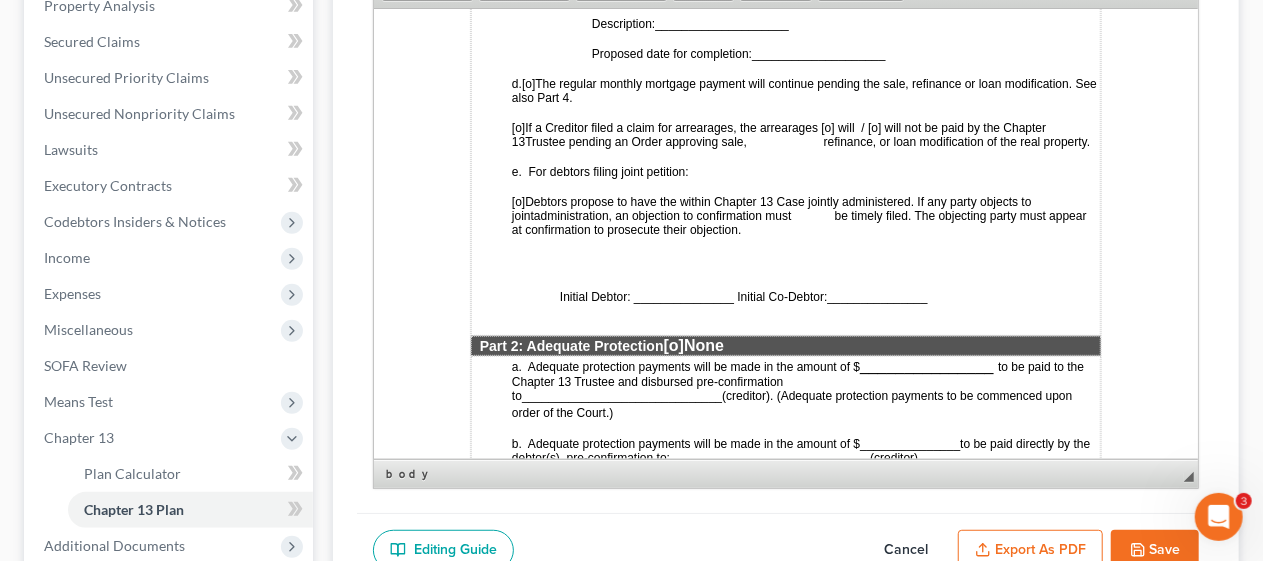 scroll, scrollTop: 1500, scrollLeft: 0, axis: vertical 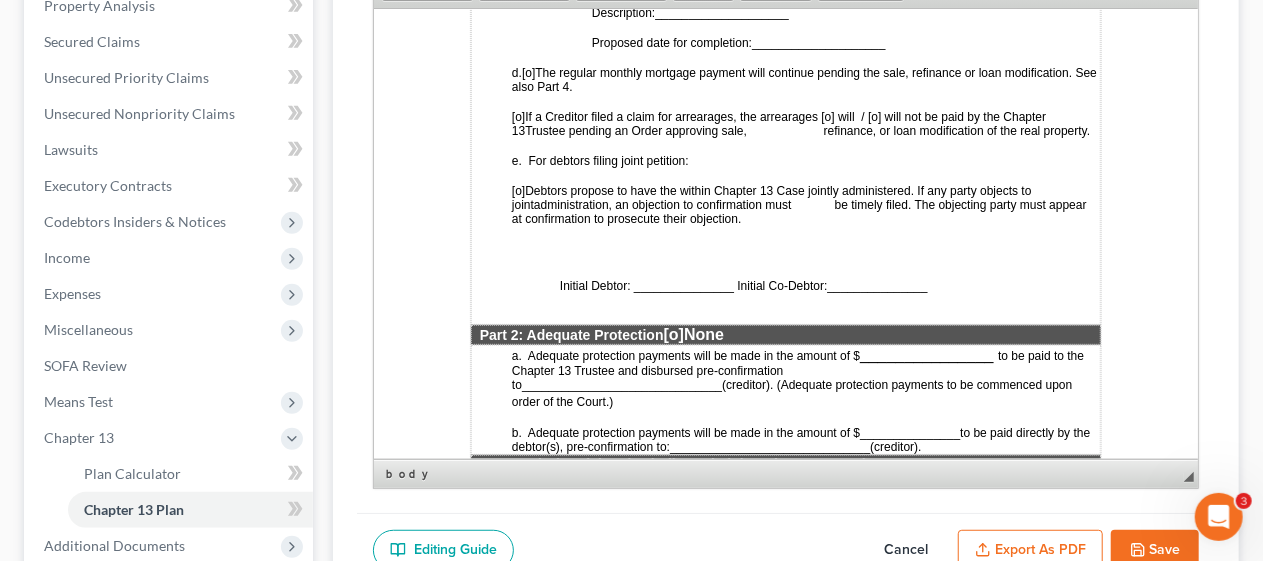 click on "Initial Debtor: _______________ Initial Co-Debtor: _______________" at bounding box center (785, 284) 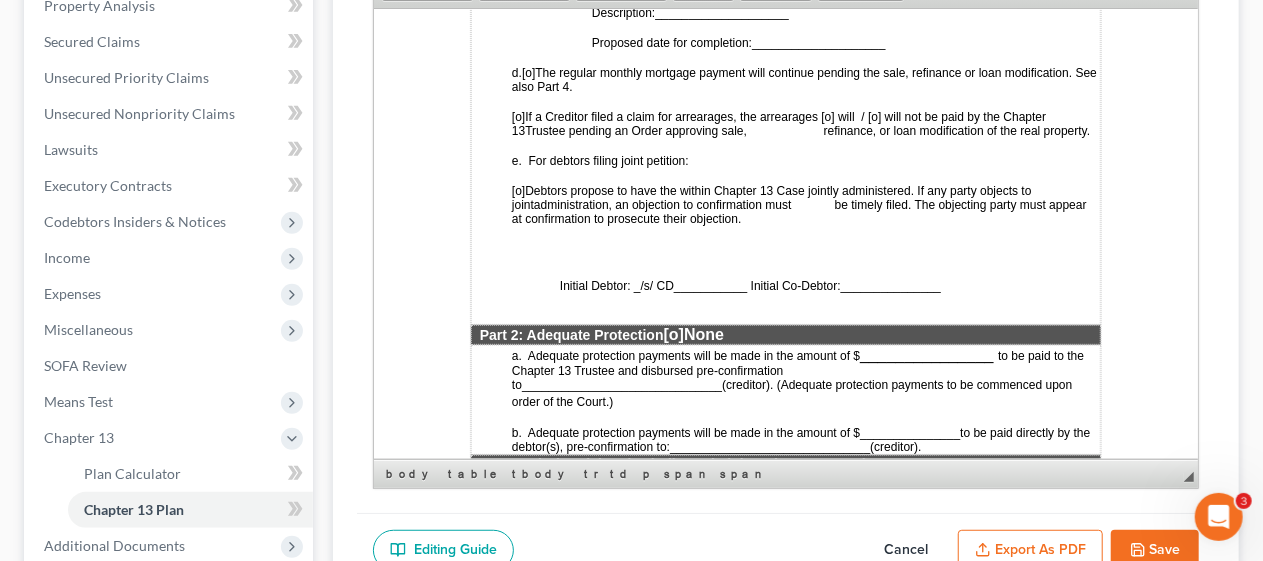 click on "STATISTICAL INFORMATION ONLY: Debtor must select the number of each of the following items included in the Plan. _ Valuation of Security _ Assumption of Executory Contract or Unexpired Lease _ Lien Avoidance Last revised: [DATE] UNITED STATES BANKRUPTCY COURT DISTRICT OF NEW JERSEY In Re: [FULL NAME] Case No.: Debtor(s) Judge: ___________ Chapter 13 Plan and Motions [X] Original [o] Modified/Notice Required [o] Motions Included [o] Modified/No Notice Required Date: [DATE] THE DEBTOR HAS FILED FOR RELIEF UNDER CHAPTER 13 OF THE BANKRUPTCY CODE YOUR RIGHTS WILL BE AFFECTED The Court issued a separate Notice of the Confirmation Hearing on Plan , which contains the date of the confirmation hearing on the Plan proposed by the Debtor. This document is the actual Plan proposed by the Debtor to adjust debts. THIS PLAN: [o] DOES [x] [o] DOES [x] [o] 7a / [o] 7b / [o] 7 c. [o] DOES [x] [o] 7a /" at bounding box center [785, 1870] 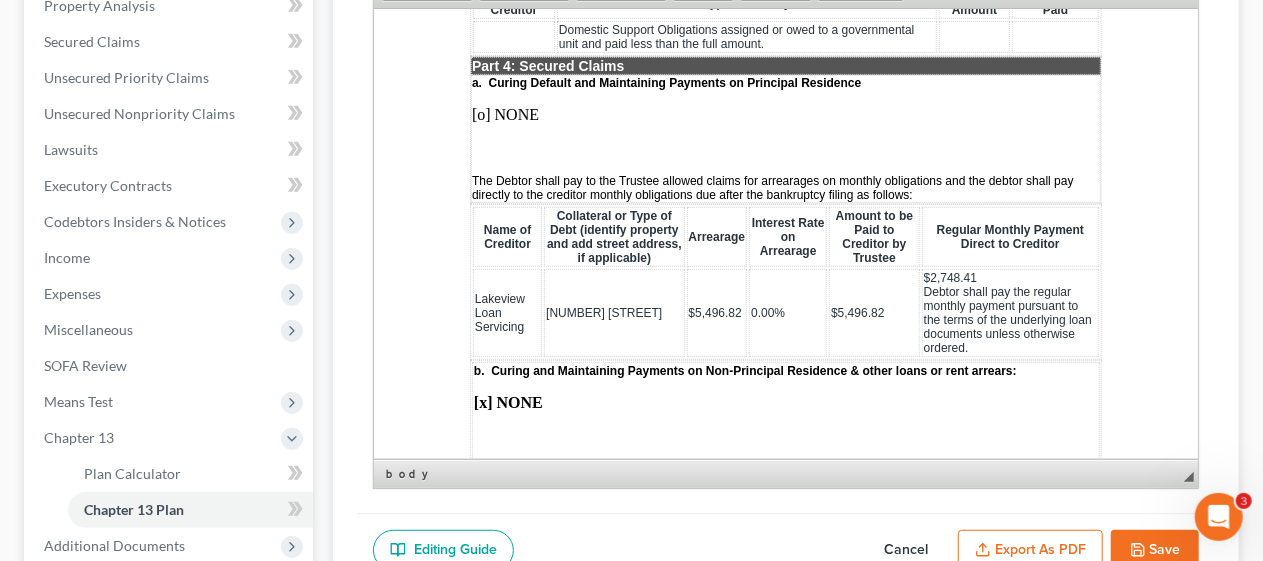 scroll, scrollTop: 2200, scrollLeft: 0, axis: vertical 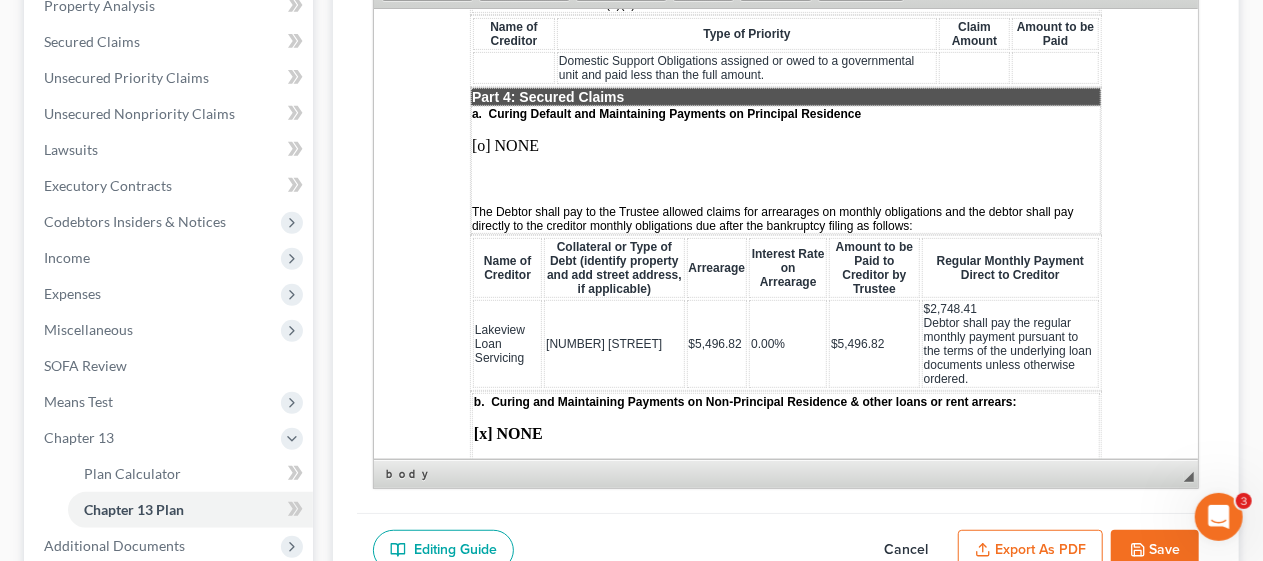 click on "[o] NONE" at bounding box center (785, 145) 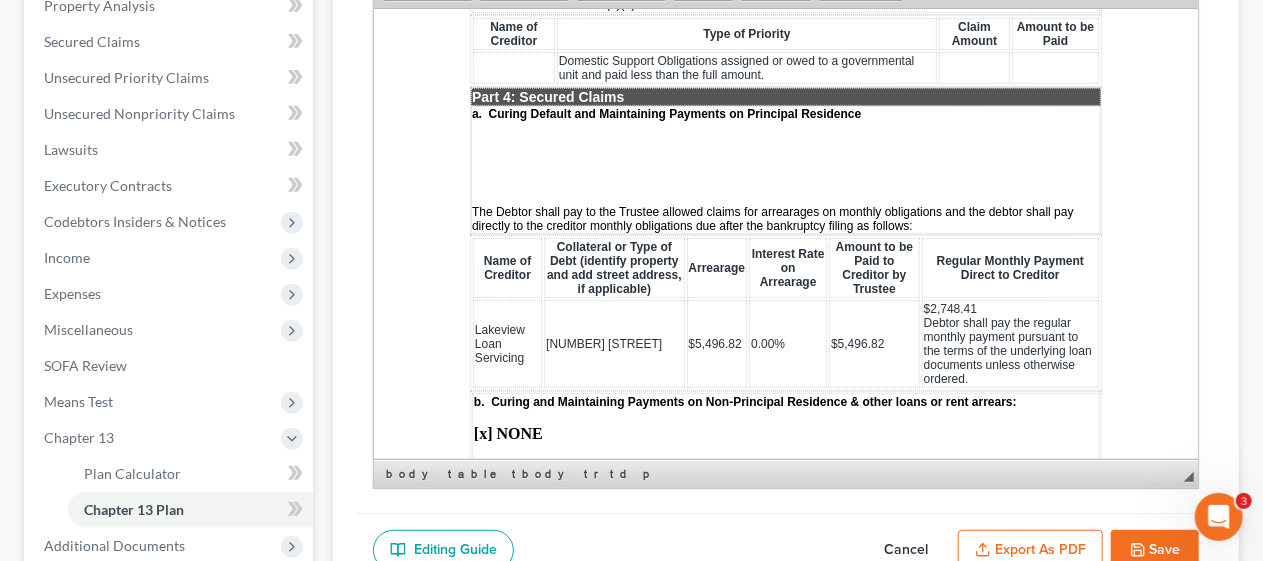 click on "STATISTICAL INFORMATION ONLY: Debtor must select the number of each of the following items included in the Plan. _ Valuation of Security _ Assumption of Executory Contract or Unexpired Lease _ Lien Avoidance Last revised: [DATE] UNITED STATES BANKRUPTCY COURT DISTRICT OF NEW JERSEY In Re: [FULL NAME] Case No.: Debtor(s) Judge: ___________ Chapter 13 Plan and Motions [X] Original [o] Modified/Notice Required [o] Motions Included [o] Modified/No Notice Required Date: [DATE] THE DEBTOR HAS FILED FOR RELIEF UNDER CHAPTER 13 OF THE BANKRUPTCY CODE YOUR RIGHTS WILL BE AFFECTED The Court issued a separate Notice of the Confirmation Hearing on Plan , which contains the date of the confirmation hearing on the Plan proposed by the Debtor. This document is the actual Plan proposed by the Debtor to adjust debts. THIS PLAN: [o] DOES [x] [o] DOES [x] [o] 7a / [o] 7b / [o] 7 c. [o] DOES [x] [o] 7a /" at bounding box center (785, 1170) 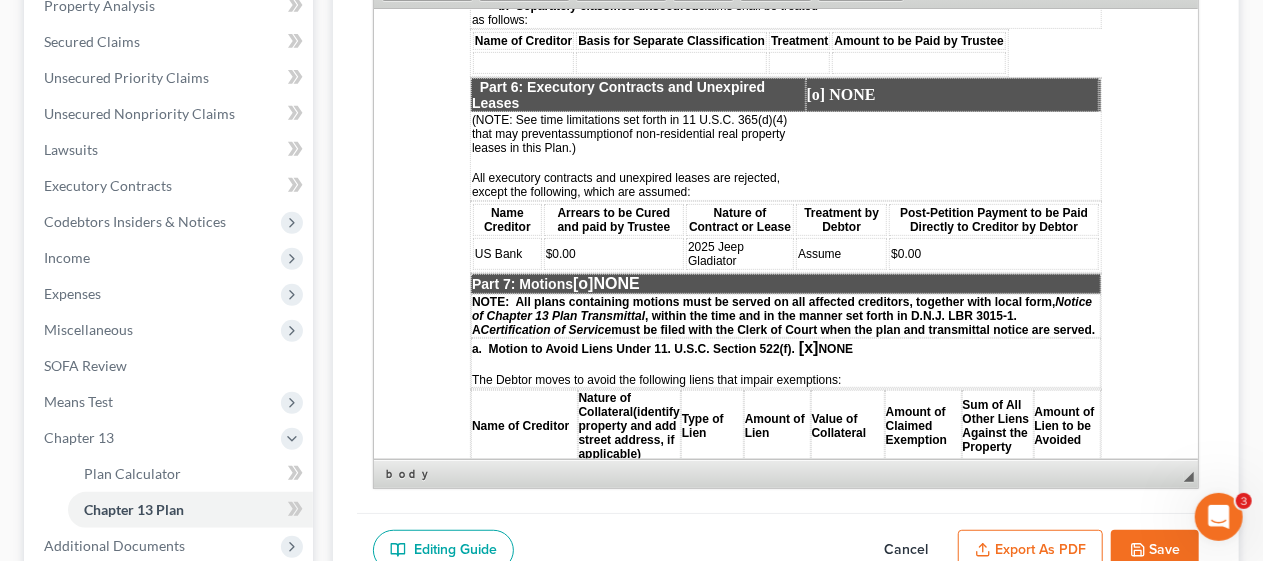 scroll, scrollTop: 4100, scrollLeft: 0, axis: vertical 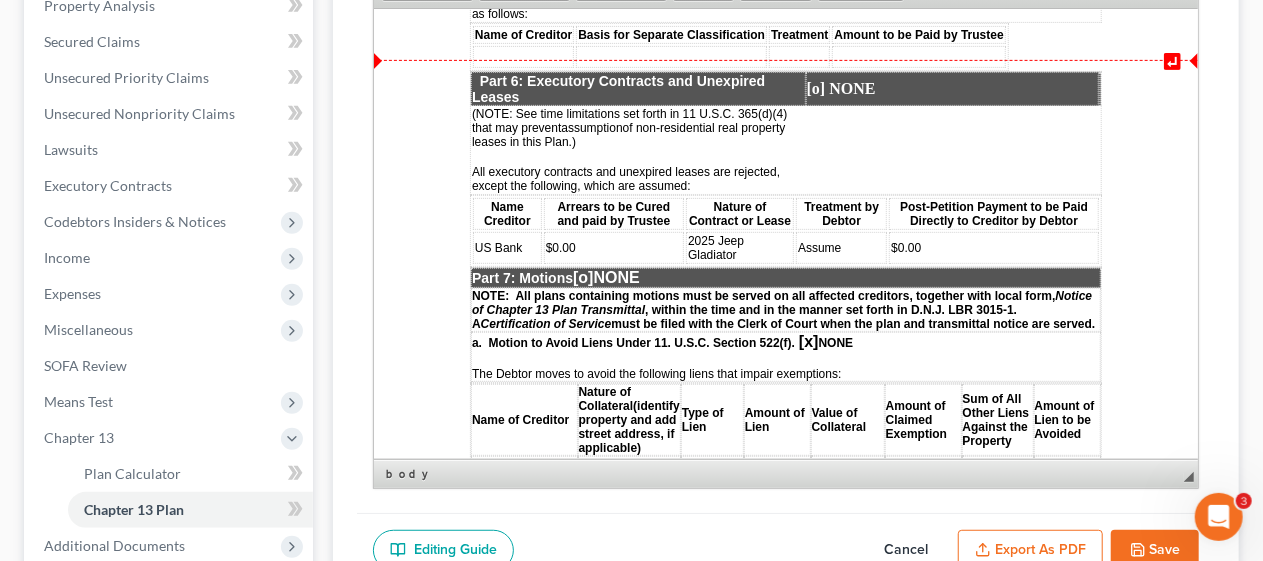 click on "[o] NONE" at bounding box center [951, 88] 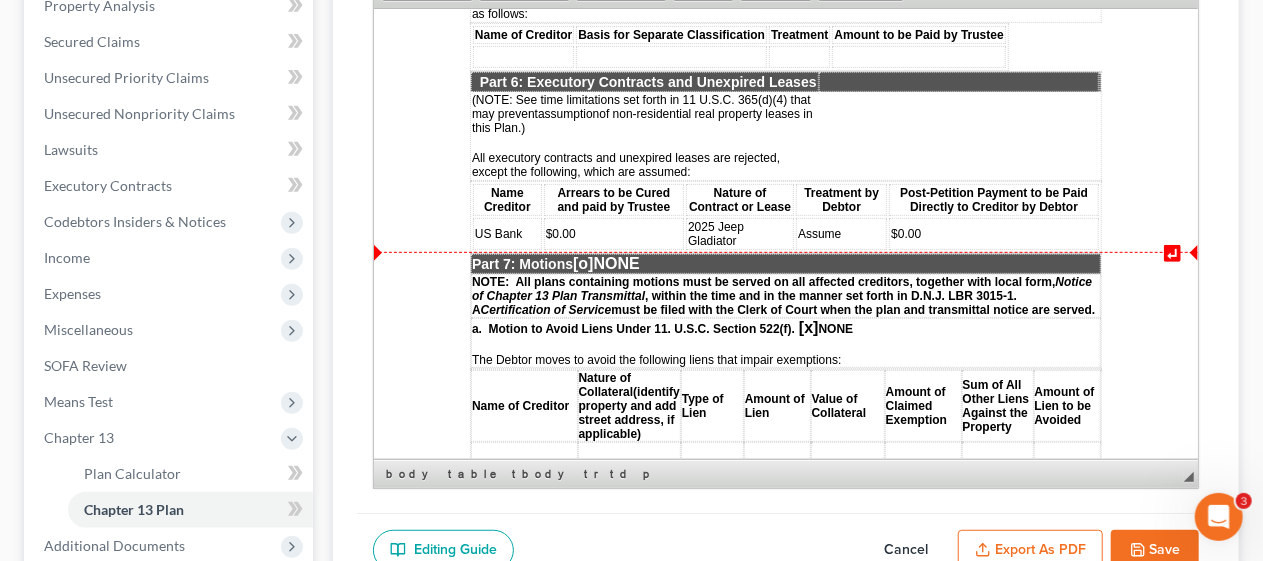 click on "$0.00" at bounding box center (905, 233) 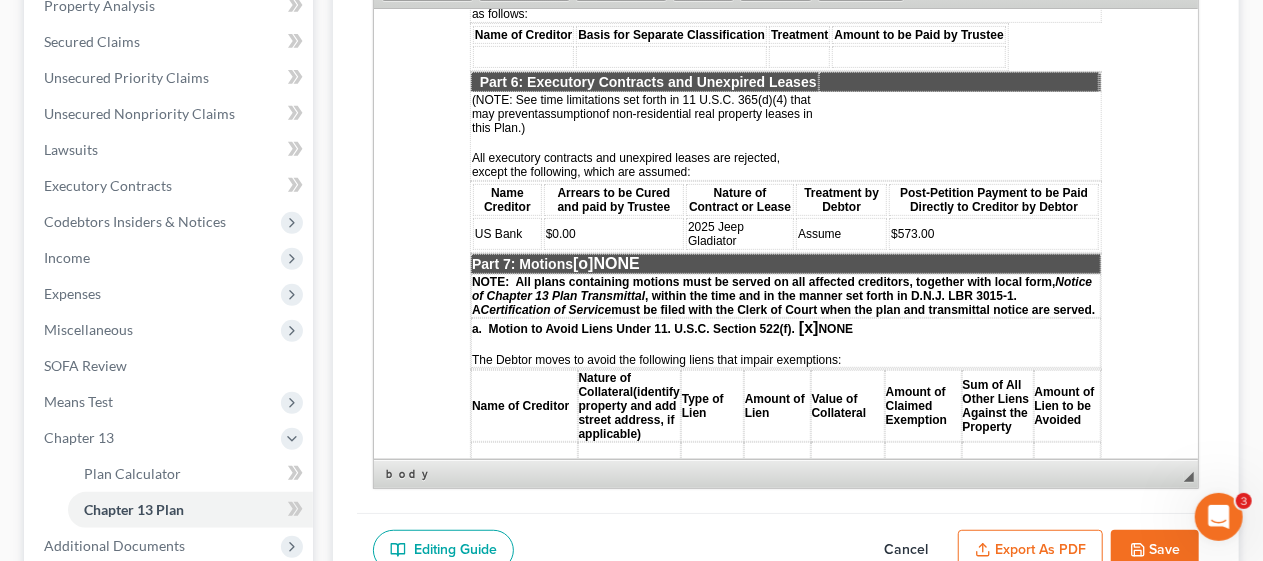 click on "STATISTICAL INFORMATION ONLY: Debtor must select the number of each of the following items included in the Plan. _ Valuation of Security _ Assumption of Executory Contract or Unexpired Lease _ Lien Avoidance Last revised: [DATE] UNITED STATES BANKRUPTCY COURT DISTRICT OF NEW JERSEY In Re: [FULL NAME] Case No.: Debtor(s) Judge: ___________ Chapter 13 Plan and Motions [X] Original [o] Modified/Notice Required [o] Motions Included [o] Modified/No Notice Required Date: [DATE] THE DEBTOR HAS FILED FOR RELIEF UNDER CHAPTER 13 OF THE BANKRUPTCY CODE YOUR RIGHTS WILL BE AFFECTED The Court issued a separate Notice of the Confirmation Hearing on Plan , which contains the date of the confirmation hearing on the Plan proposed by the Debtor. This document is the actual Plan proposed by the Debtor to adjust debts. THIS PLAN: [o] DOES [x] [o] DOES [x] [o] 7a / [o] 7b / [o] 7 c. [o] DOES [x] [o] 7a /" at bounding box center (785, -737) 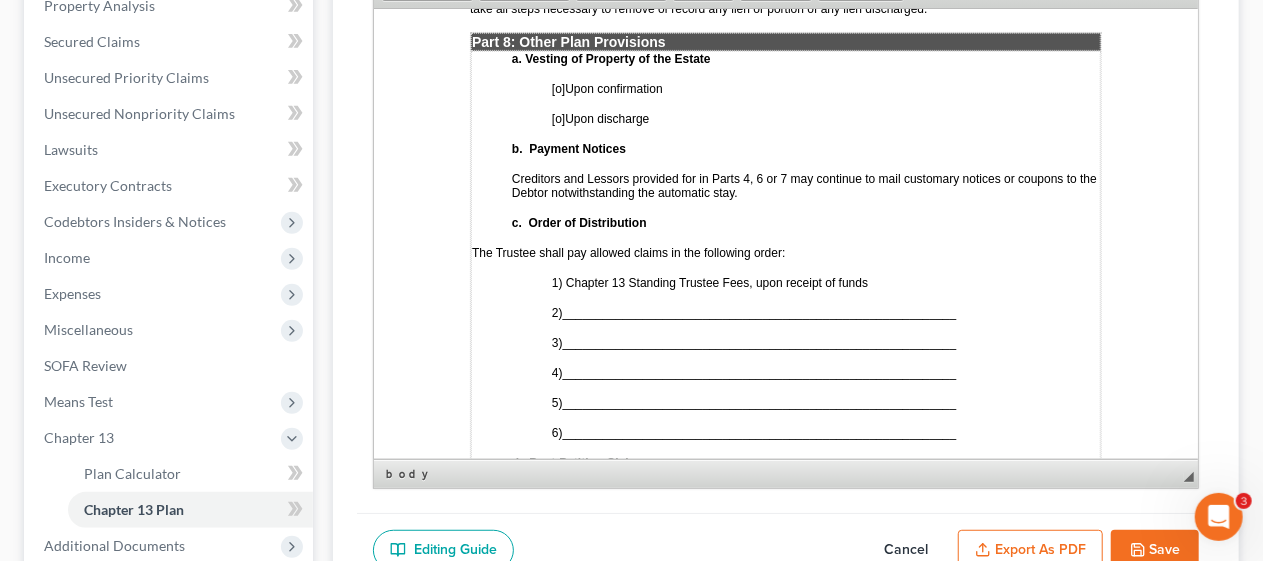 scroll, scrollTop: 5100, scrollLeft: 0, axis: vertical 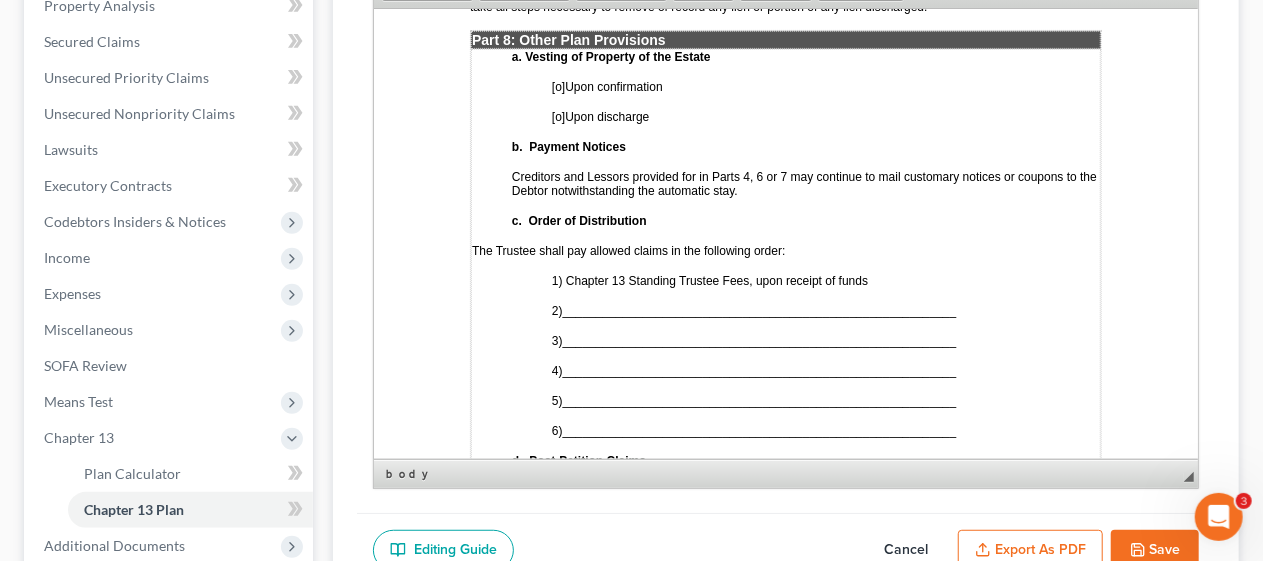click on "[o]" at bounding box center (557, 86) 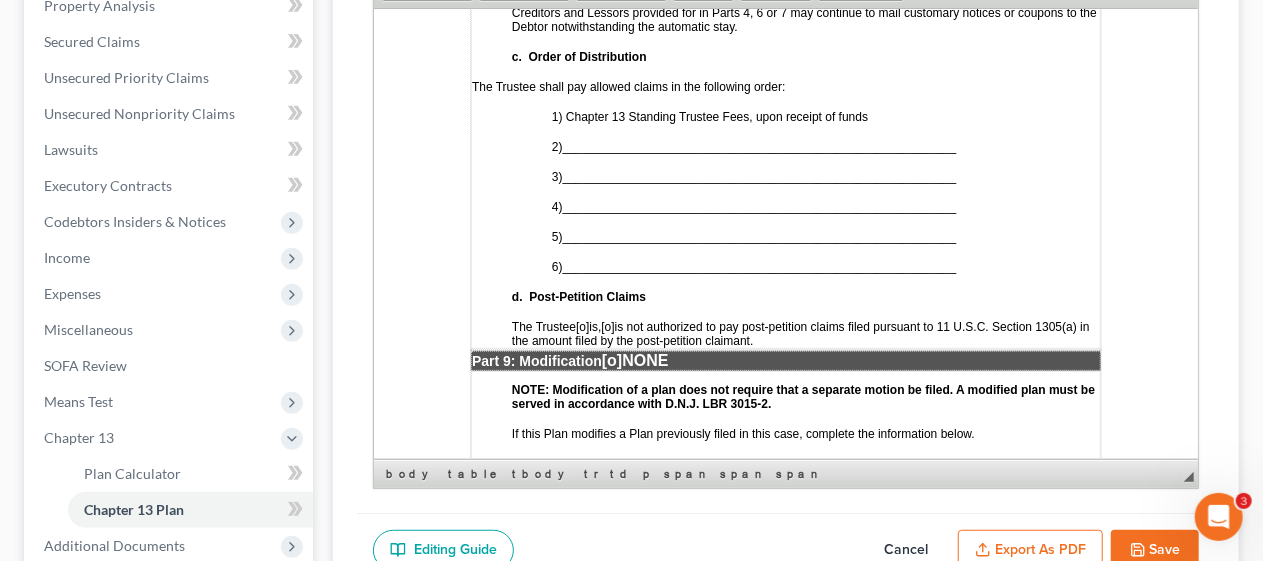 scroll, scrollTop: 5300, scrollLeft: 0, axis: vertical 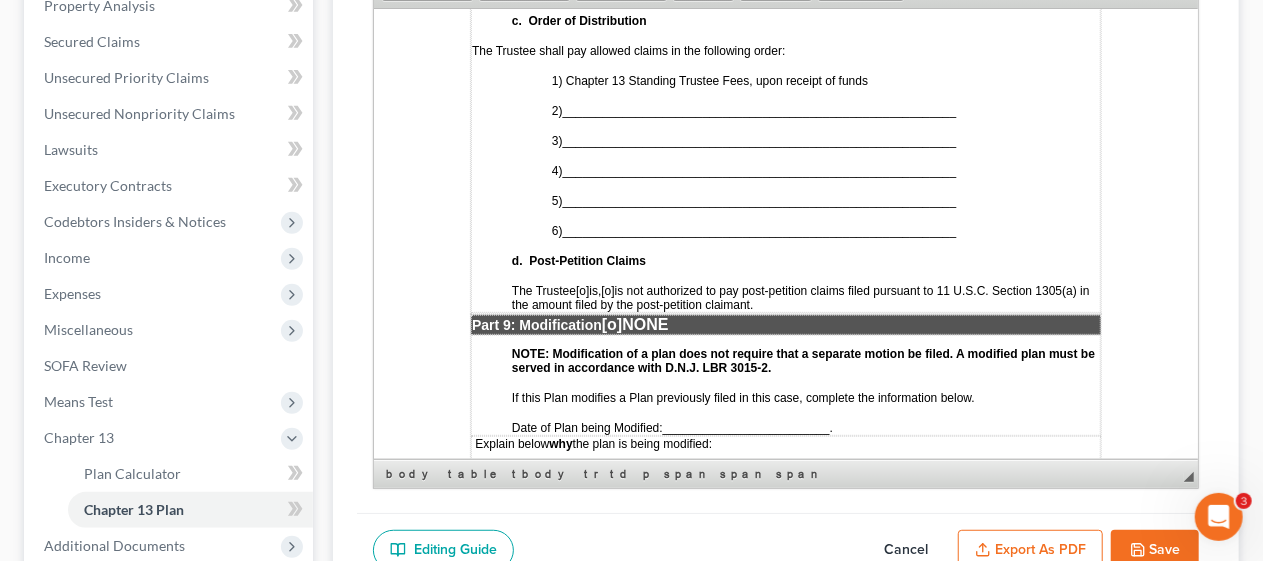 click on "___________________________________________________________" at bounding box center [759, 110] 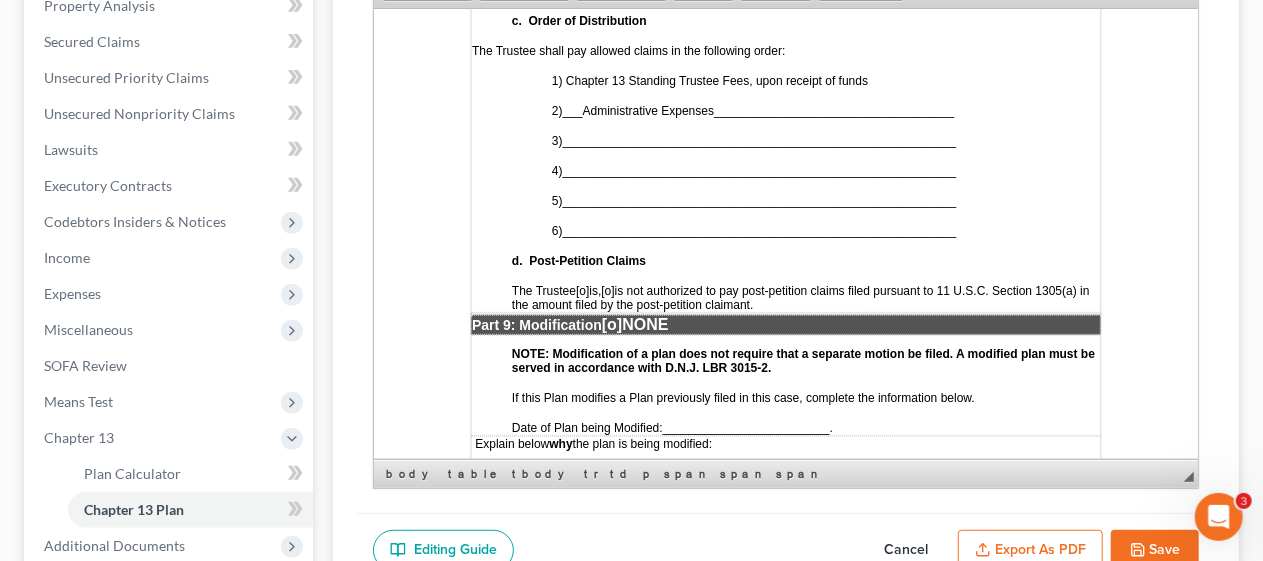 click on "___________________________________________________________" at bounding box center (759, 140) 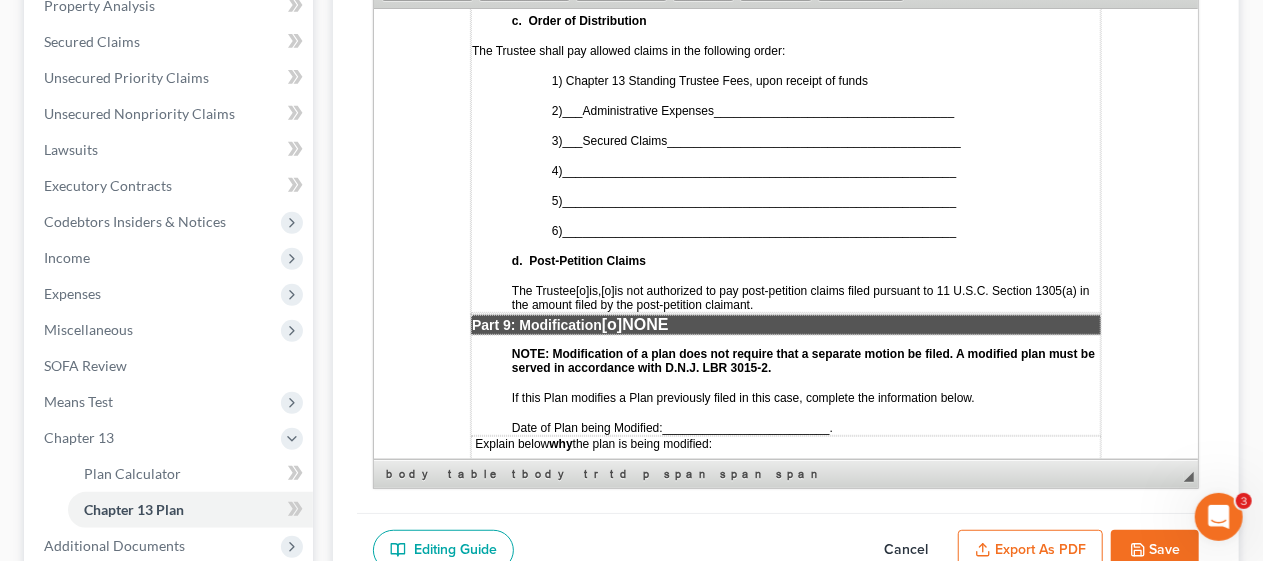 click on "___________________________________________________________" at bounding box center [759, 170] 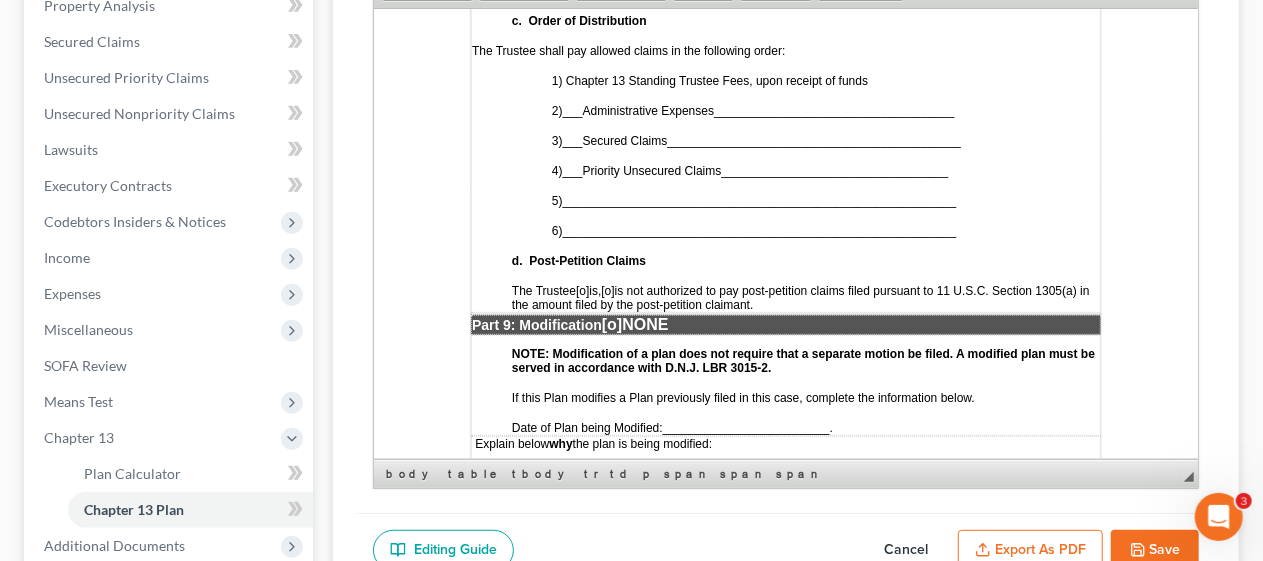 click on "___________________________________________________________" at bounding box center [759, 200] 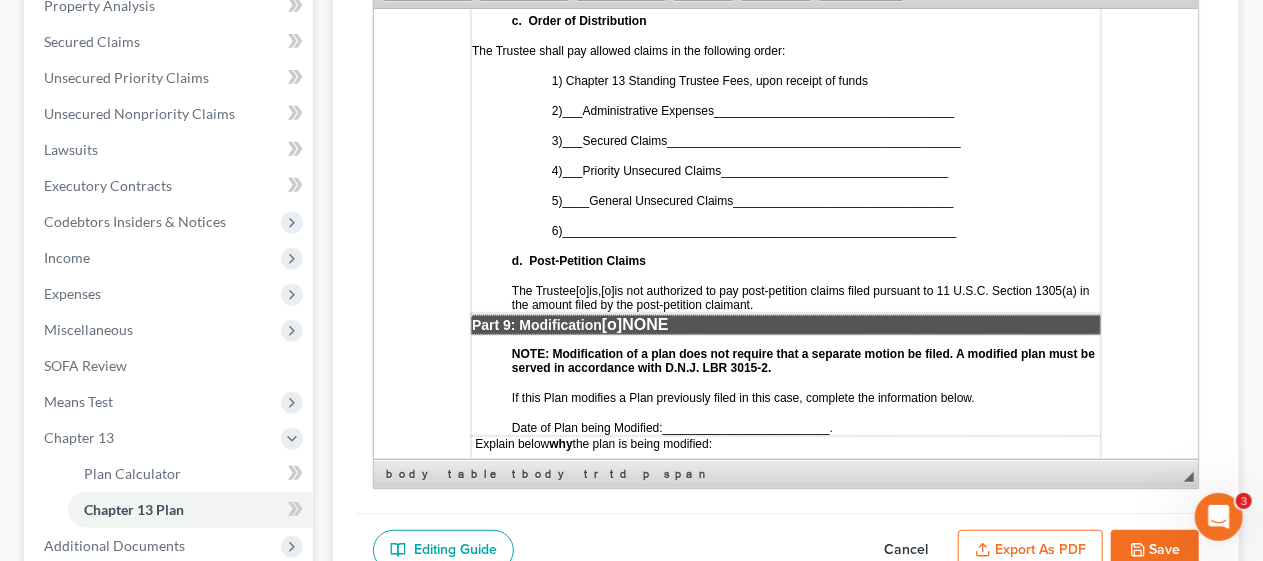 click on "STATISTICAL INFORMATION ONLY: Debtor must select the number of each of the following items included in the Plan. _ Valuation of Security _ Assumption of Executory Contract or Unexpired Lease _ Lien Avoidance Last revised: [DATE] UNITED STATES BANKRUPTCY COURT DISTRICT OF NEW JERSEY In Re: [FULL NAME] Case No.: Debtor(s) Judge: ___________ Chapter 13 Plan and Motions [X] Original [o] Modified/Notice Required [o] Motions Included [o] Modified/No Notice Required Date: [DATE] THE DEBTOR HAS FILED FOR RELIEF UNDER CHAPTER 13 OF THE BANKRUPTCY CODE YOUR RIGHTS WILL BE AFFECTED The Court issued a separate Notice of the Confirmation Hearing on Plan , which contains the date of the confirmation hearing on the Plan proposed by the Debtor. This document is the actual Plan proposed by the Debtor to adjust debts. THIS PLAN: [o] DOES [x] [o] DOES [x] [o] 7a / [o] 7b / [o] 7 c. [o] DOES [x] [o] 7a /" at bounding box center [785, -1937] 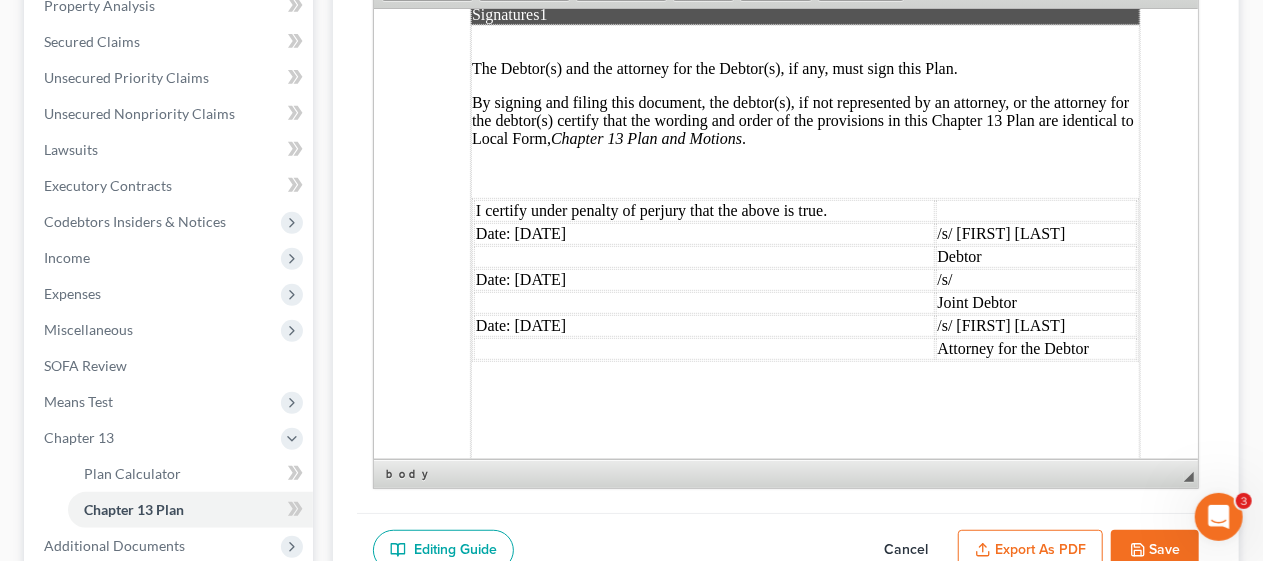 scroll, scrollTop: 6100, scrollLeft: 0, axis: vertical 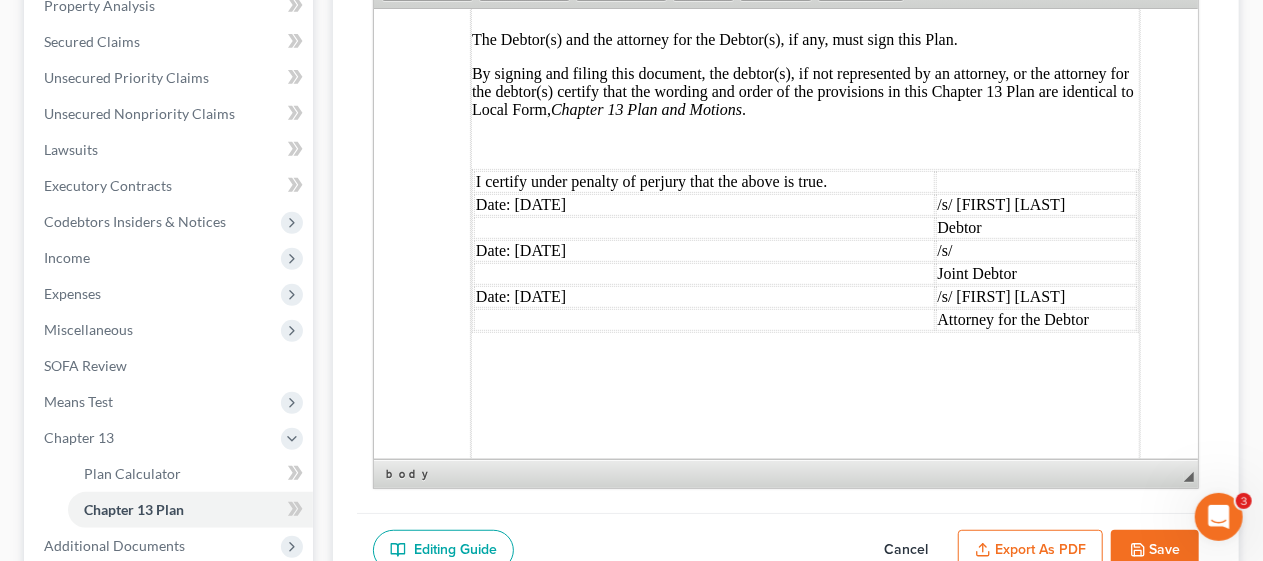 click on "Date: [DATE]" at bounding box center (703, 250) 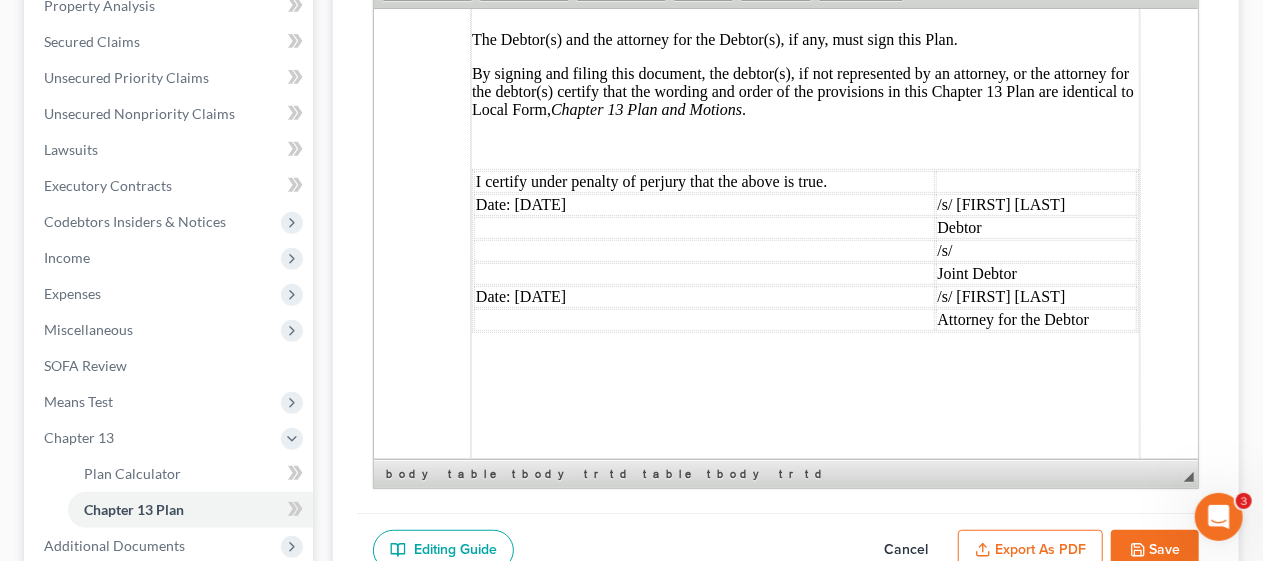 click on "/s/" at bounding box center [1036, 250] 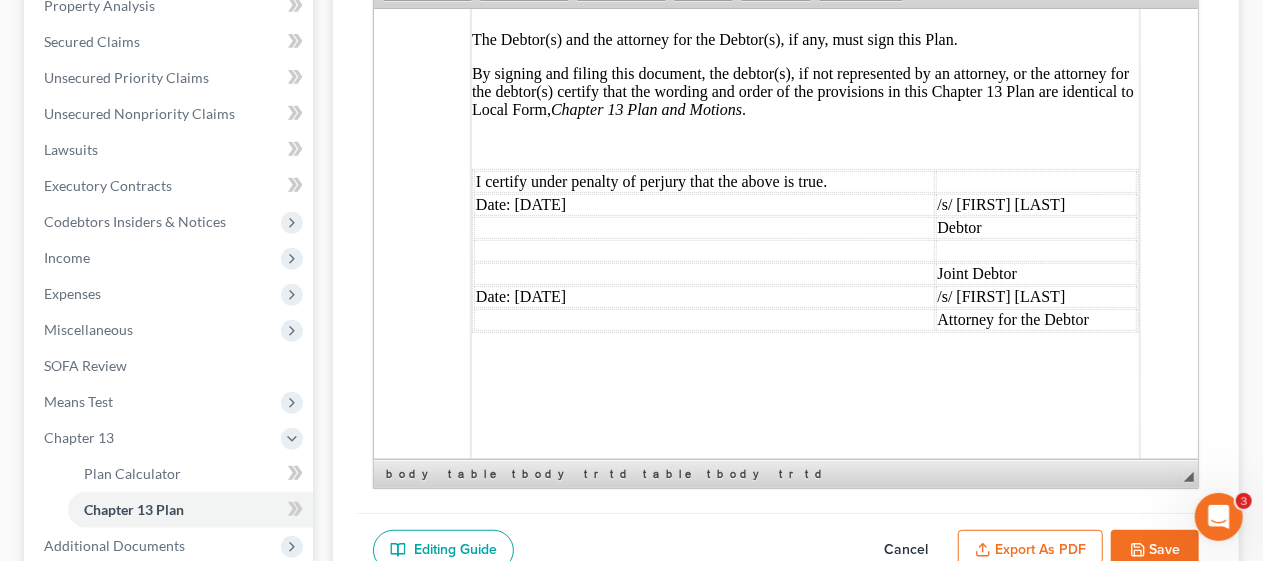 click on "Joint Debtor" at bounding box center (1036, 273) 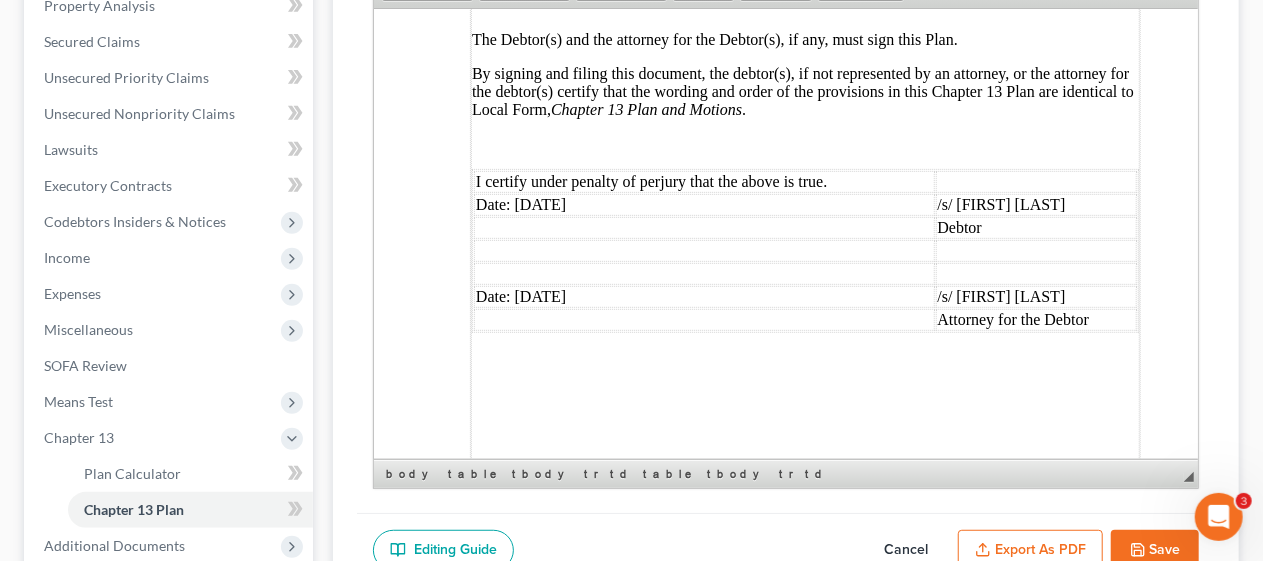 click on "STATISTICAL INFORMATION ONLY: Debtor must select the number of each of the following items included in the Plan. _ Valuation of Security _ Assumption of Executory Contract or Unexpired Lease _ Lien Avoidance Last revised: [DATE] UNITED STATES BANKRUPTCY COURT DISTRICT OF NEW JERSEY In Re: [FULL NAME] Case No.: Debtor(s) Judge: ___________ Chapter 13 Plan and Motions [X] Original [o] Modified/Notice Required [o] Motions Included [o] Modified/No Notice Required Date: [DATE] THE DEBTOR HAS FILED FOR RELIEF UNDER CHAPTER 13 OF THE BANKRUPTCY CODE YOUR RIGHTS WILL BE AFFECTED The Court issued a separate Notice of the Confirmation Hearing on Plan , which contains the date of the confirmation hearing on the Plan proposed by the Debtor. This document is the actual Plan proposed by the Debtor to adjust debts. THIS PLAN: [o] DOES [x] [o] DOES [x] [o] 7a / [o] 7b / [o] 7 c. [o] DOES [x] [o] 7a /" at bounding box center [785, -2737] 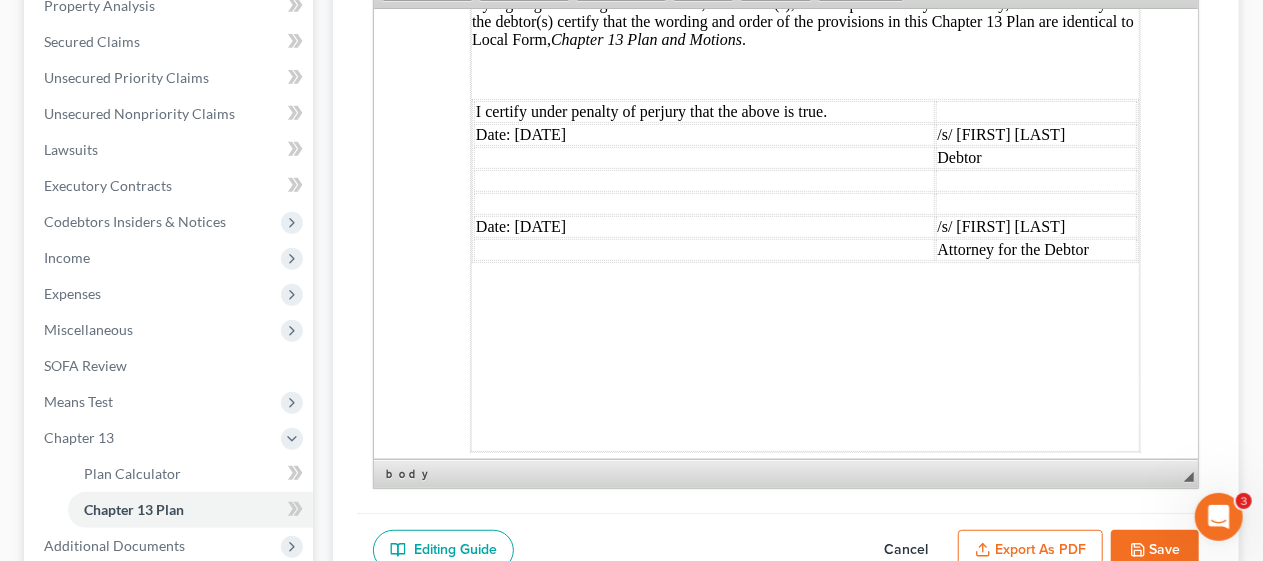 scroll, scrollTop: 6264, scrollLeft: 0, axis: vertical 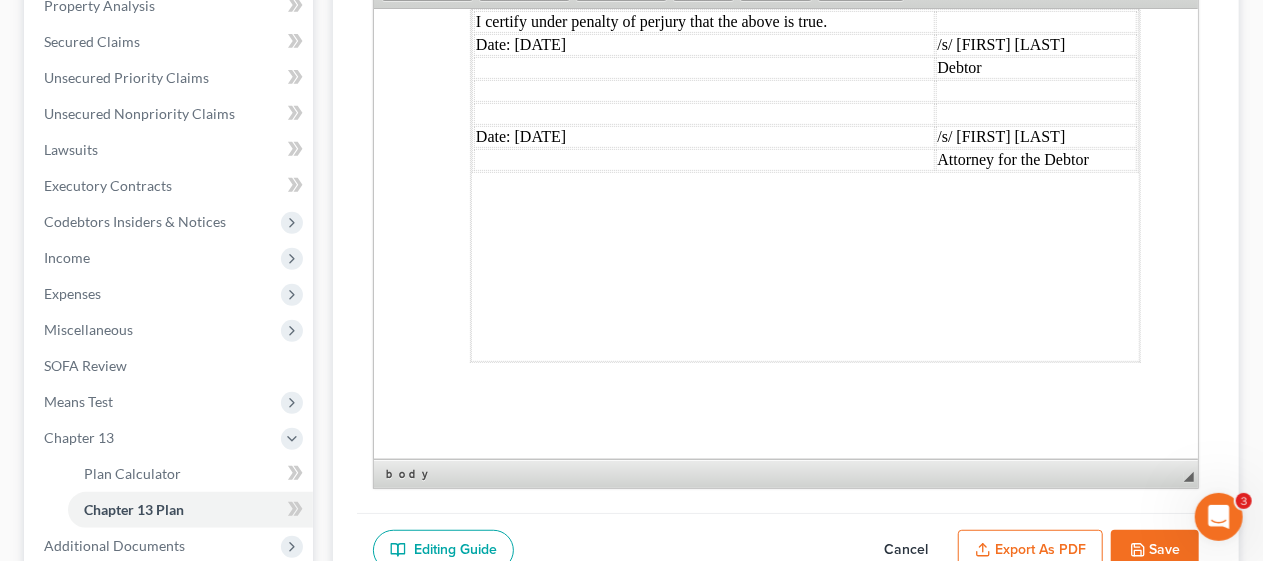 click on "Save" at bounding box center (1155, 551) 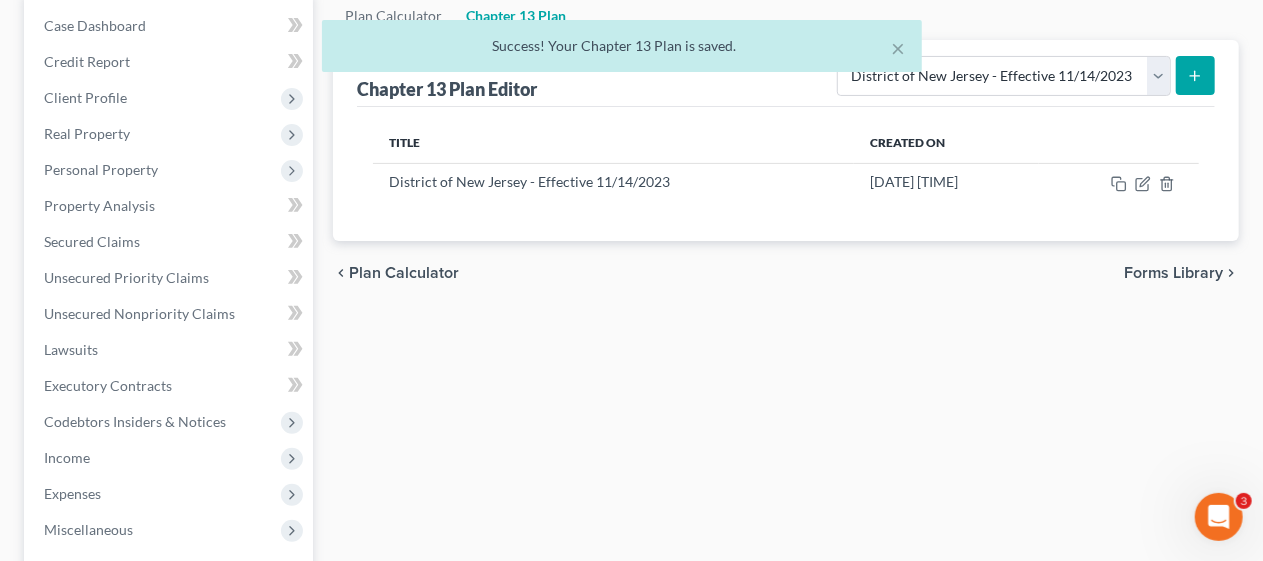 scroll, scrollTop: 100, scrollLeft: 0, axis: vertical 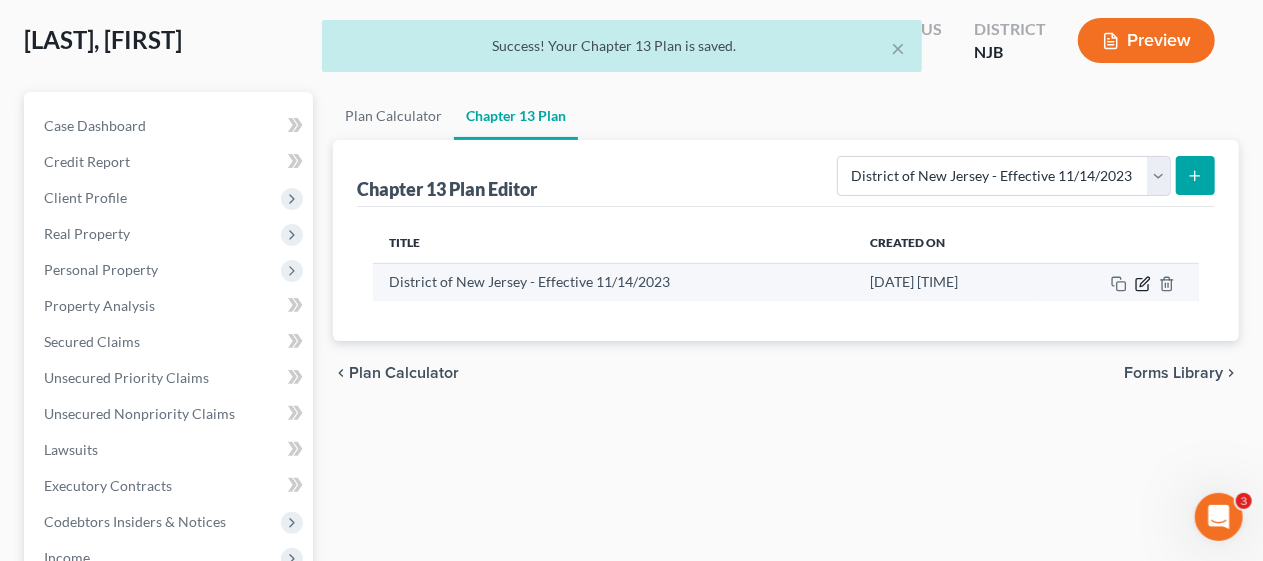 click 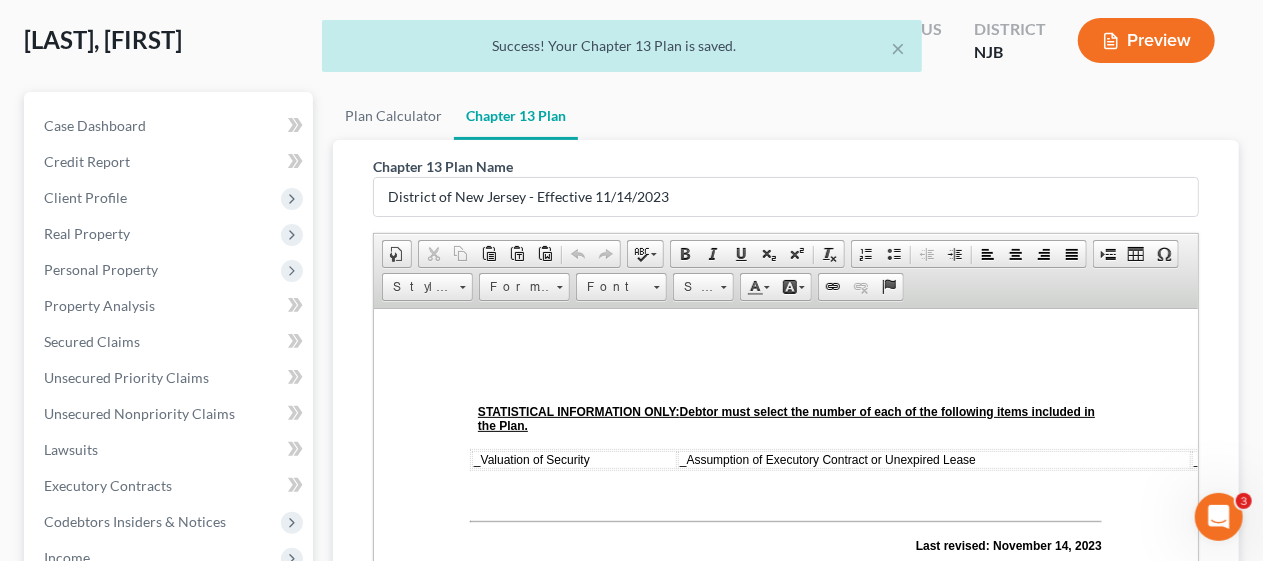 scroll, scrollTop: 0, scrollLeft: 0, axis: both 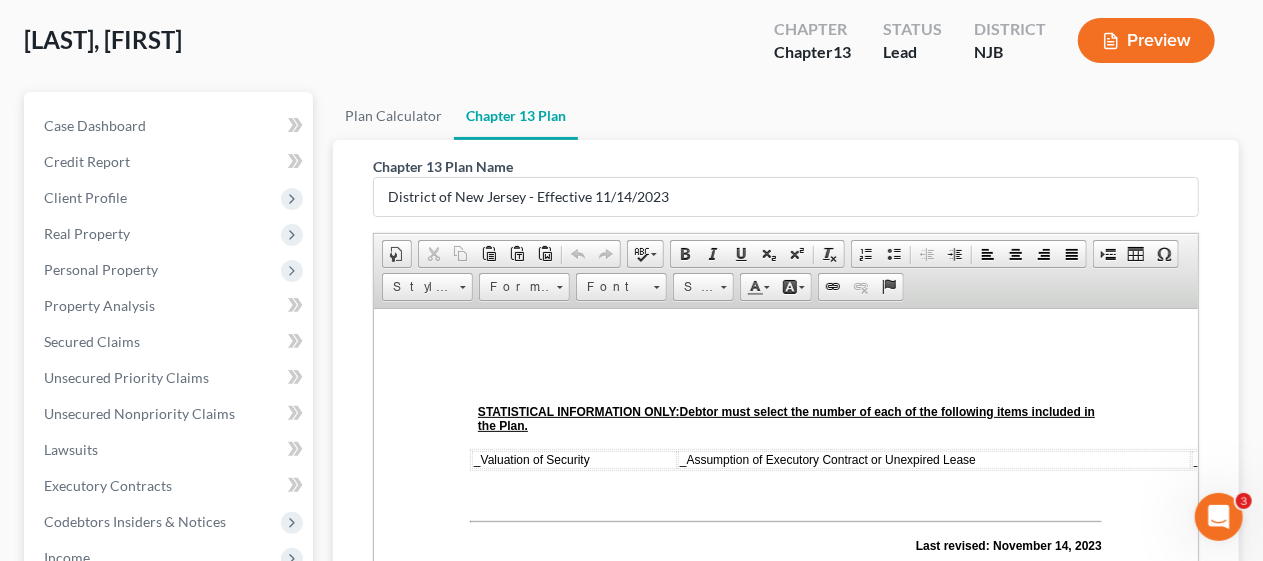 click on "Chapter 13 Plan Name District of New Jersey - Effective [DATE] Rich Text Editor, document-ckeditor Editor toolbars Document Document Properties Clipboard/Undo Cut Copy Paste Paste as plain text Paste from Word Undo Redo language Spell Check As You Type Basic Styles Bold Italic Underline Subscript Superscript Remove Format Paragraph Insert/Remove Numbered List Insert/Remove Bulleted List Decrease Indent Increase Indent Align Left Center Align Right Justify Insert Insert Page Break for Printing Table Insert Special Character Styles Styles Styles Format Format Font Font Size Size Colors Text Color Background Color Links Link Unlink Anchor Press ALT 0 for help ◢ Elements path" at bounding box center [786, 476] 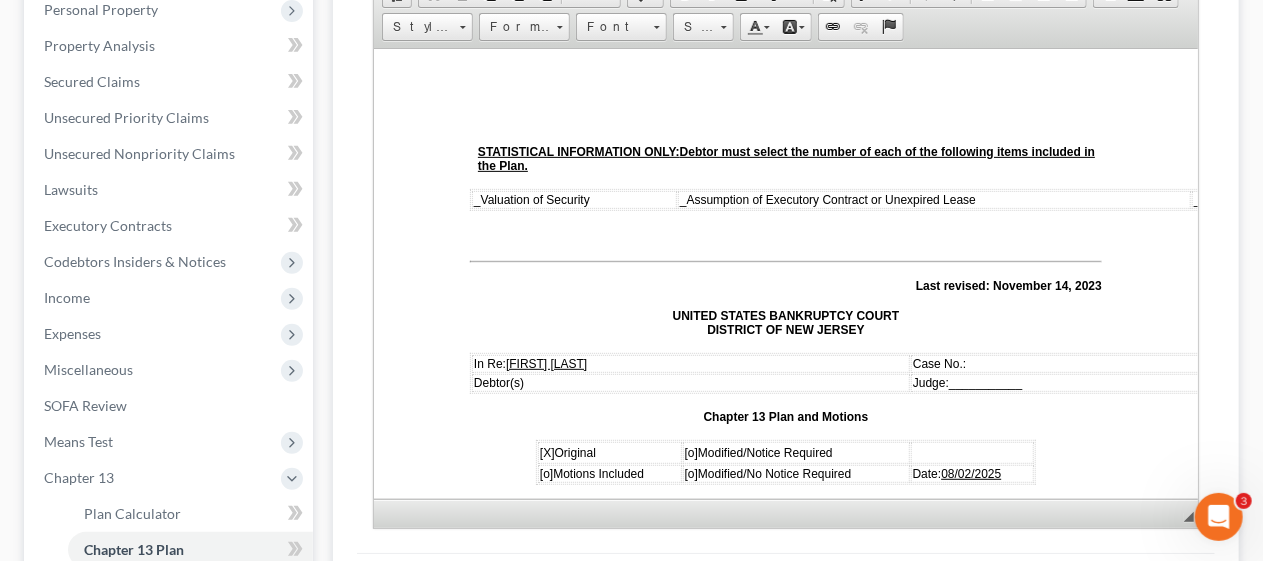 scroll, scrollTop: 400, scrollLeft: 0, axis: vertical 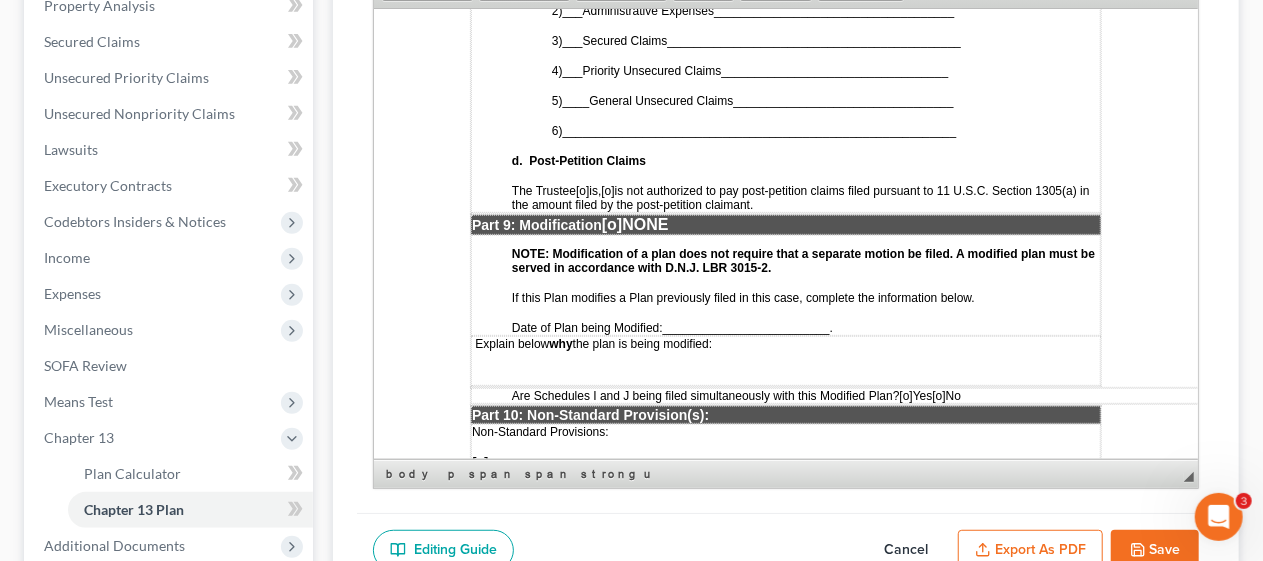 click on "[o]" at bounding box center [606, 190] 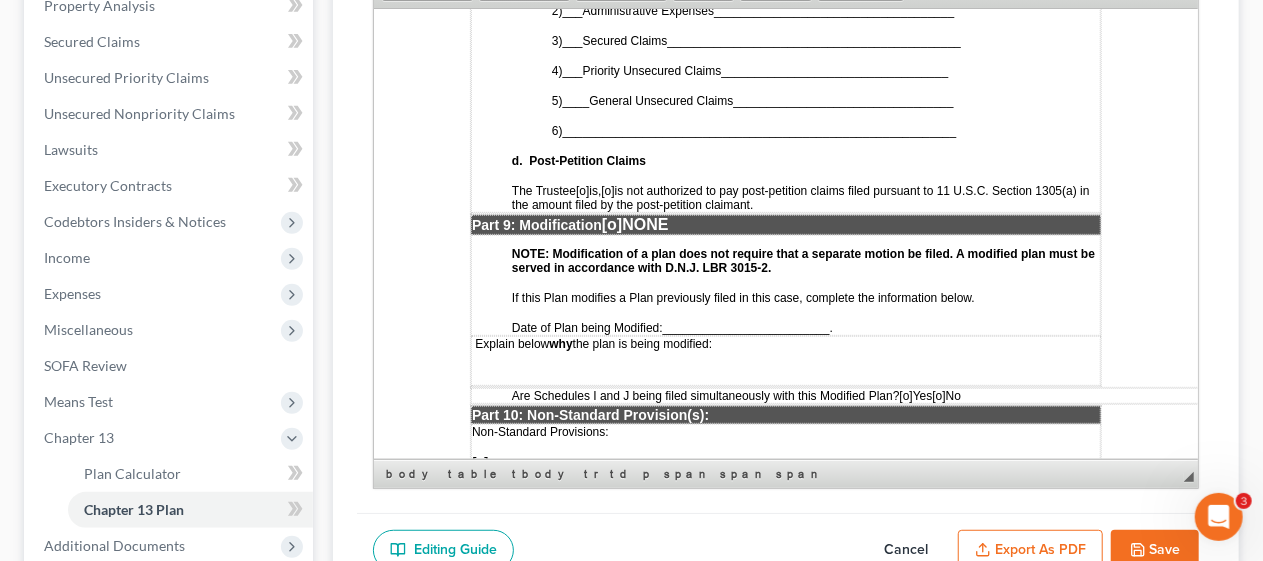 type 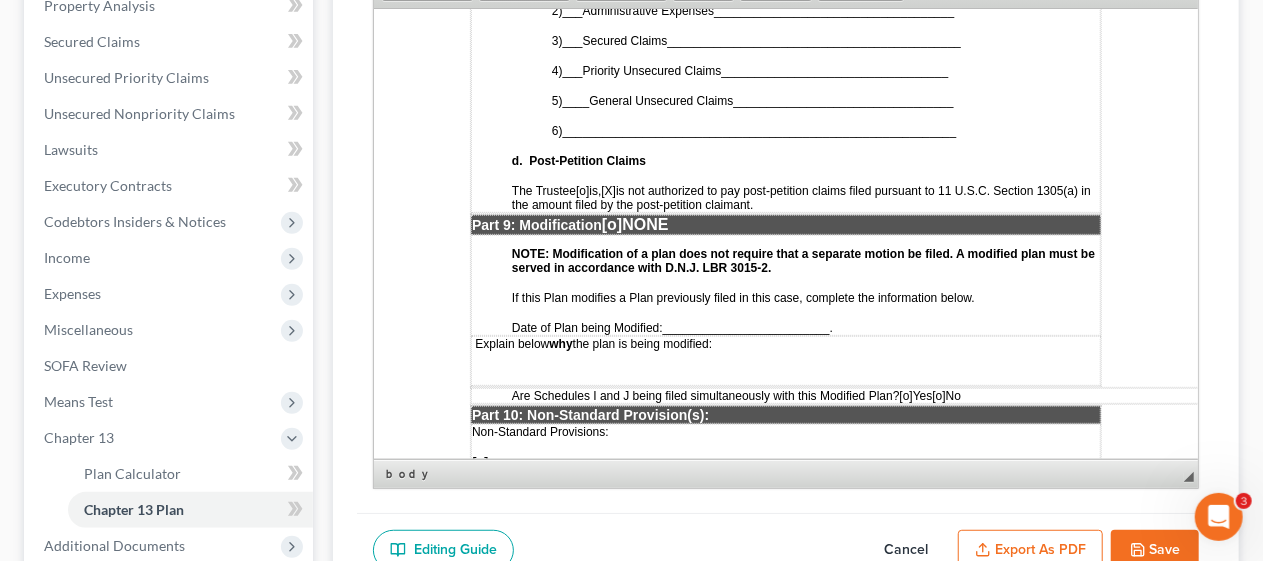 click on "STATISTICAL INFORMATION ONLY: Debtor must select the number of each of the following items included in the Plan. _ Valuation of Security _ Assumption of Executory Contract or Unexpired Lease _ Lien Avoidance Last revised: [DATE] UNITED STATES BANKRUPTCY COURT DISTRICT OF NEW JERSEY In Re: [FULL NAME] Case No.: Debtor(s) Judge: ___________ Chapter 13 Plan and Motions [X] Original [o] Modified/Notice Required [o] Motions Included [o] Modified/No Notice Required Date: [DATE] THE DEBTOR HAS FILED FOR RELIEF UNDER CHAPTER 13 OF THE BANKRUPTCY CODE YOUR RIGHTS WILL BE AFFECTED The Court issued a separate Notice of the Confirmation Hearing on Plan , which contains the date of the confirmation hearing on the Plan proposed by the Debtor. This document is the actual Plan proposed by the Debtor to adjust debts. THIS PLAN: [o] DOES [x] [o] DOES [x] [o] 7a / [o] 7b / [o] 7 c. [o] DOES [x] [o] 7a /" at bounding box center (785, -2037) 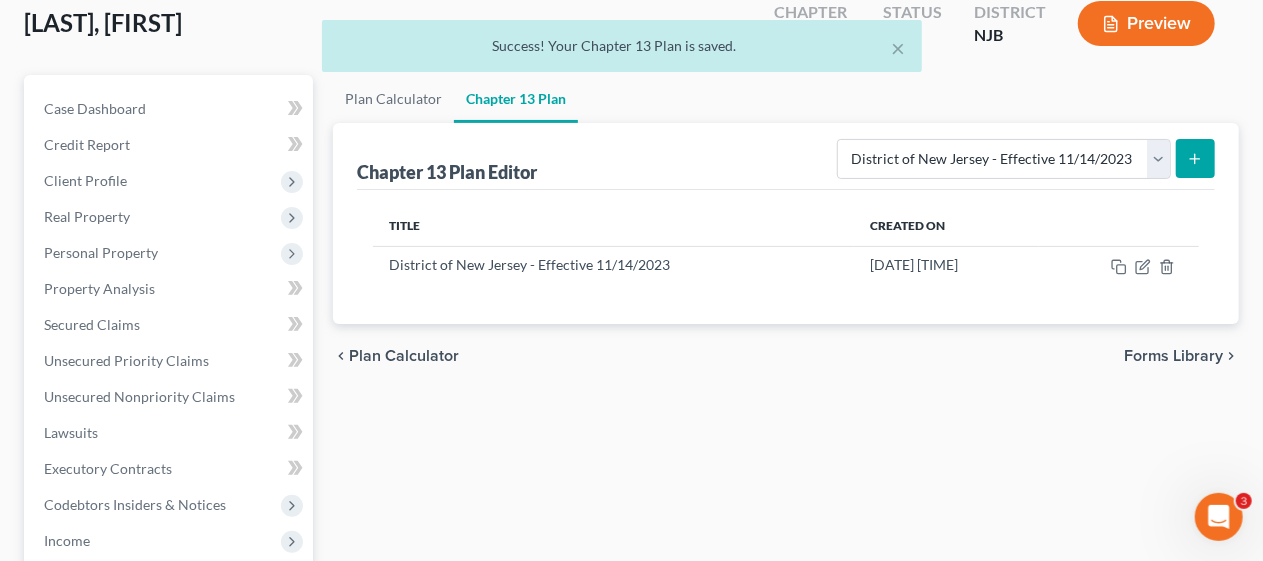 scroll, scrollTop: 0, scrollLeft: 0, axis: both 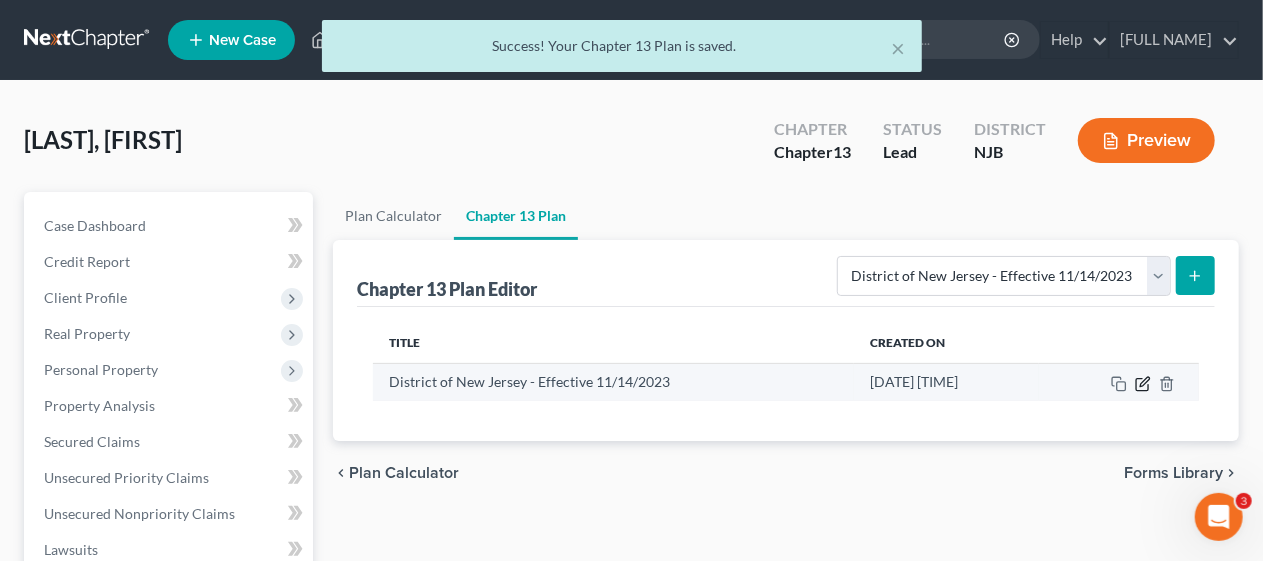 click 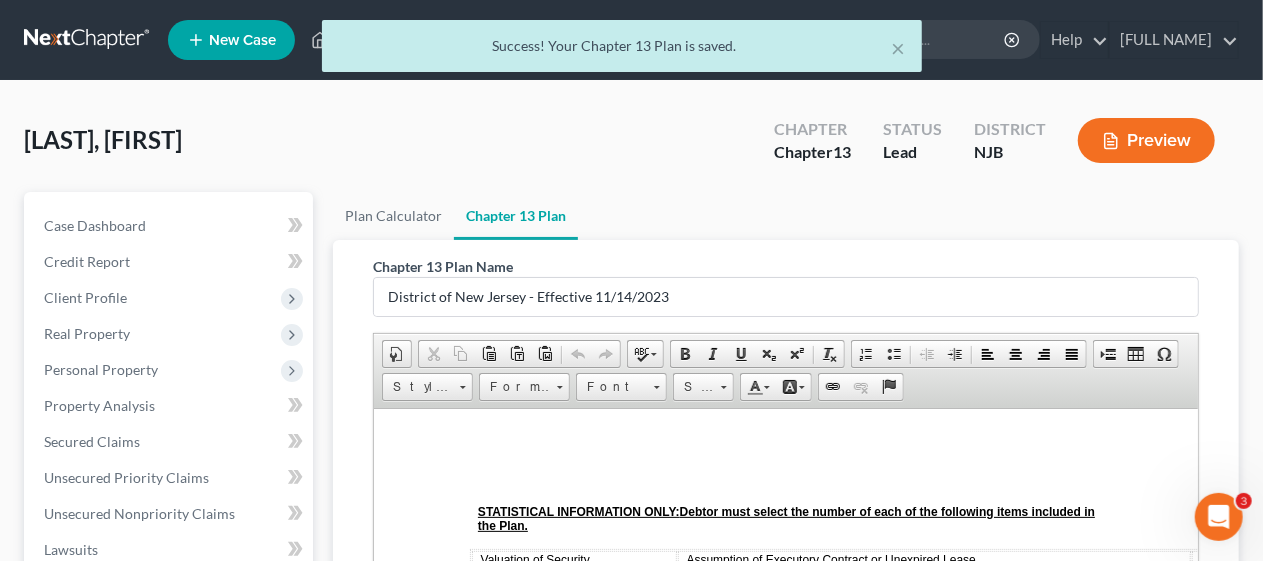 scroll, scrollTop: 0, scrollLeft: 0, axis: both 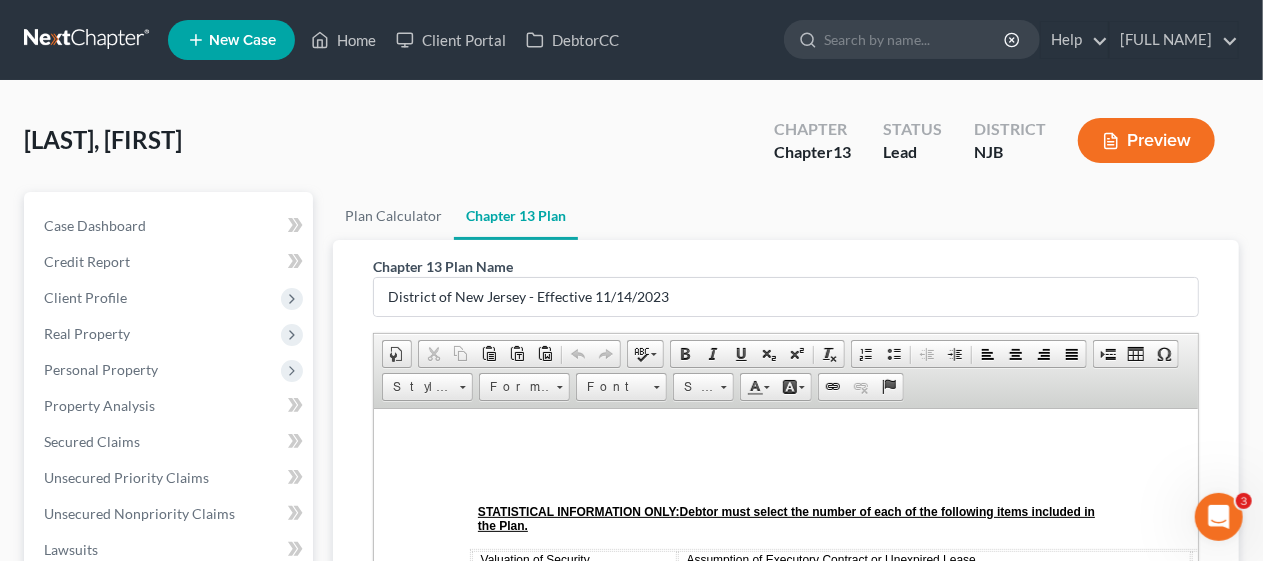 click on "Chapter 13 Plan Name District of New Jersey - Effective 11/14/2023 Rich Text Editor, document-ckeditor Editor toolbars Document   Document Properties Clipboard/Undo   Cut   Copy   Paste   Paste as plain text   Paste from Word   Undo   Redo language   Spell Check As You Type Basic Styles   Bold   Italic   Underline   Subscript   Superscript   Remove Format Paragraph   Insert/Remove Numbered List   Insert/Remove Bulleted List   Decrease Indent   Increase Indent   Align Left   Center   Align Right   Justify Insert   Insert Page Break for Printing   Table   Insert Special Character Styles Styles Styles Format Format Font Font Size Size Colors   Text Color   Background Color Links   Link   Unlink   Anchor Press ALT 0 for help ◢ Elements path
Editing Guide Cancel Export as PDF Save" at bounding box center (786, 613) 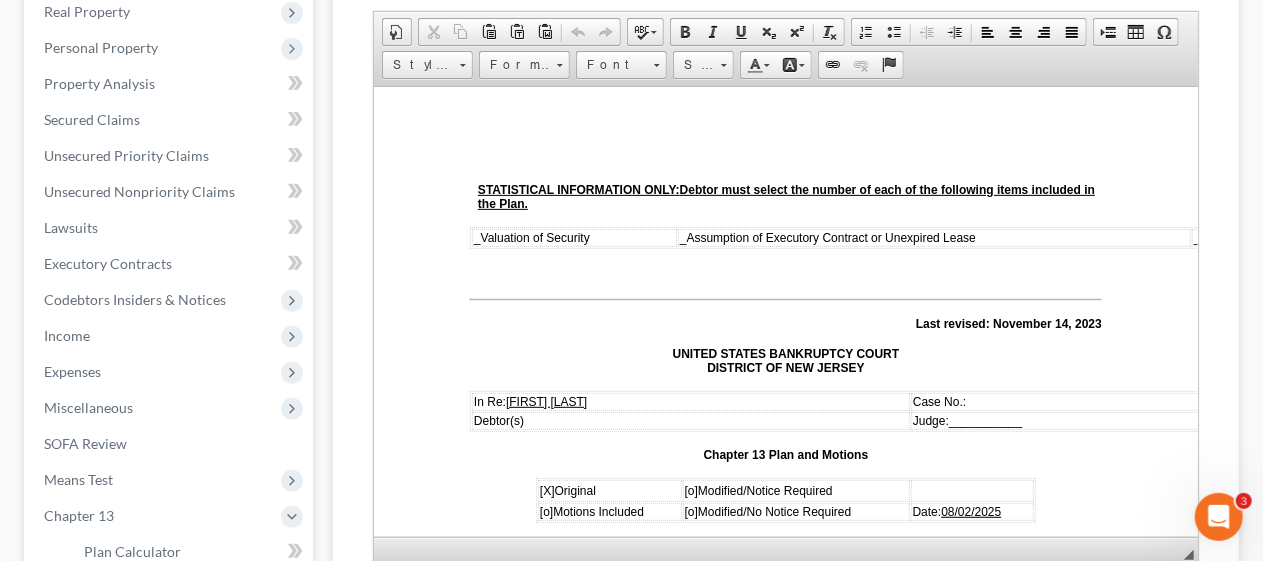 scroll, scrollTop: 400, scrollLeft: 0, axis: vertical 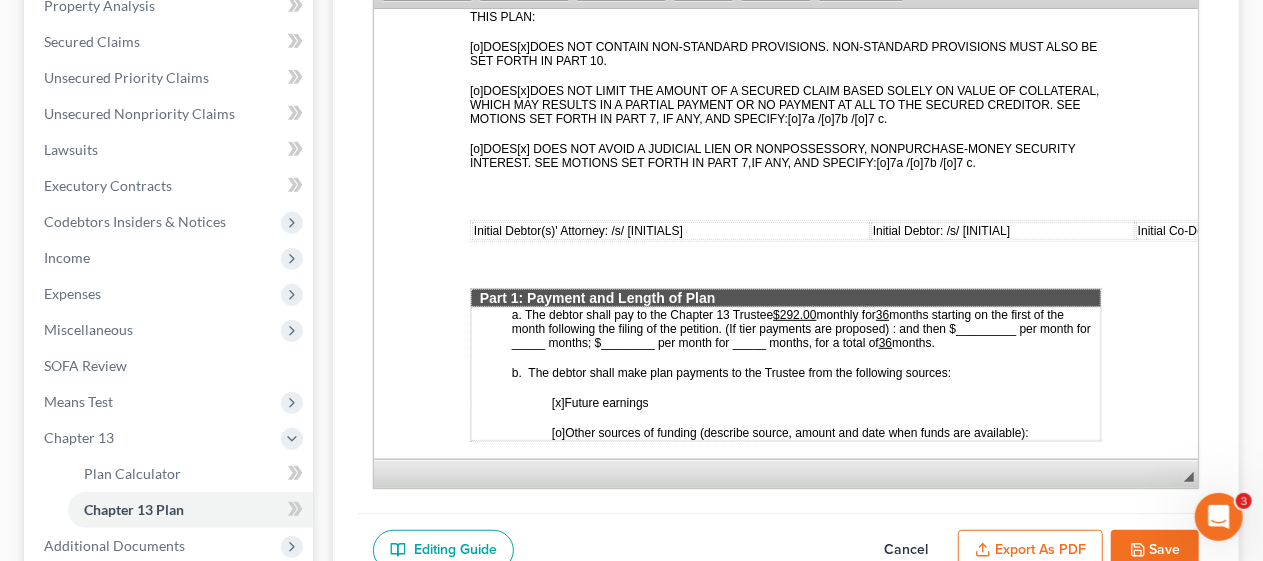 click on "Export as PDF" at bounding box center (1030, 551) 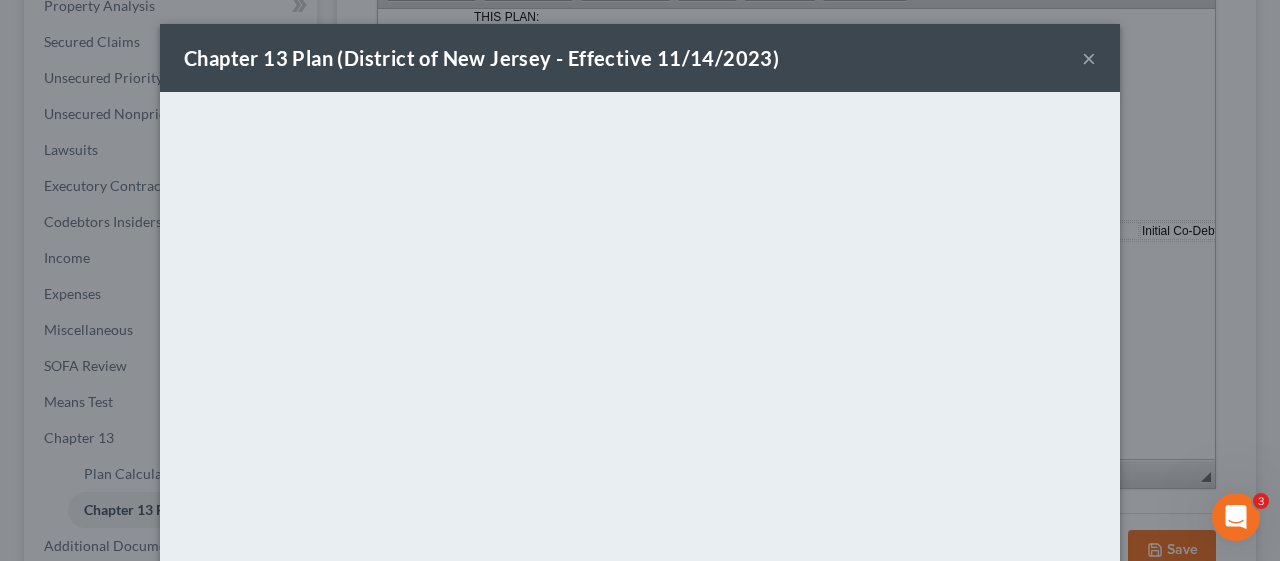 click on "×" at bounding box center (1089, 58) 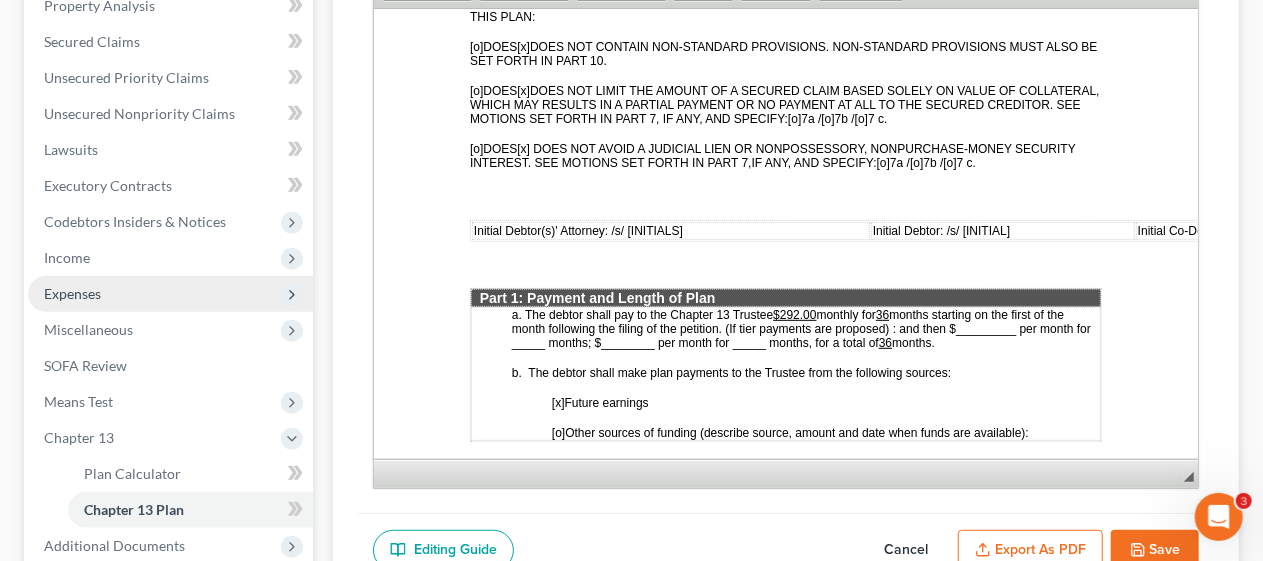 click on "Expenses" at bounding box center (170, 294) 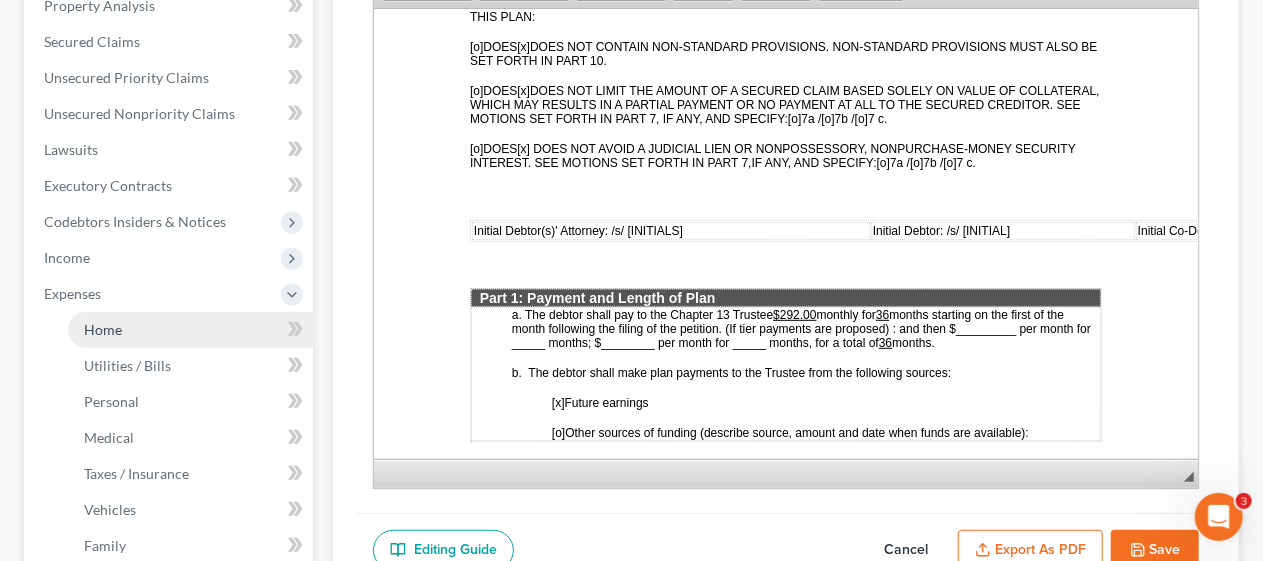 click on "Home" at bounding box center (190, 330) 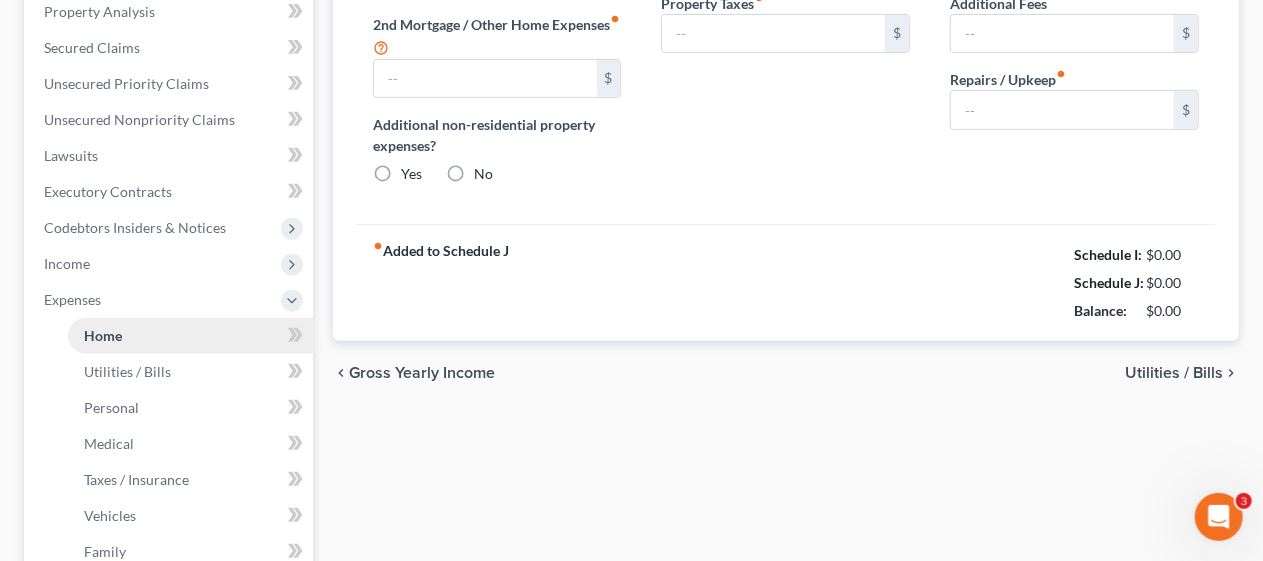 type on "2,748.41" 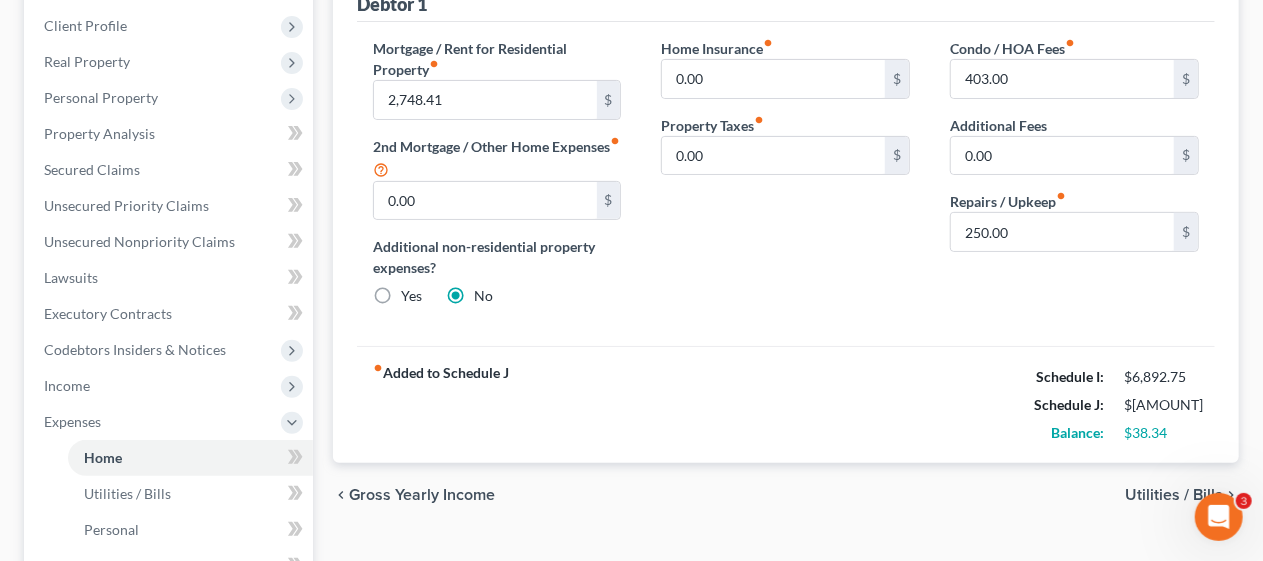 scroll, scrollTop: 300, scrollLeft: 0, axis: vertical 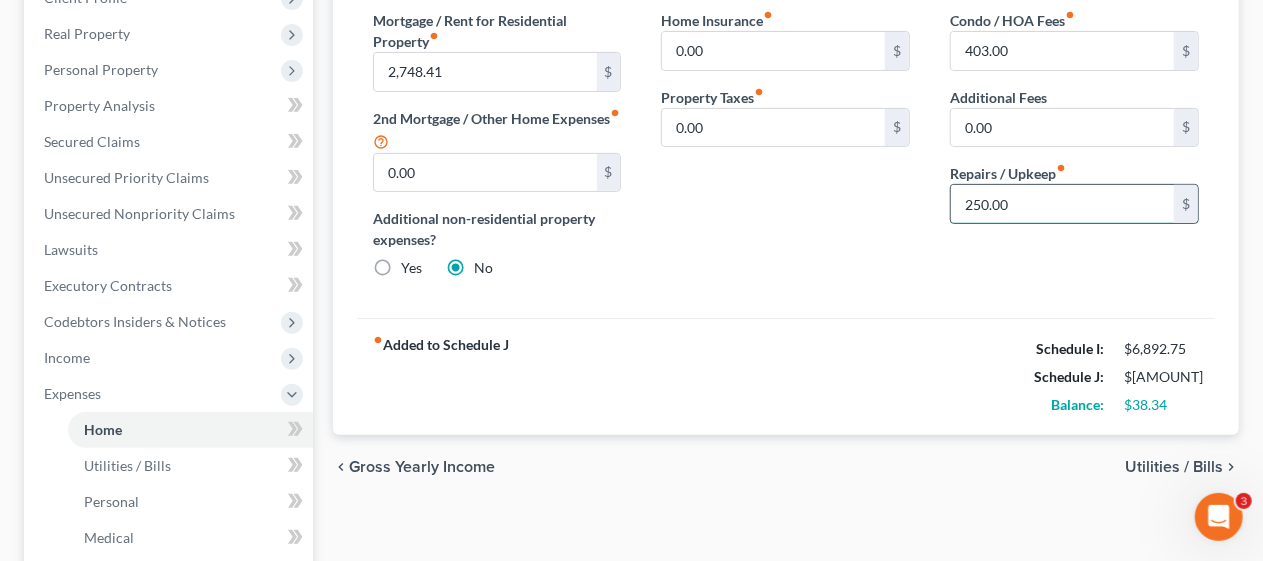 click on "250.00" at bounding box center (1062, 204) 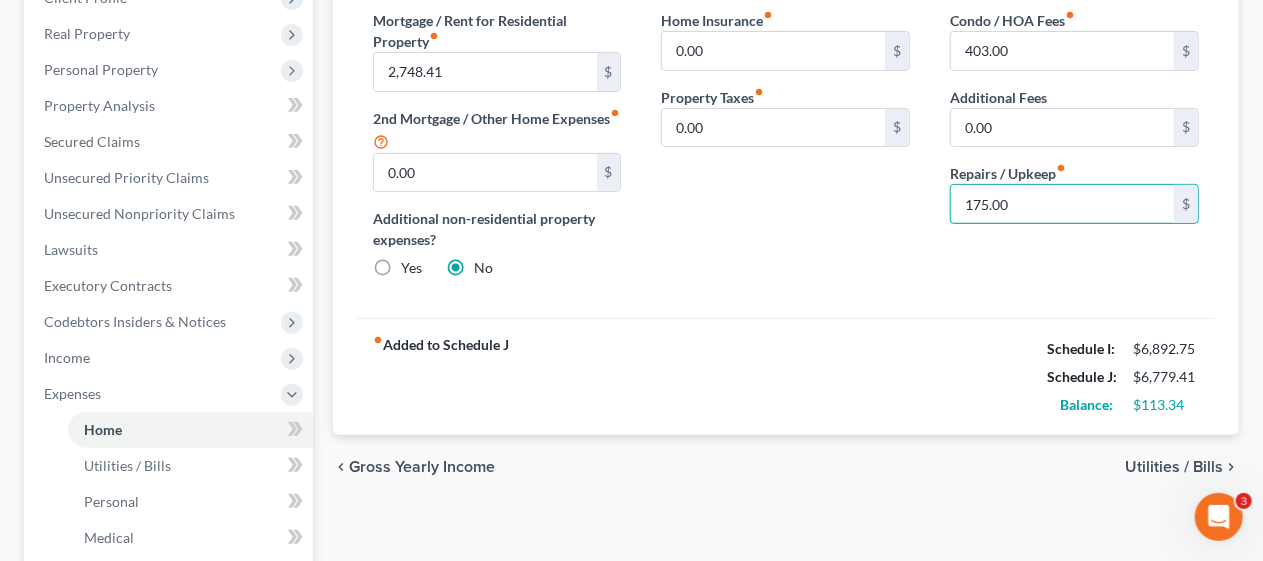 type on "175.00" 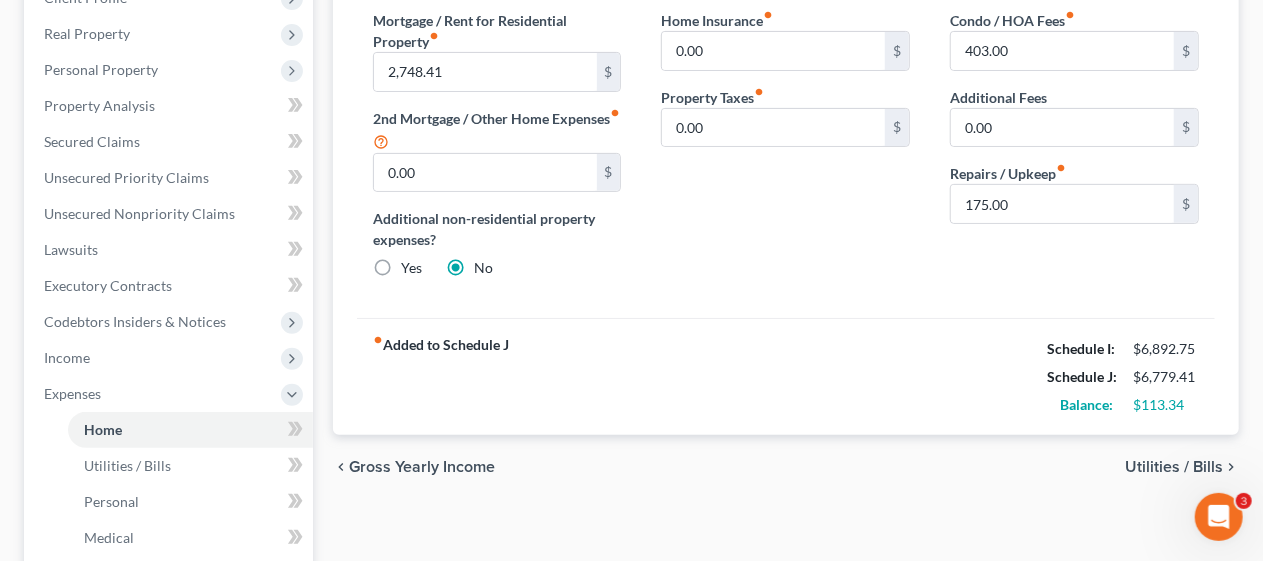 click on "Utilities / Bills" at bounding box center [1174, 467] 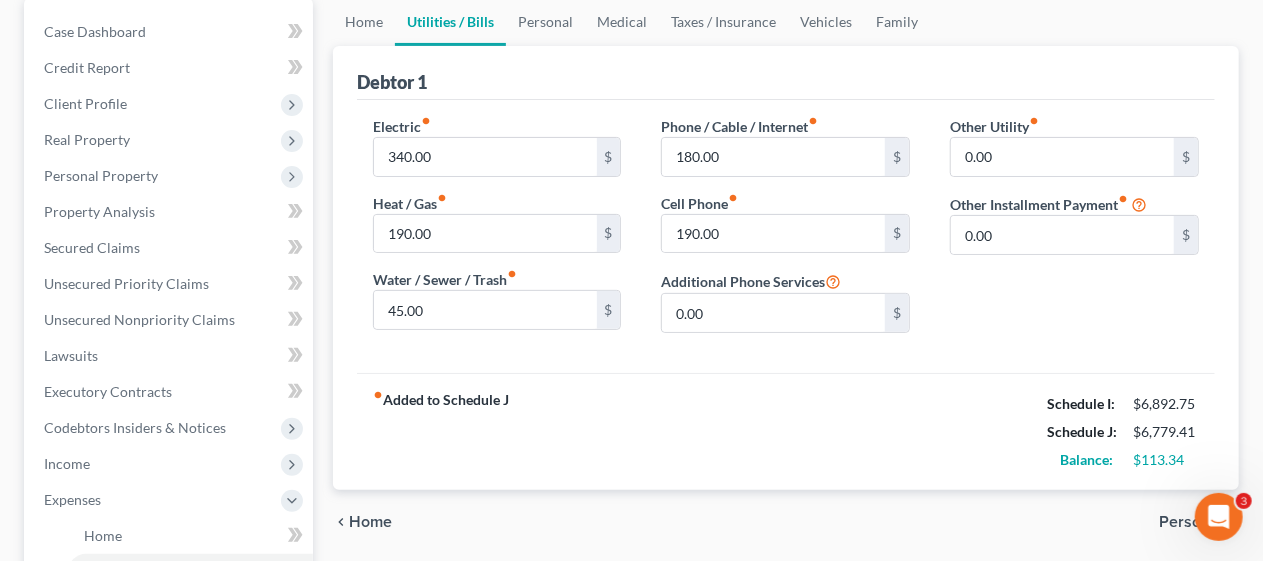 scroll, scrollTop: 200, scrollLeft: 0, axis: vertical 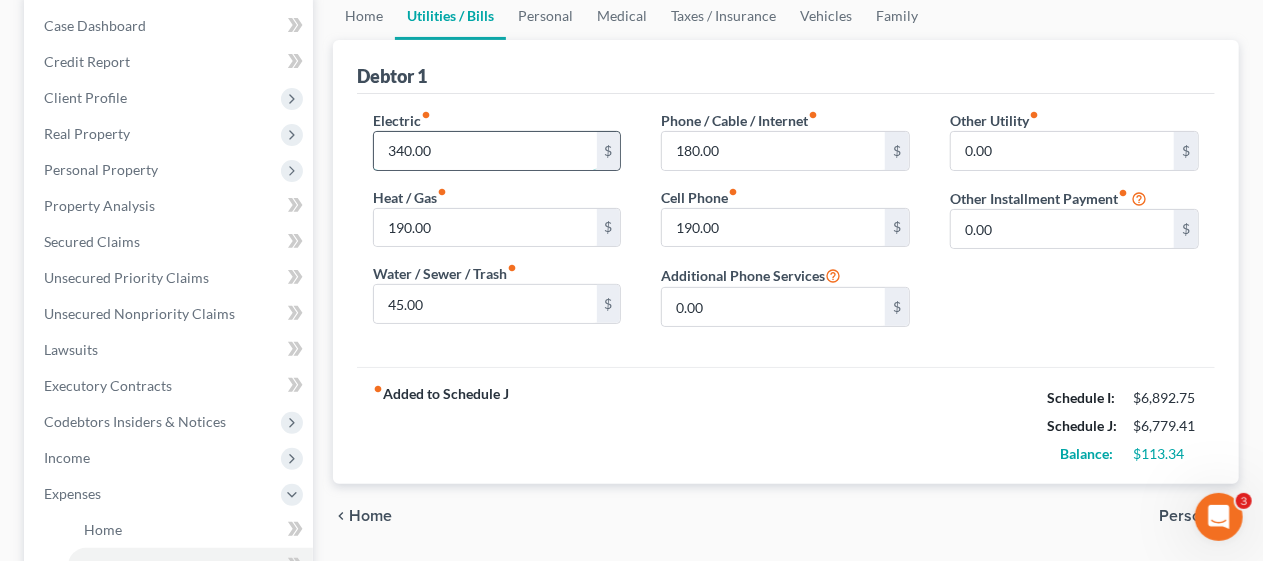 click on "340.00" at bounding box center [485, 151] 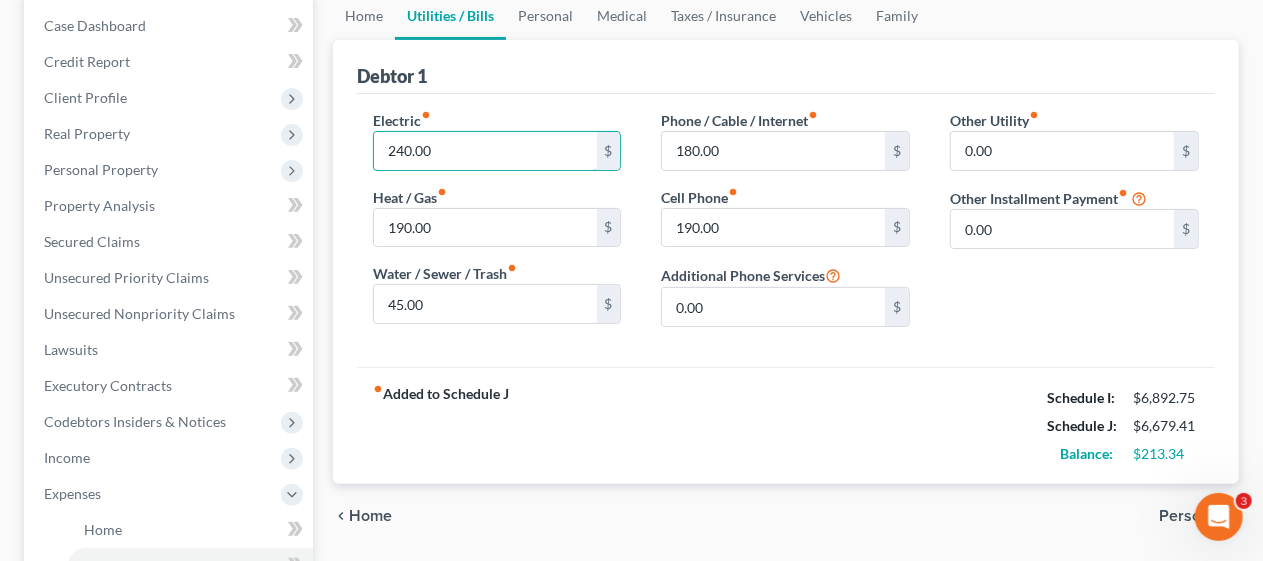 type on "240.00" 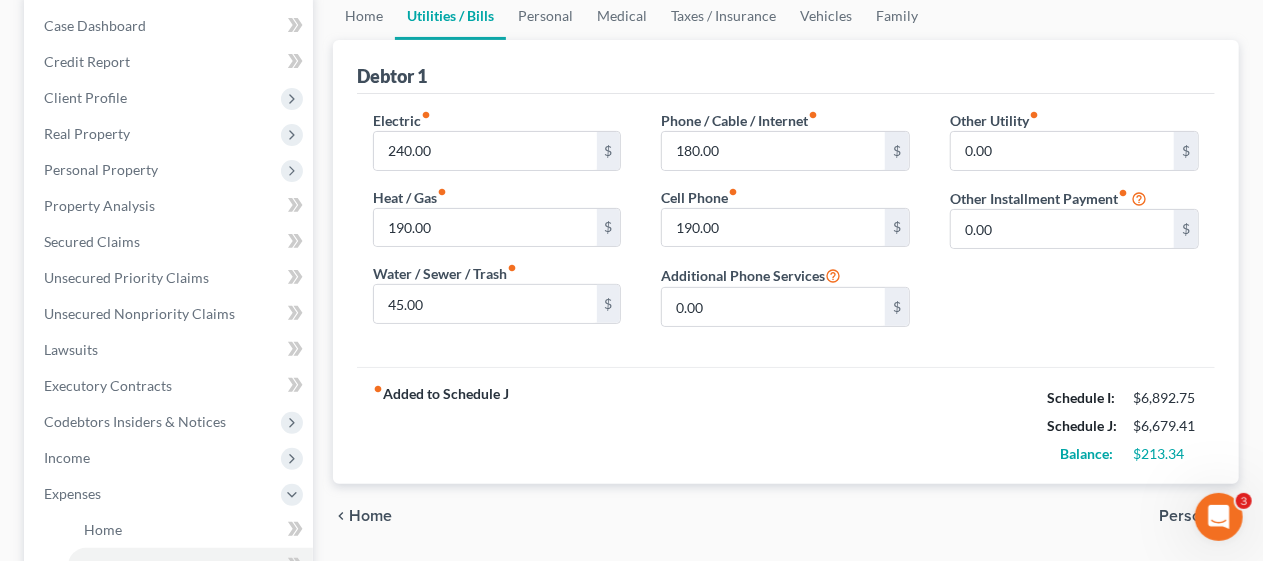 click on "fiber_manual_record  Added to Schedule J Schedule I: [AMOUNT] Schedule J: [AMOUNT] Balance: [AMOUNT]" at bounding box center [786, 425] 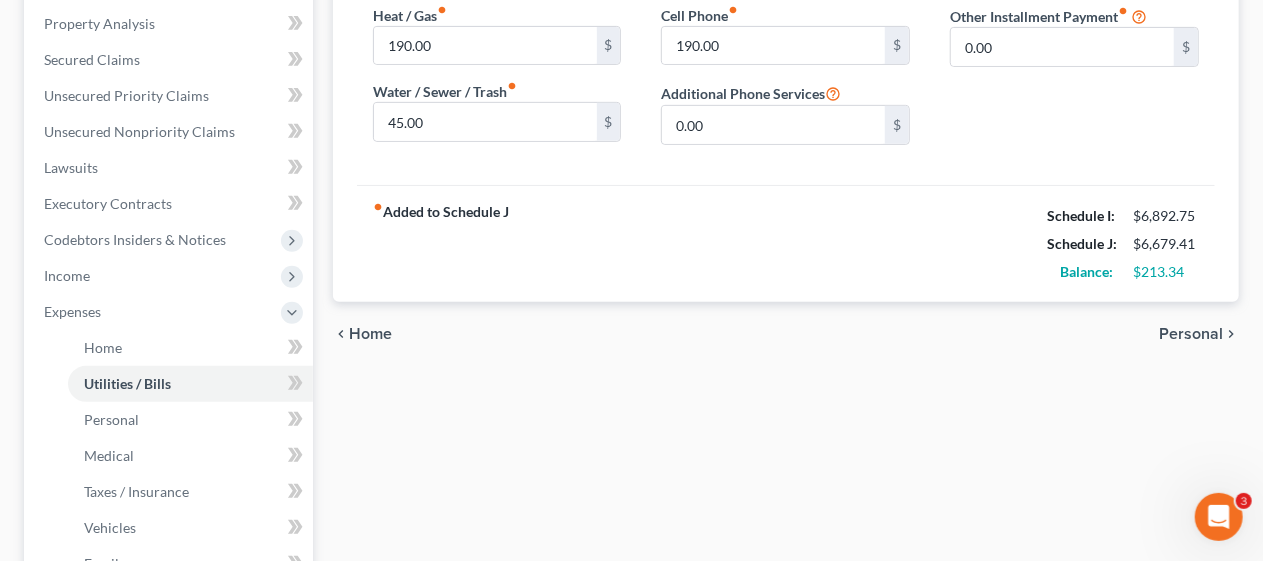 scroll, scrollTop: 400, scrollLeft: 0, axis: vertical 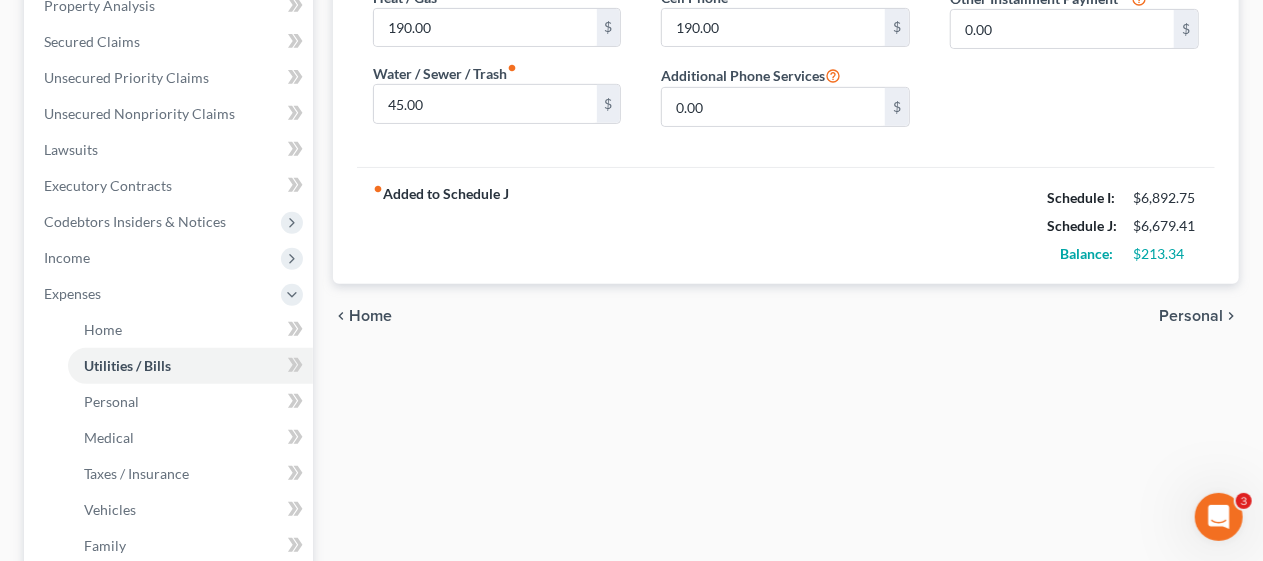 click on "Personal" at bounding box center (1191, 316) 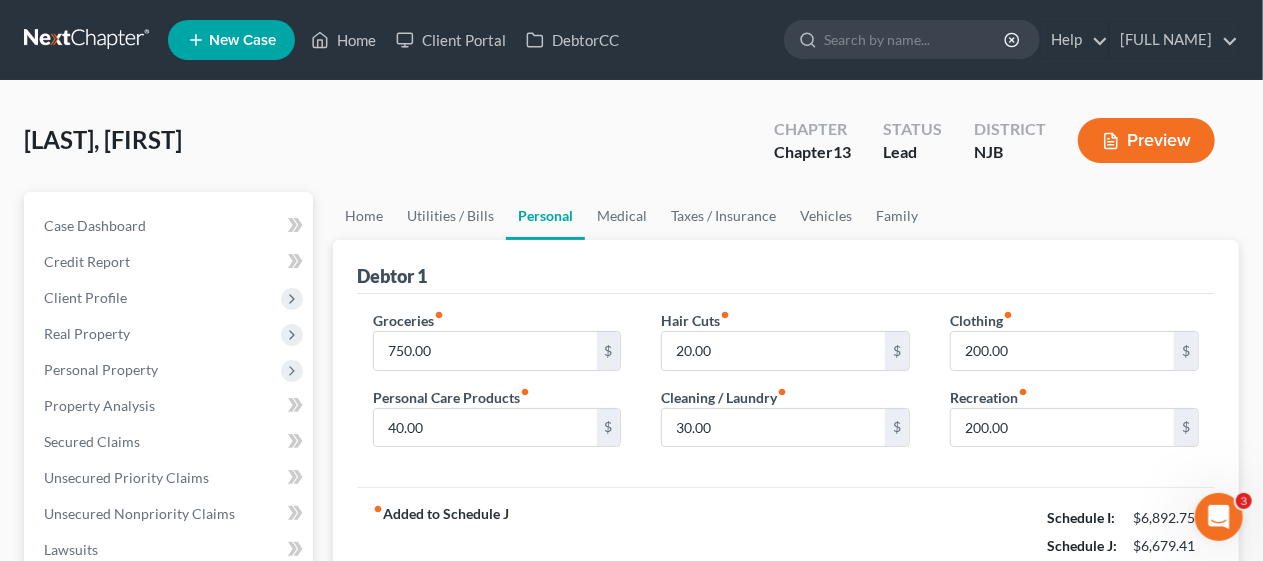 scroll, scrollTop: 100, scrollLeft: 0, axis: vertical 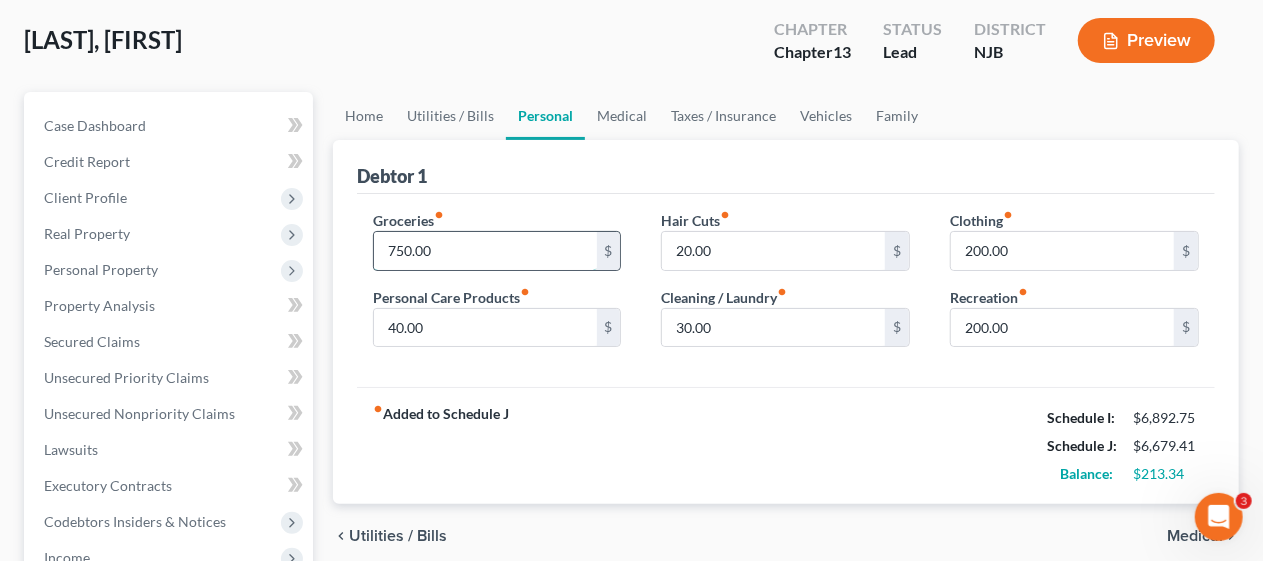 click on "750.00" at bounding box center [485, 251] 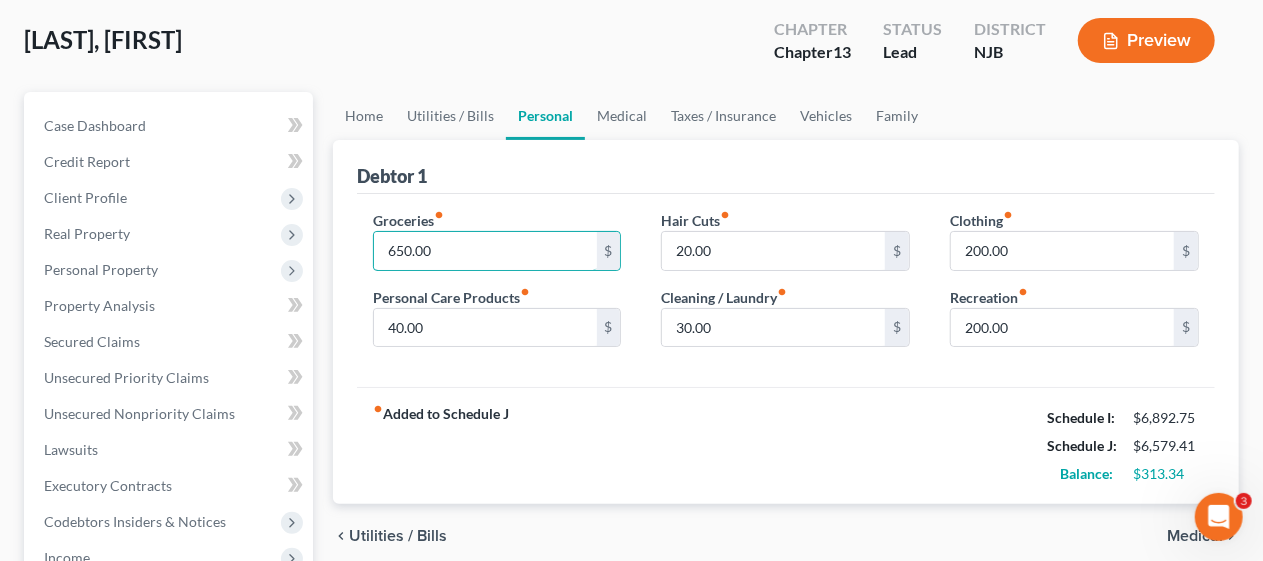 type on "650.00" 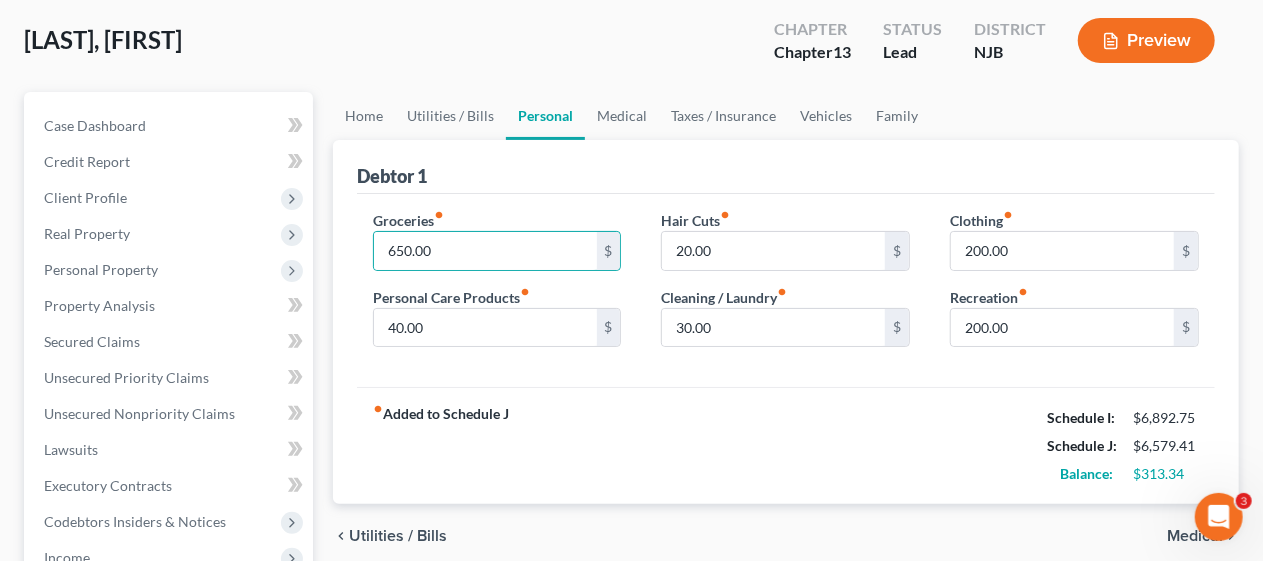 click on "fiber_manual_record  Added to Schedule J Schedule I: [AMOUNT] Schedule J: [AMOUNT] Balance: [AMOUNT]" at bounding box center [786, 445] 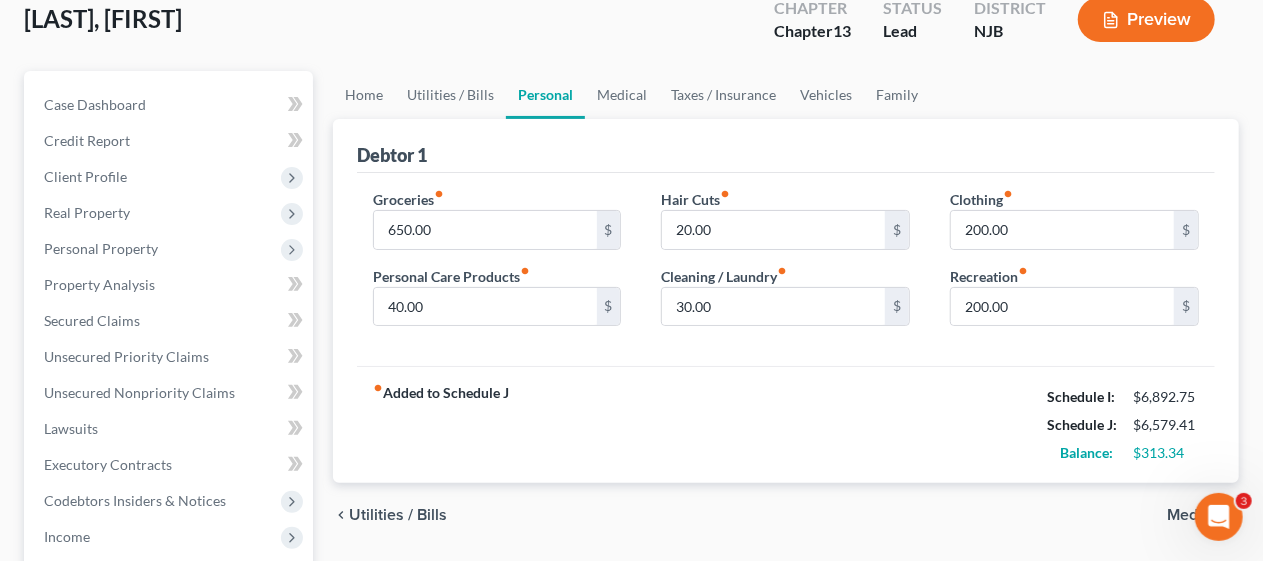 scroll, scrollTop: 0, scrollLeft: 0, axis: both 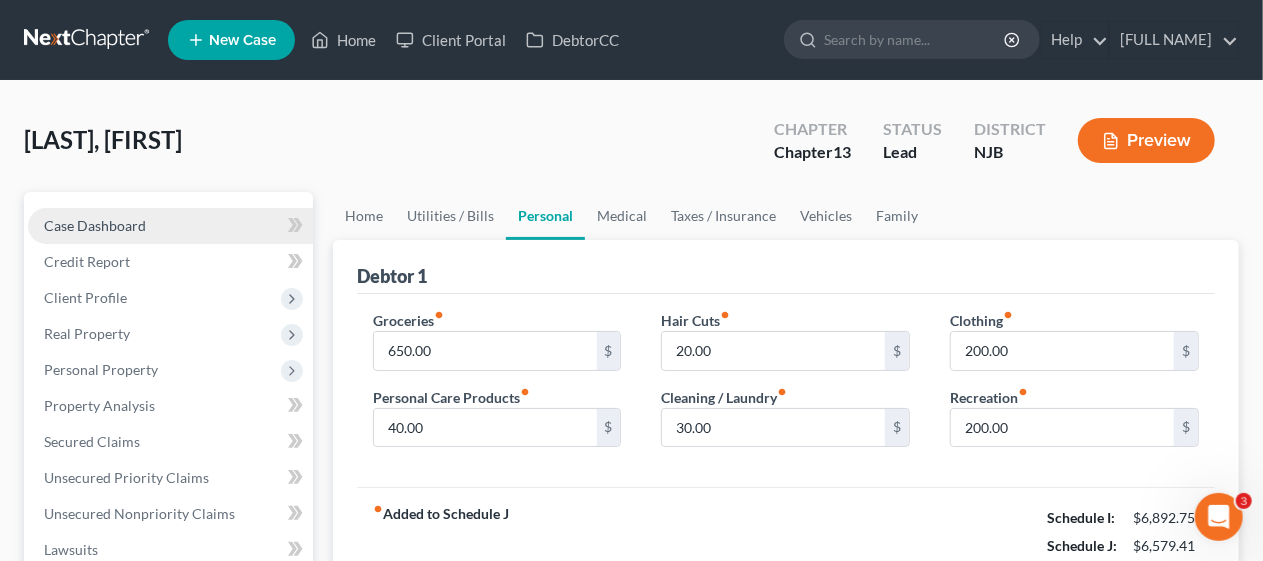 click on "Case Dashboard" at bounding box center [170, 226] 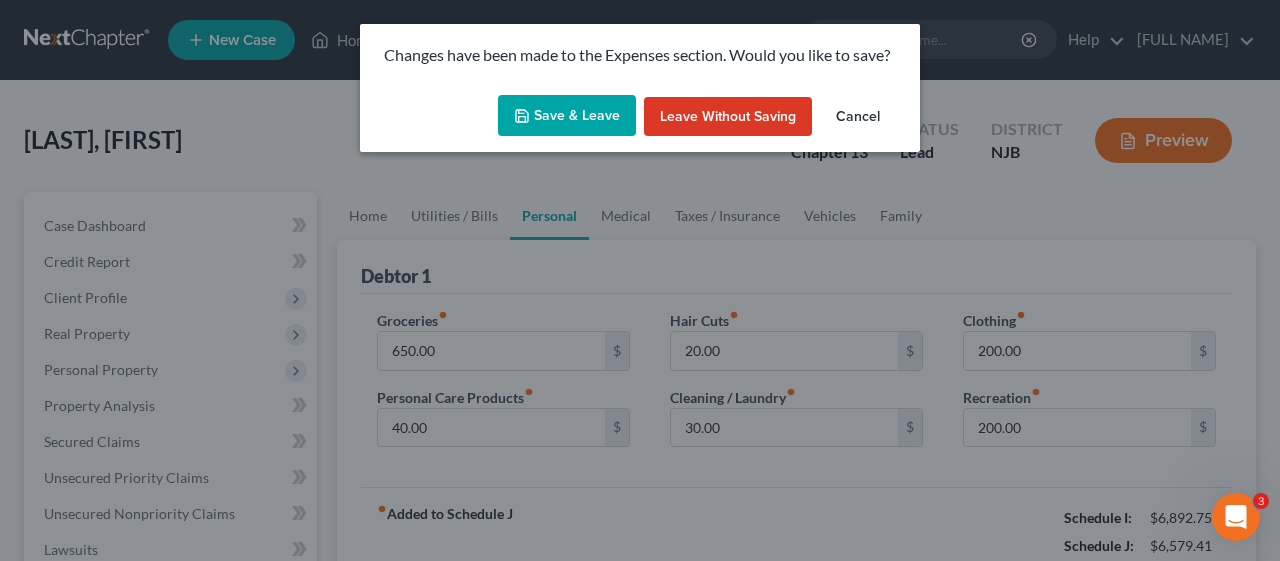 click on "Save & Leave" at bounding box center [567, 116] 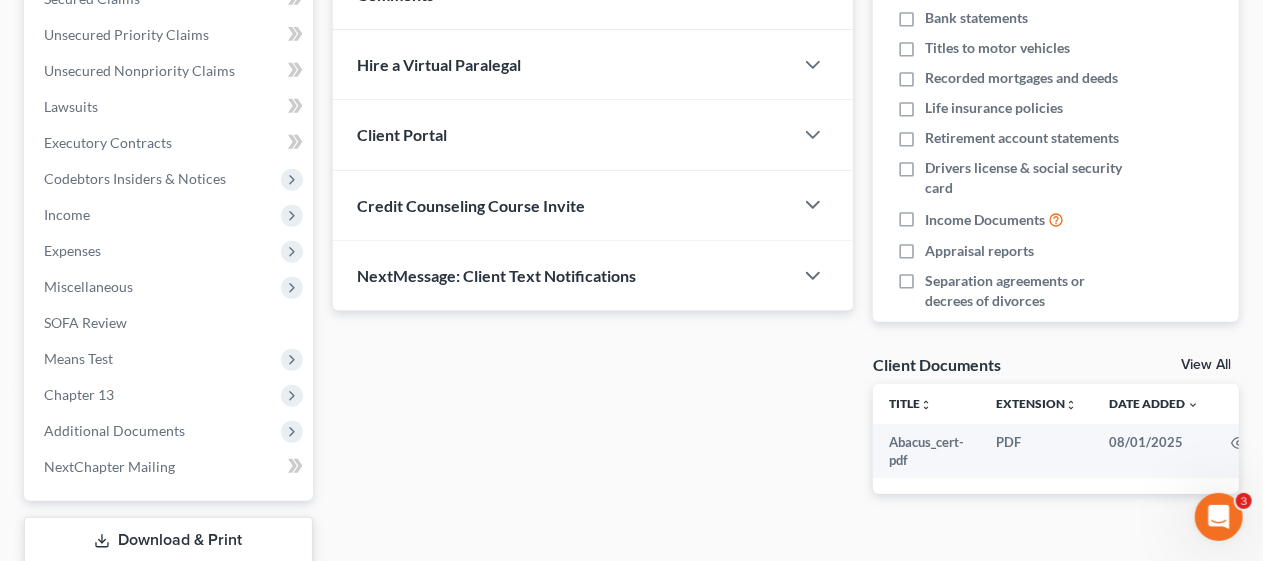 scroll, scrollTop: 500, scrollLeft: 0, axis: vertical 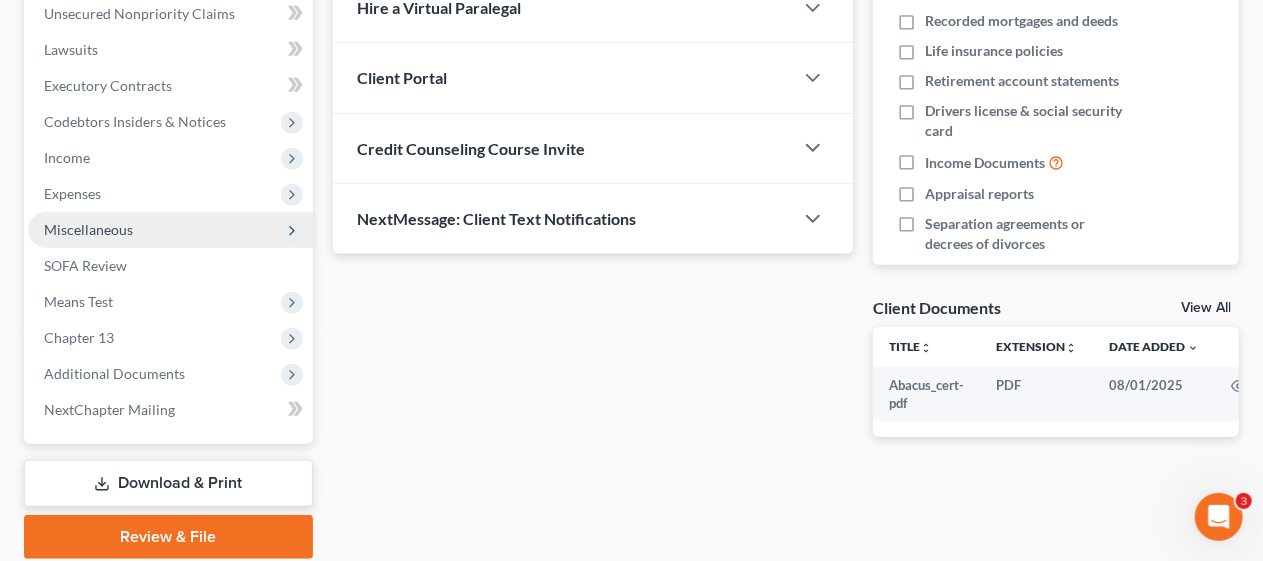 click on "Miscellaneous" at bounding box center (170, 230) 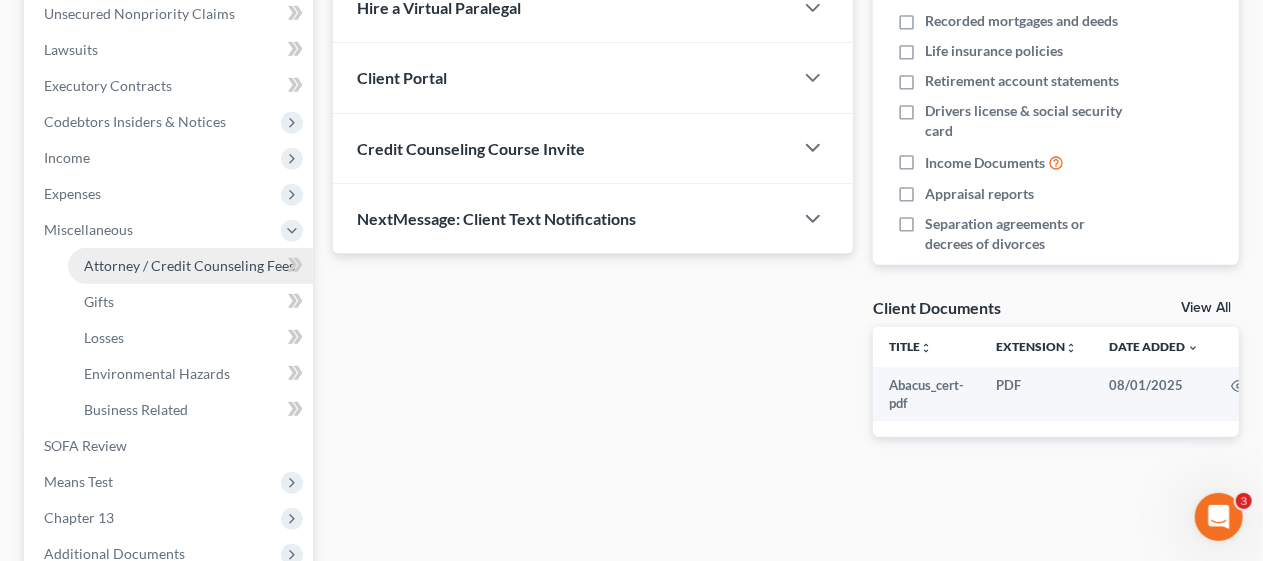 click on "Attorney / Credit Counseling Fees" at bounding box center (189, 265) 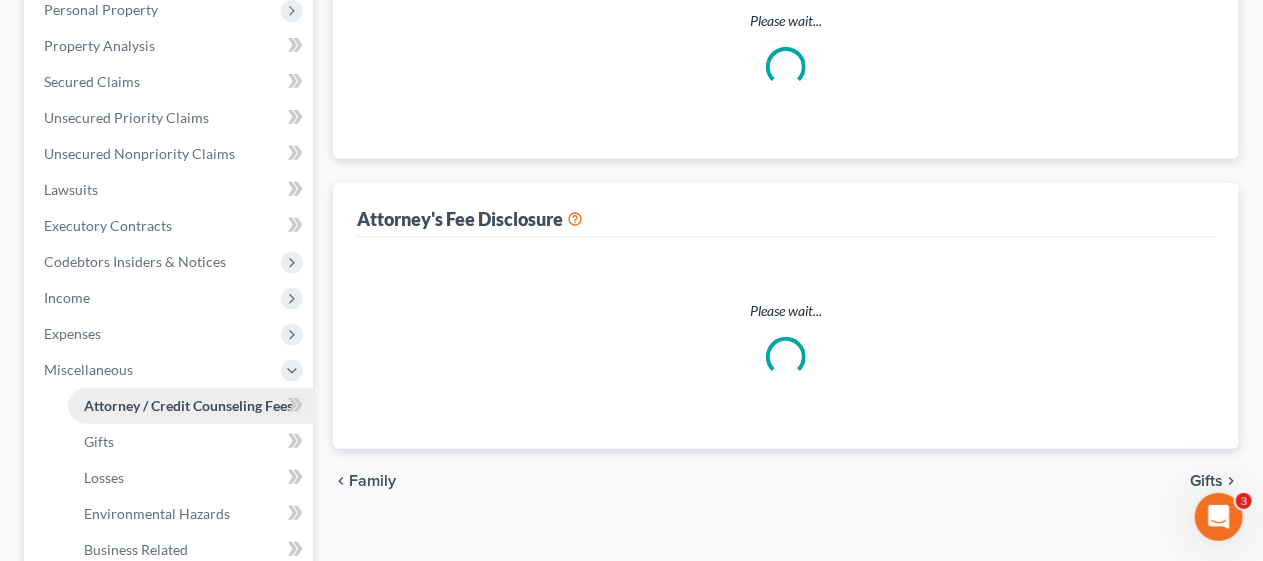select on "0" 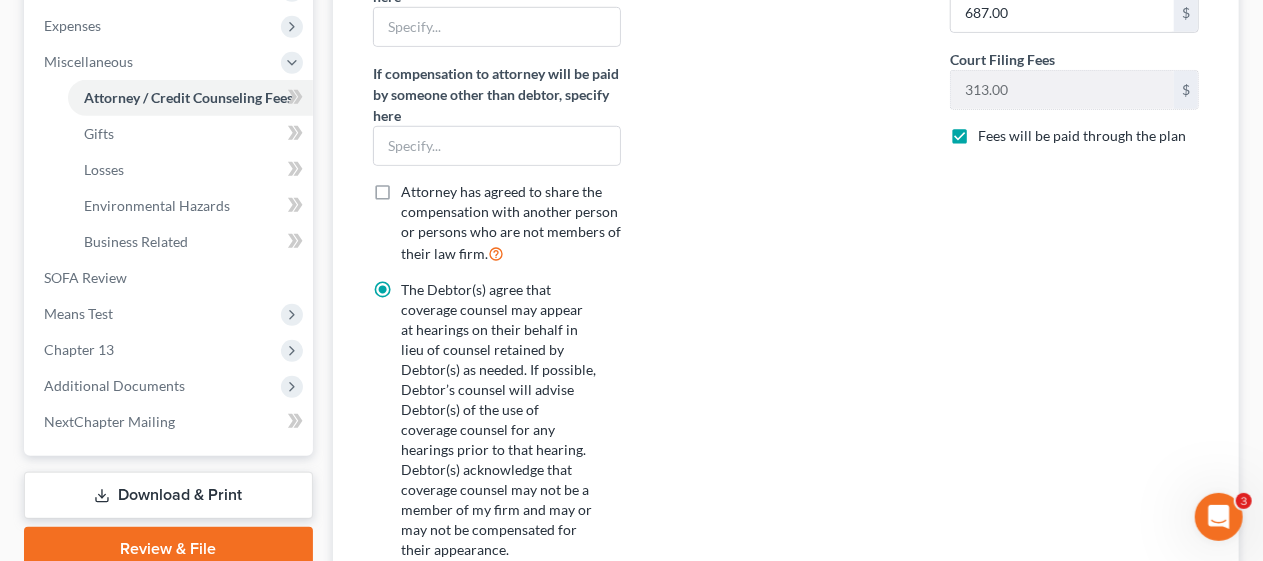 scroll, scrollTop: 700, scrollLeft: 0, axis: vertical 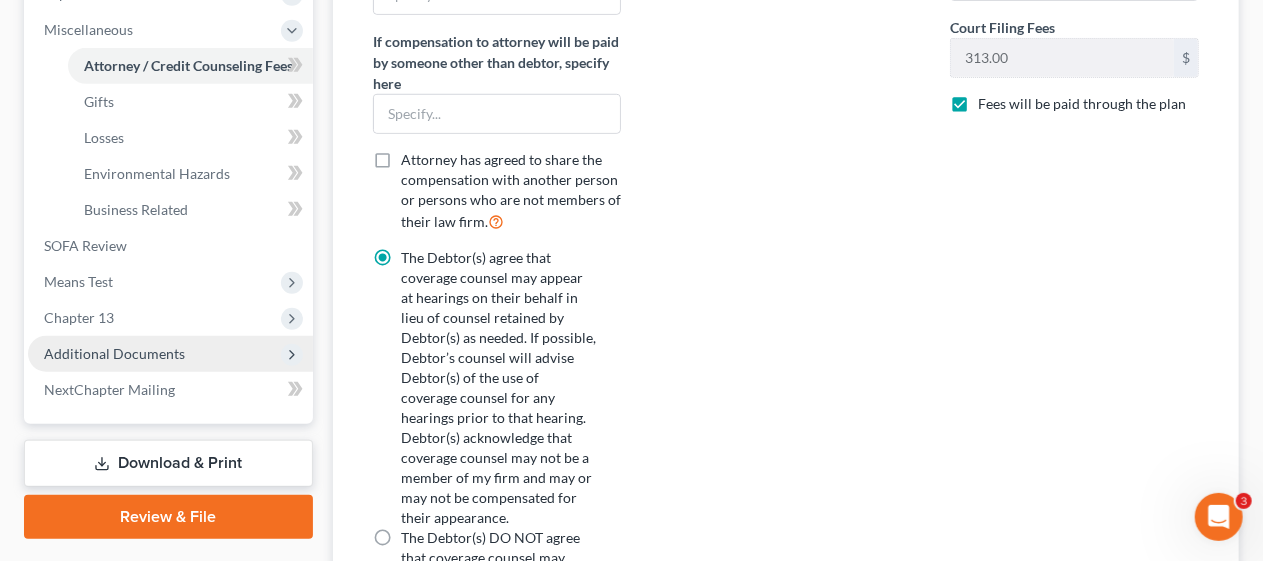 click on "Additional Documents" at bounding box center (114, 353) 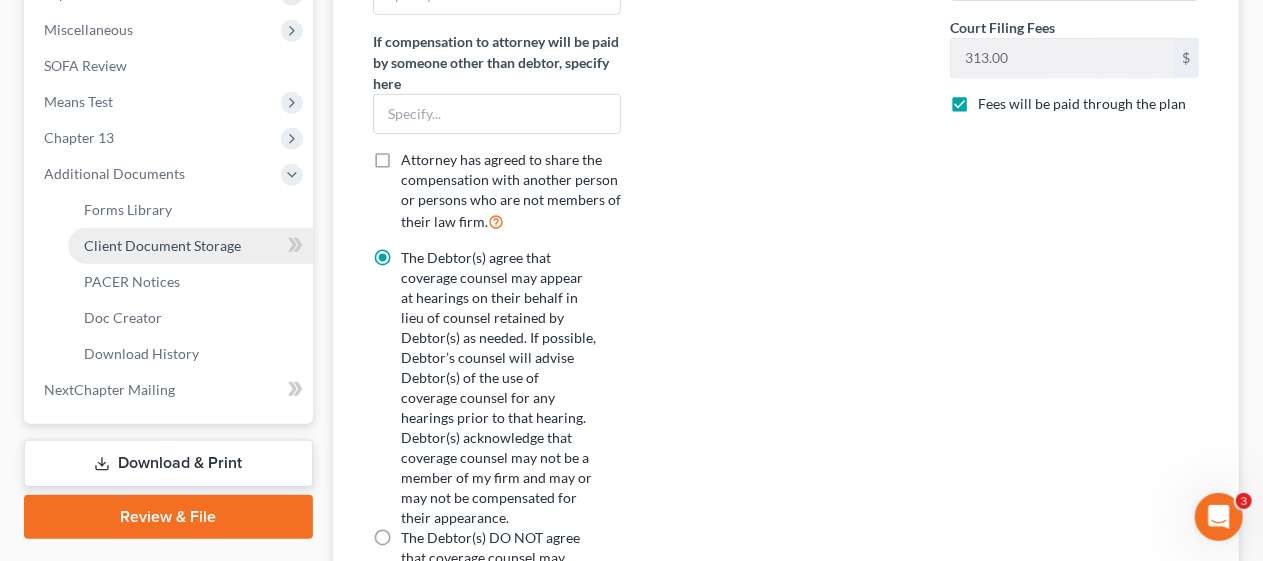 click on "Client Document Storage" at bounding box center (162, 245) 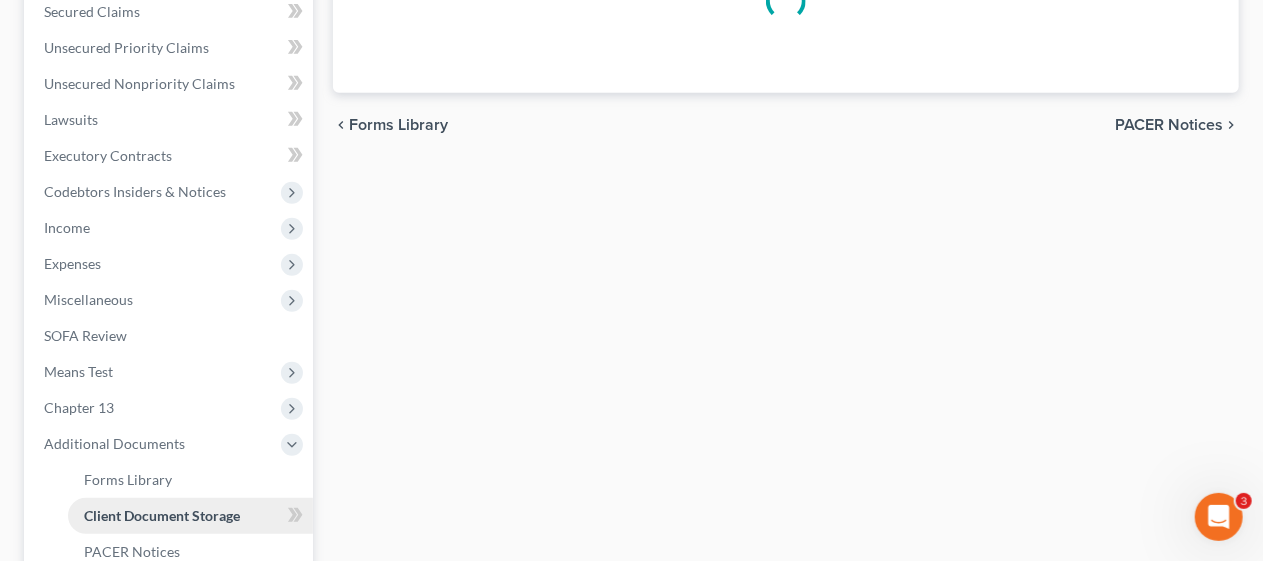 select on "9" 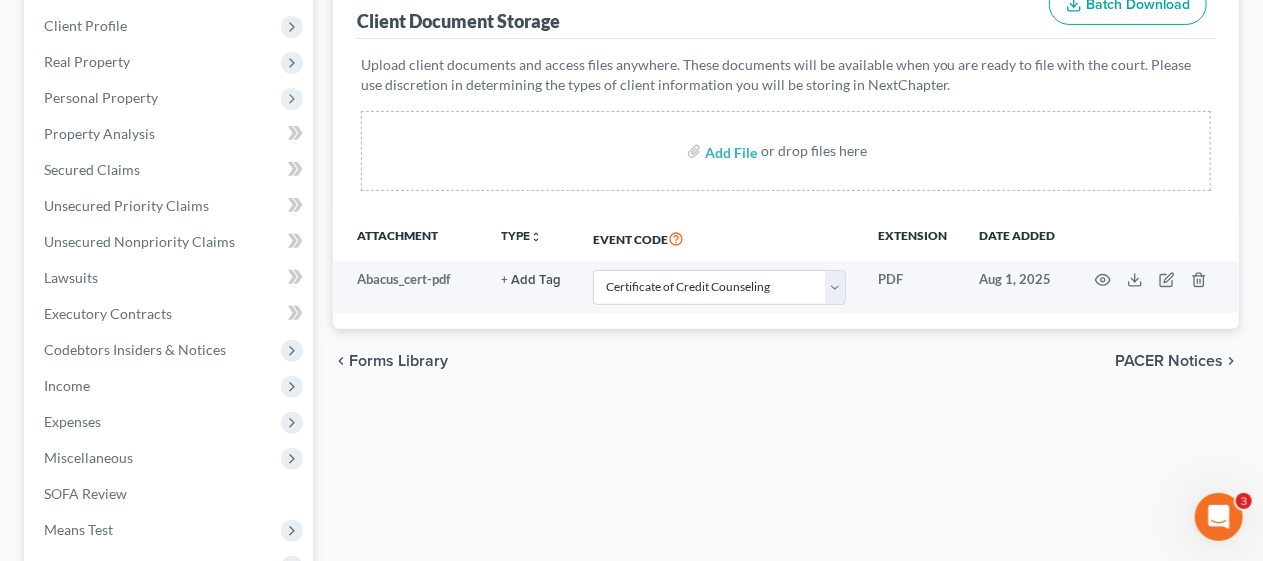 scroll, scrollTop: 300, scrollLeft: 0, axis: vertical 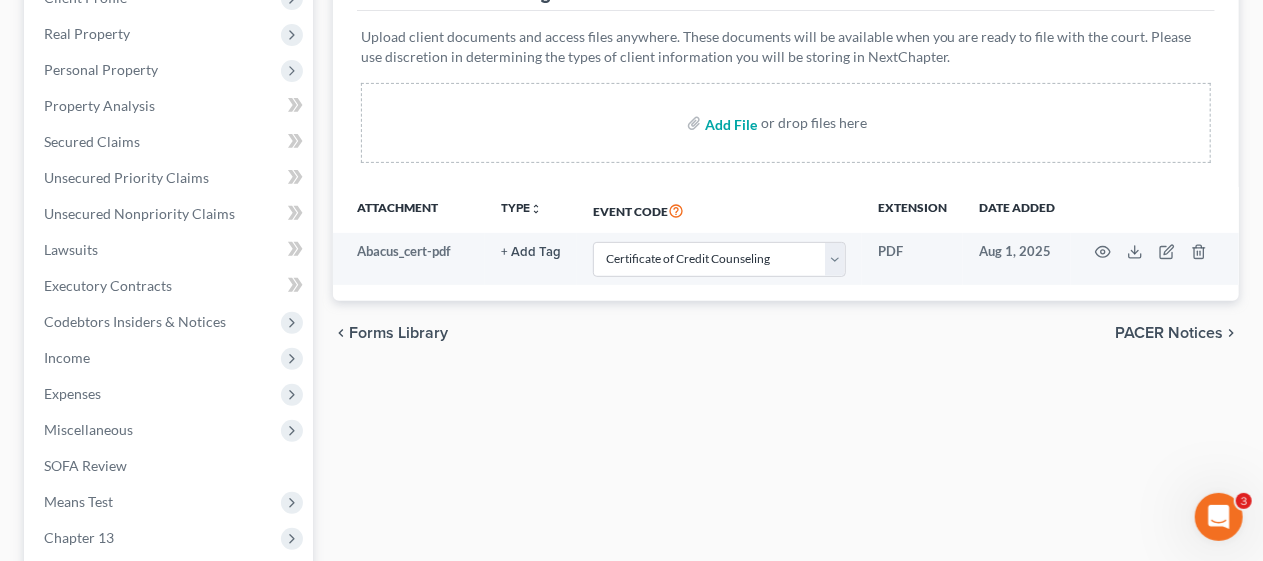 select on "9" 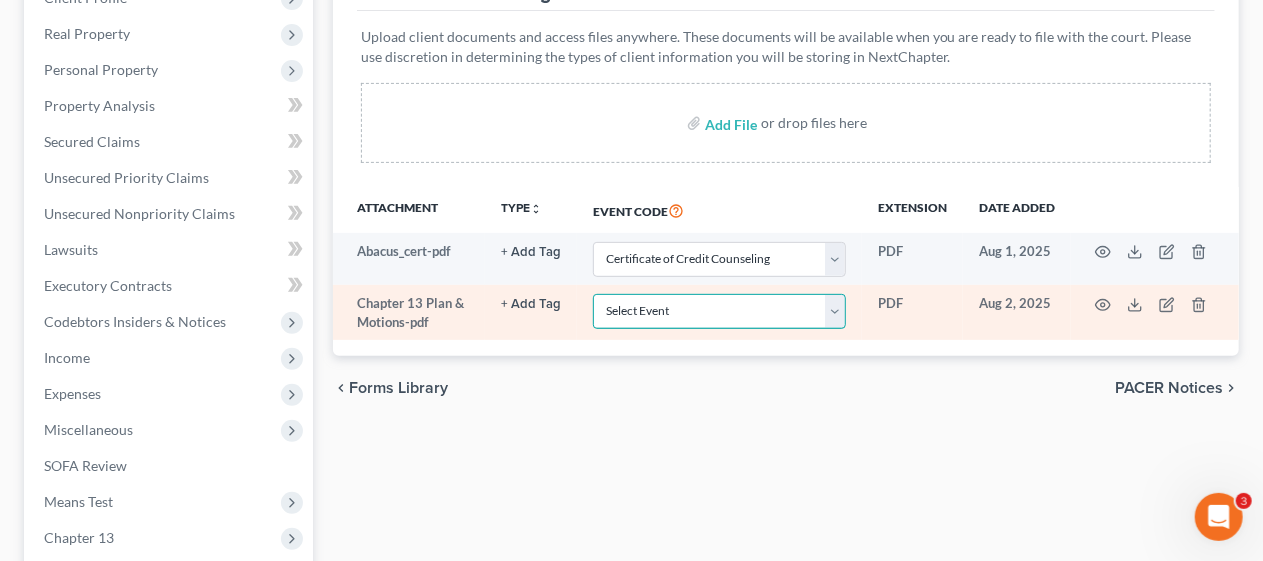 click on "Select Event 20 Largest Unsecured Creditors Amended Attorney Compensation Statement Amended List of Creditors (Fee) Amended Schedules (Fee) - Use for All Amended Schedules Answer (Involuntary) Application to Have the Filing Fee Waived Appraisal Balance Sheet Cash Flow Statement Certificate of Credit Counseling Certificate of Service of Tax Information to Requestor Certification Concerning Order to be Submitted Certification and Agreement to Pay Filing Fee Certification in Support of Discharge Certification of Completion of Plan Payments Certification of No Objection (Chapter 11) Certification of Partial Objection (Chapter 11) Ch 11 Post Confirmation Quarterly Summary Report Ch. 11 Small Business Statement of No Documents Chapter 13 Plan and Motions Final Installment Payment - Ch. 11 Final Installment Payment - Ch. 13 Final Installment Payment - Ch. 7 Financial Management Course (Official Form 423) Missing Document(s) Filed Notice of Voluntary Conversion to Chapter 7 (Fee) Pay Filing Fee in Installments" at bounding box center (719, 311) 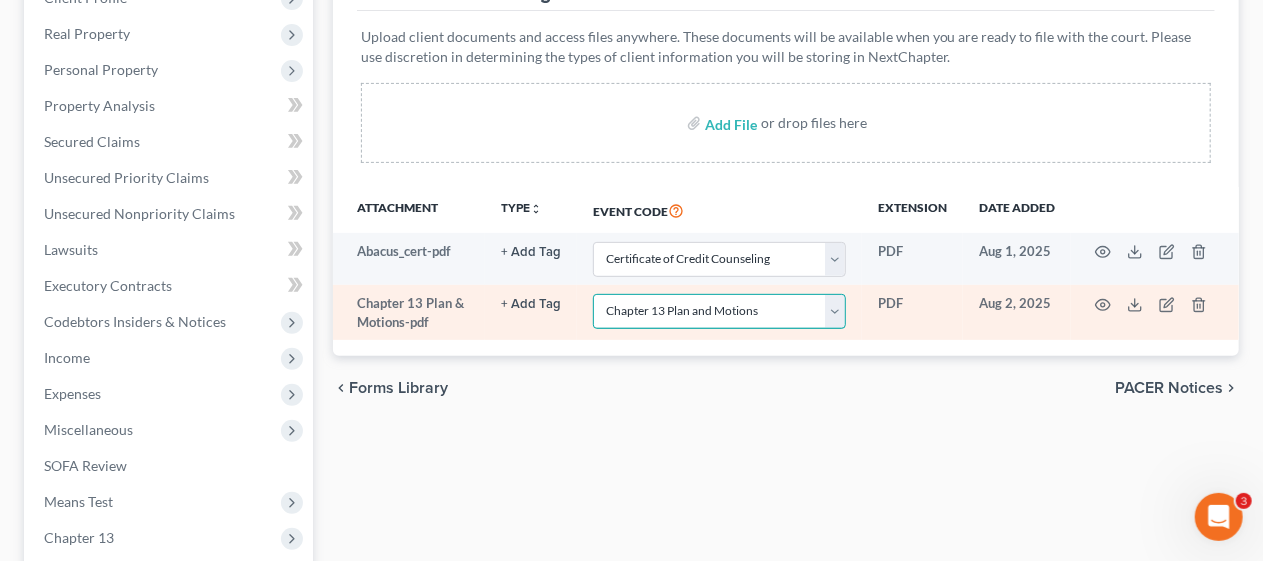 click on "Select Event 20 Largest Unsecured Creditors Amended Attorney Compensation Statement Amended List of Creditors (Fee) Amended Schedules (Fee) - Use for All Amended Schedules Answer (Involuntary) Application to Have the Filing Fee Waived Appraisal Balance Sheet Cash Flow Statement Certificate of Credit Counseling Certificate of Service of Tax Information to Requestor Certification Concerning Order to be Submitted Certification and Agreement to Pay Filing Fee Certification in Support of Discharge Certification of Completion of Plan Payments Certification of No Objection (Chapter 11) Certification of Partial Objection (Chapter 11) Ch 11 Post Confirmation Quarterly Summary Report Ch. 11 Small Business Statement of No Documents Chapter 13 Plan and Motions Final Installment Payment - Ch. 11 Final Installment Payment - Ch. 13 Final Installment Payment - Ch. 7 Financial Management Course (Official Form 423) Missing Document(s) Filed Notice of Voluntary Conversion to Chapter 7 (Fee) Pay Filing Fee in Installments" at bounding box center [719, 311] 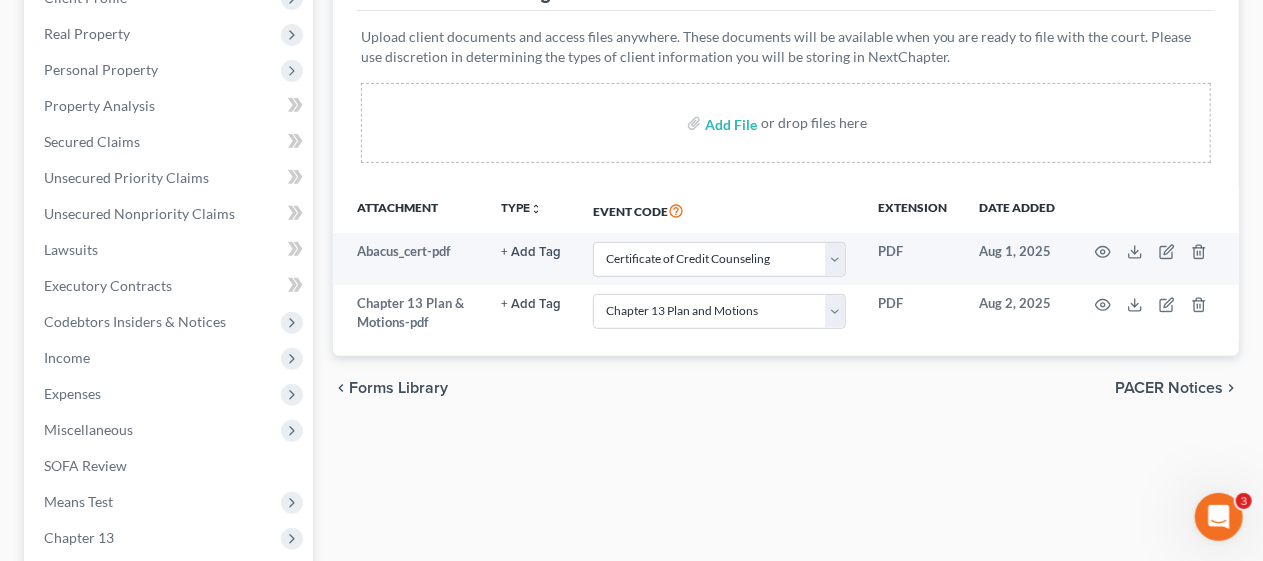 click on "chevron_left
Forms Library
PACER Notices
chevron_right" at bounding box center (786, 388) 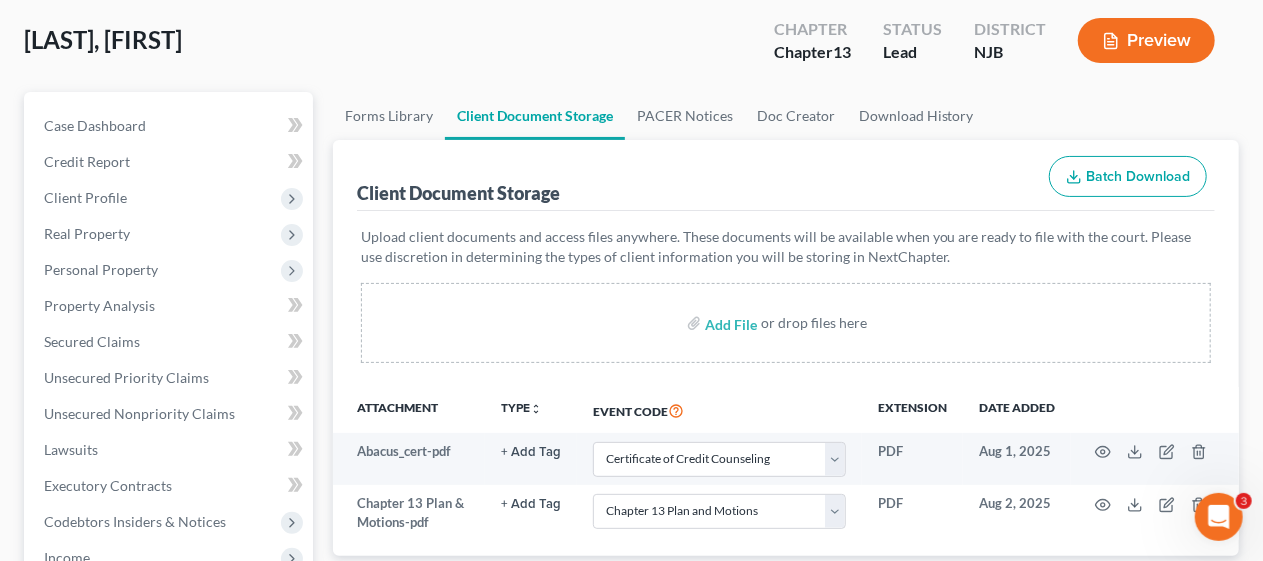 scroll, scrollTop: 0, scrollLeft: 0, axis: both 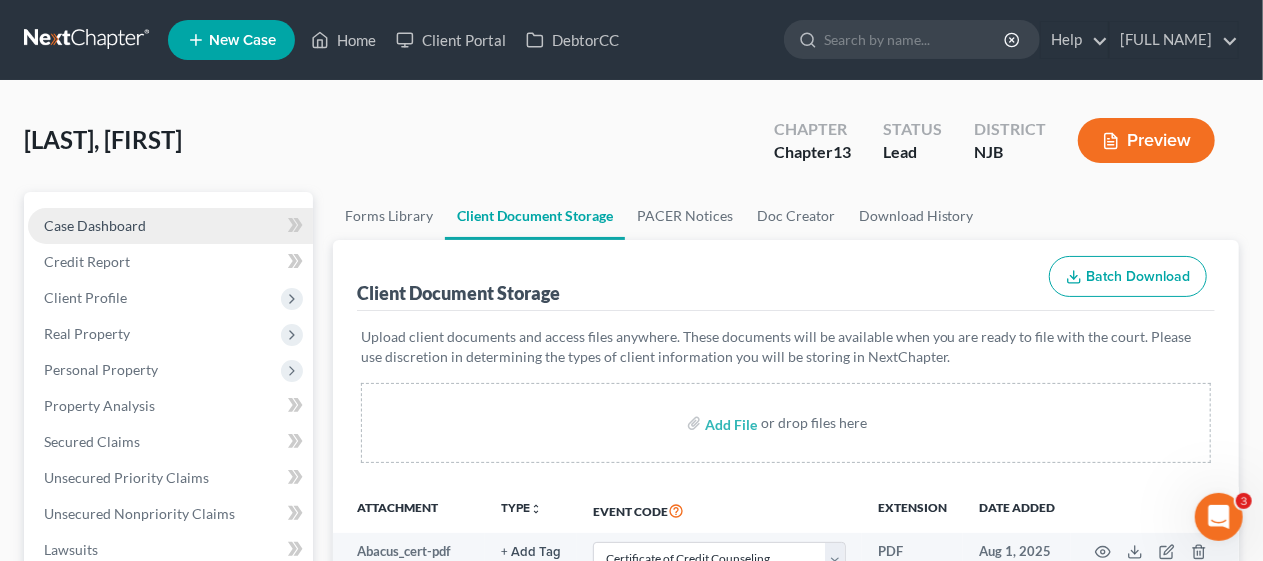 click on "Case Dashboard" at bounding box center [170, 226] 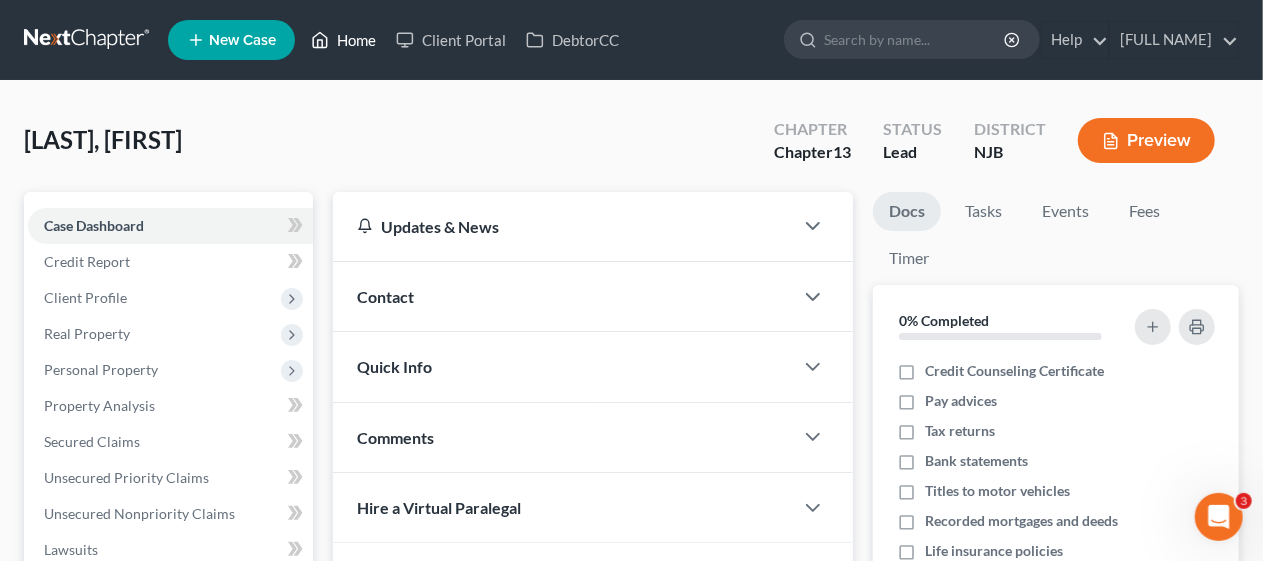 click on "Home" at bounding box center [343, 40] 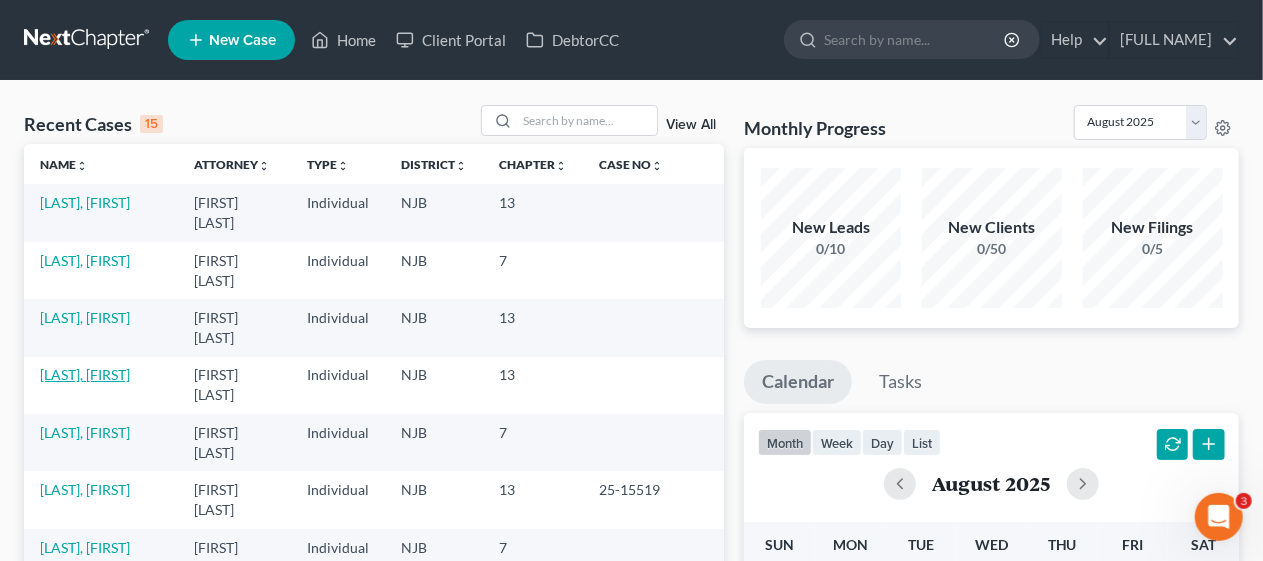click on "[LAST], [FIRST]" at bounding box center (85, 374) 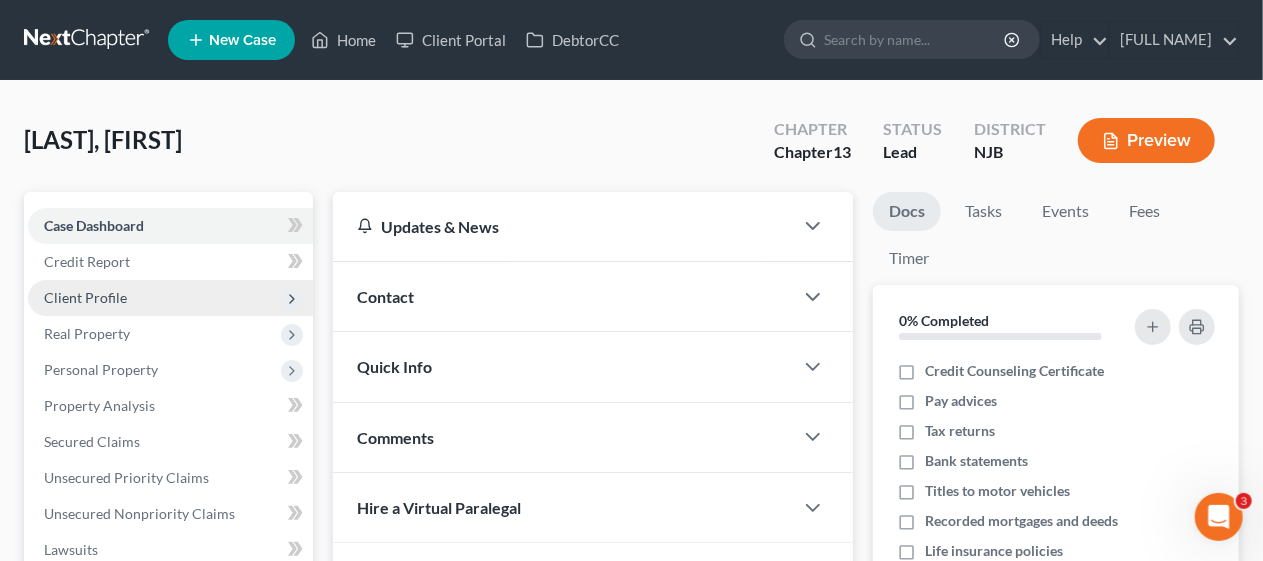 click on "Client Profile" at bounding box center [170, 298] 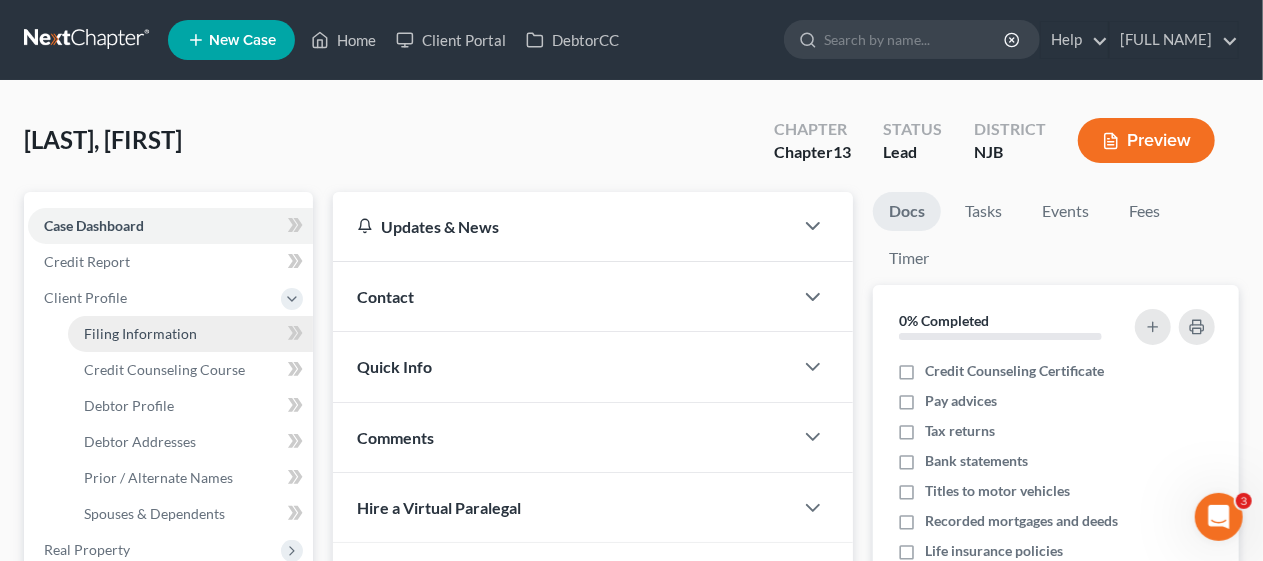 click on "Filing Information" at bounding box center (190, 334) 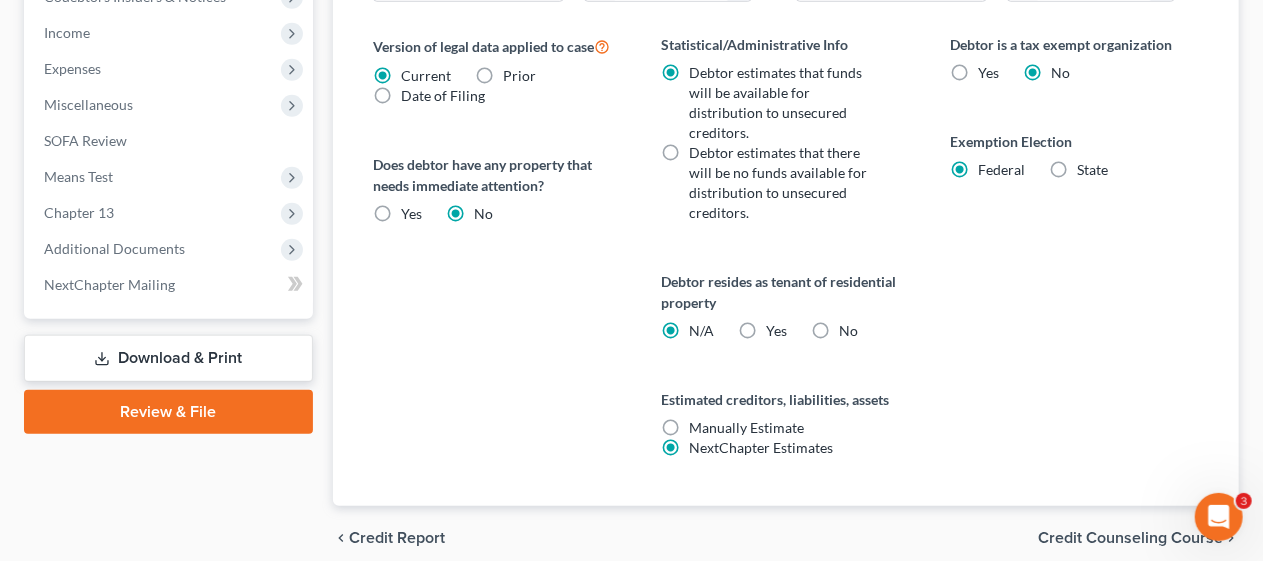 scroll, scrollTop: 853, scrollLeft: 0, axis: vertical 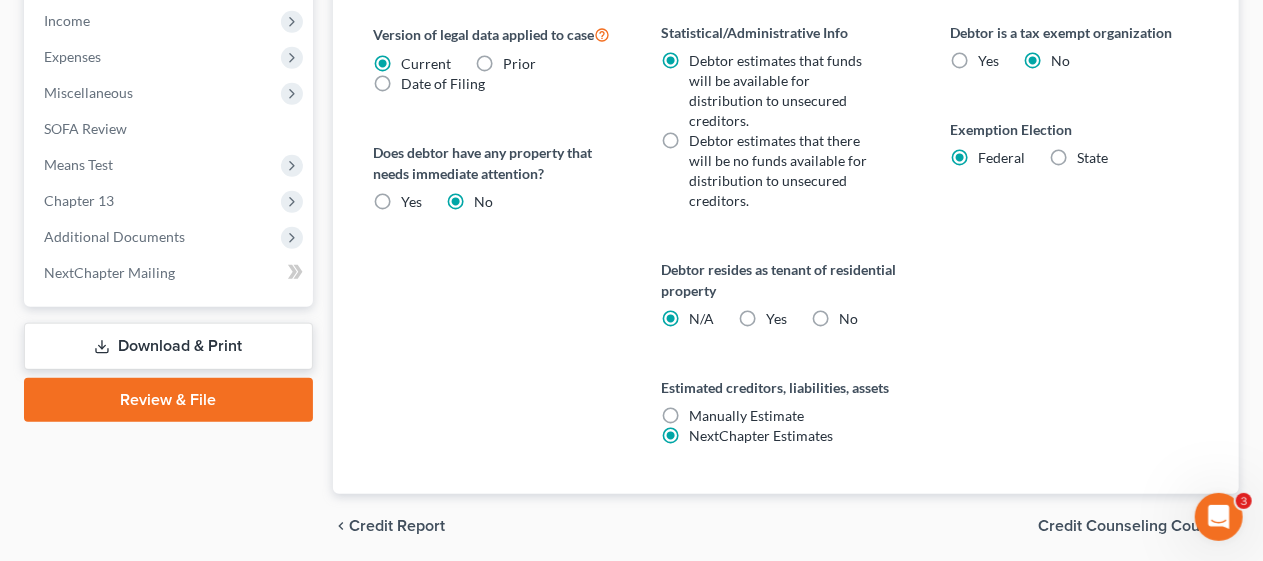 click on "Credit Counseling Course" at bounding box center (1130, 526) 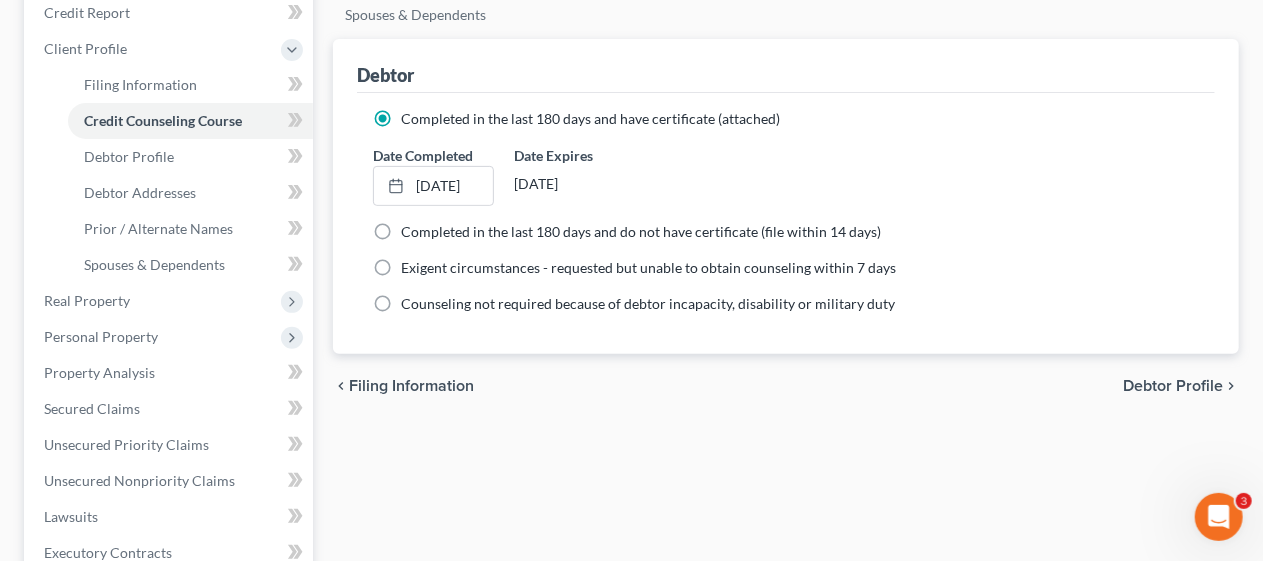 scroll, scrollTop: 300, scrollLeft: 0, axis: vertical 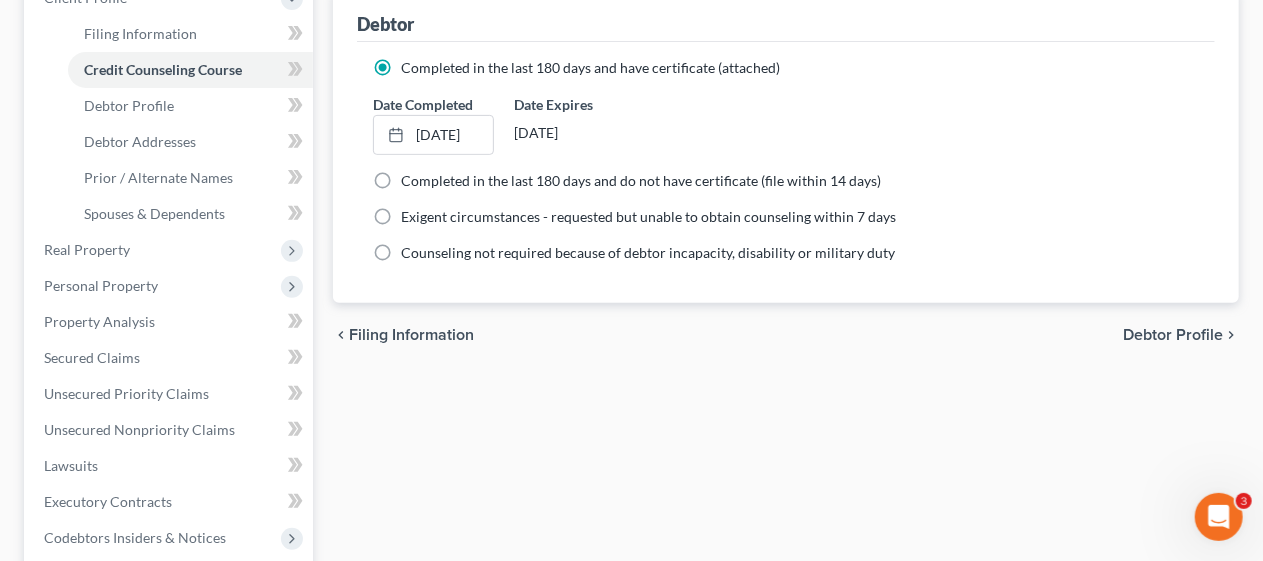 click on "Debtor Profile" at bounding box center [1173, 335] 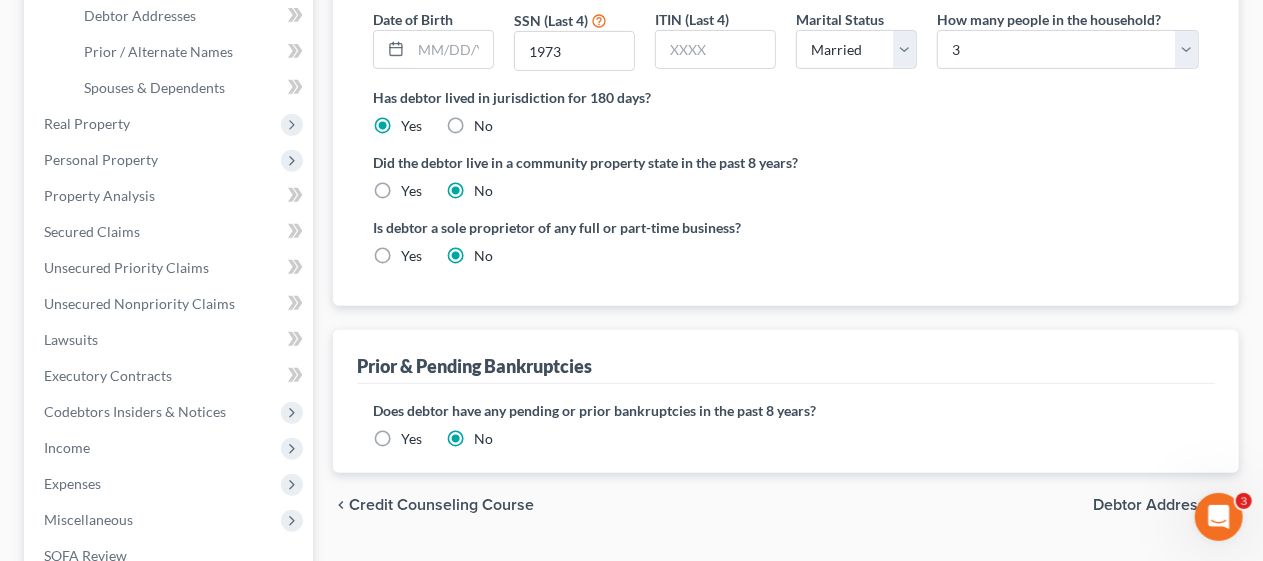 scroll, scrollTop: 500, scrollLeft: 0, axis: vertical 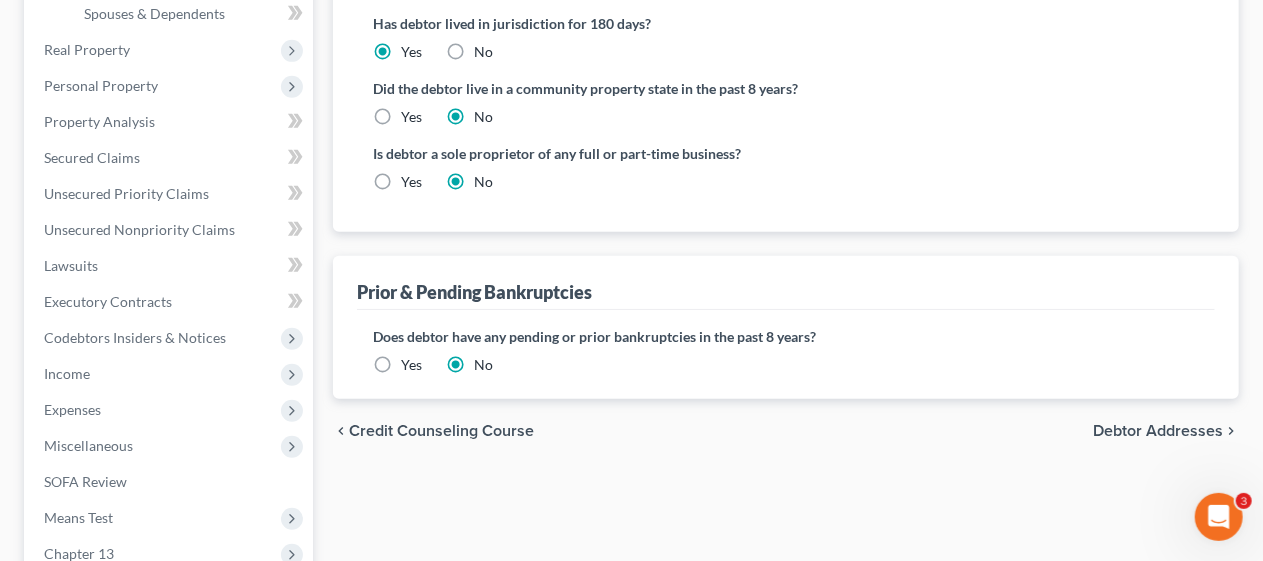 click on "Debtor Addresses" at bounding box center [1158, 431] 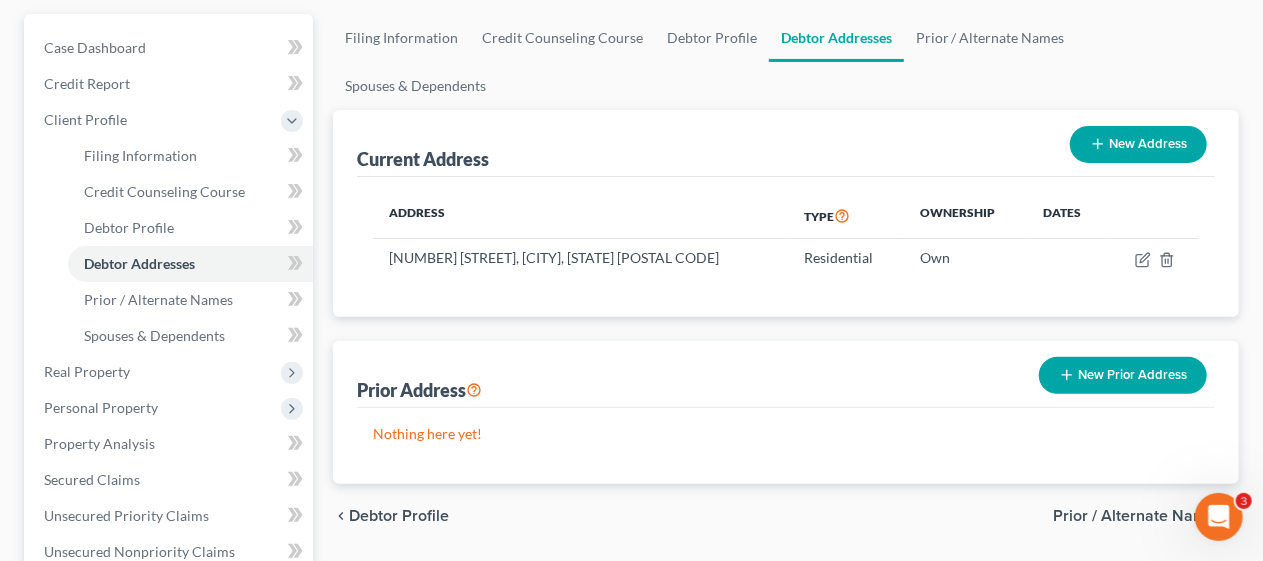 scroll, scrollTop: 200, scrollLeft: 0, axis: vertical 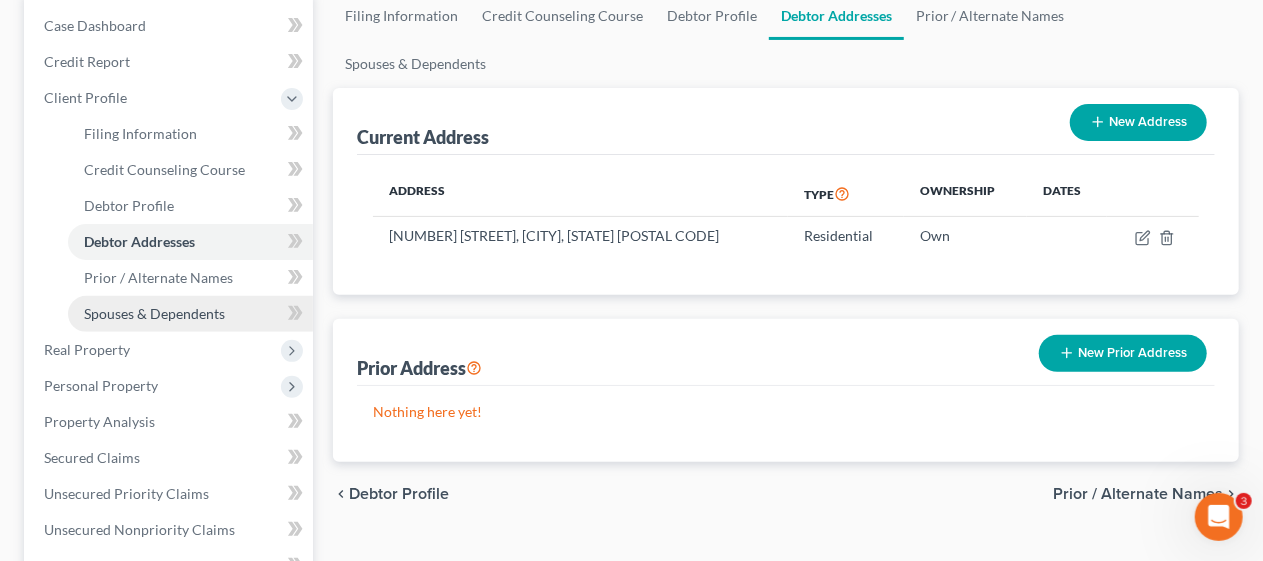click on "Spouses & Dependents" at bounding box center [154, 313] 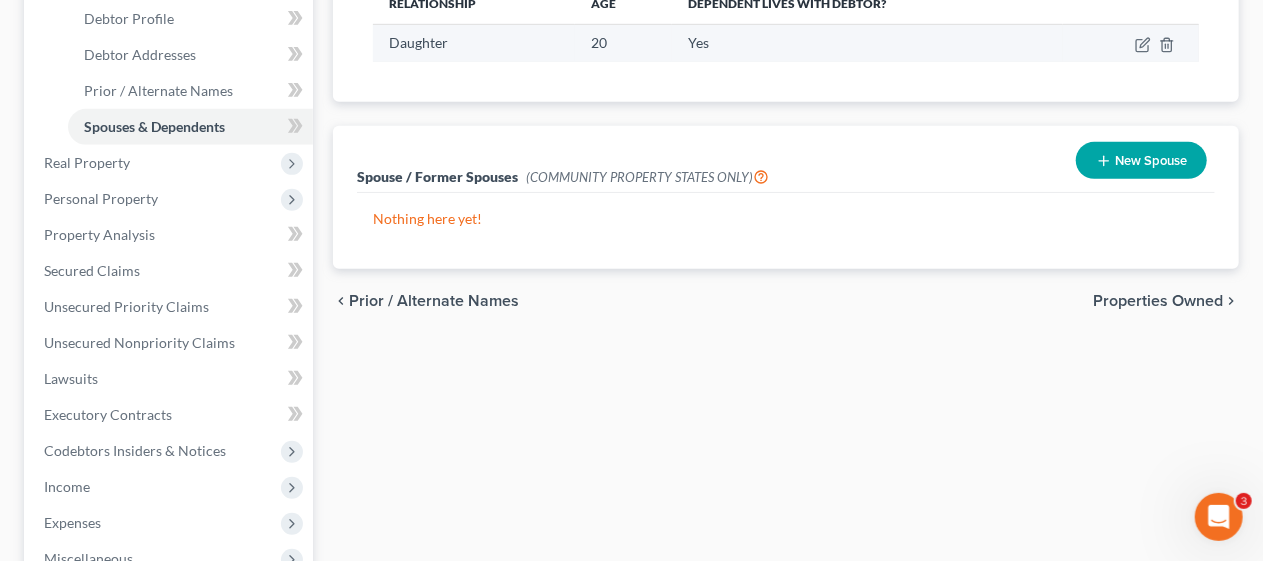 scroll, scrollTop: 400, scrollLeft: 0, axis: vertical 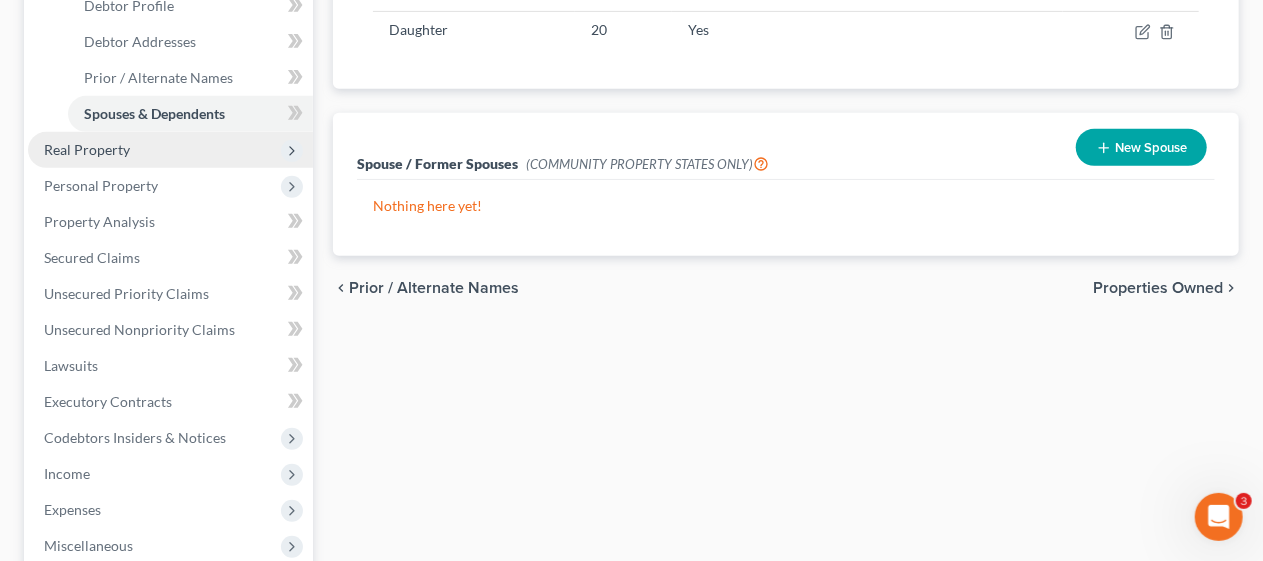 click on "Real Property" at bounding box center [170, 150] 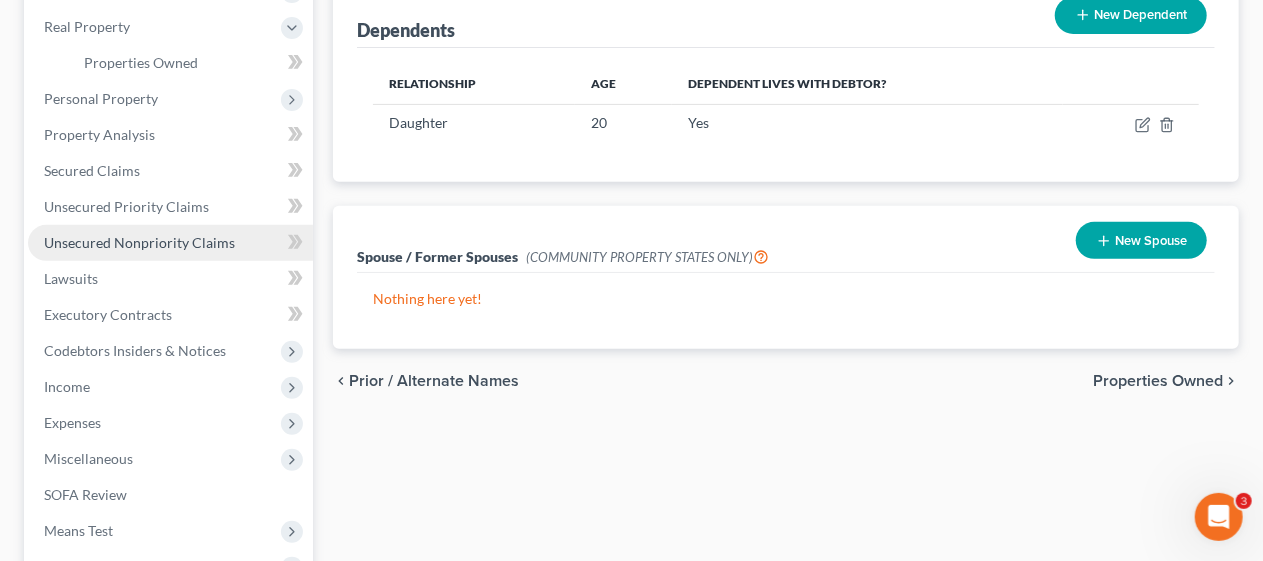 scroll, scrollTop: 200, scrollLeft: 0, axis: vertical 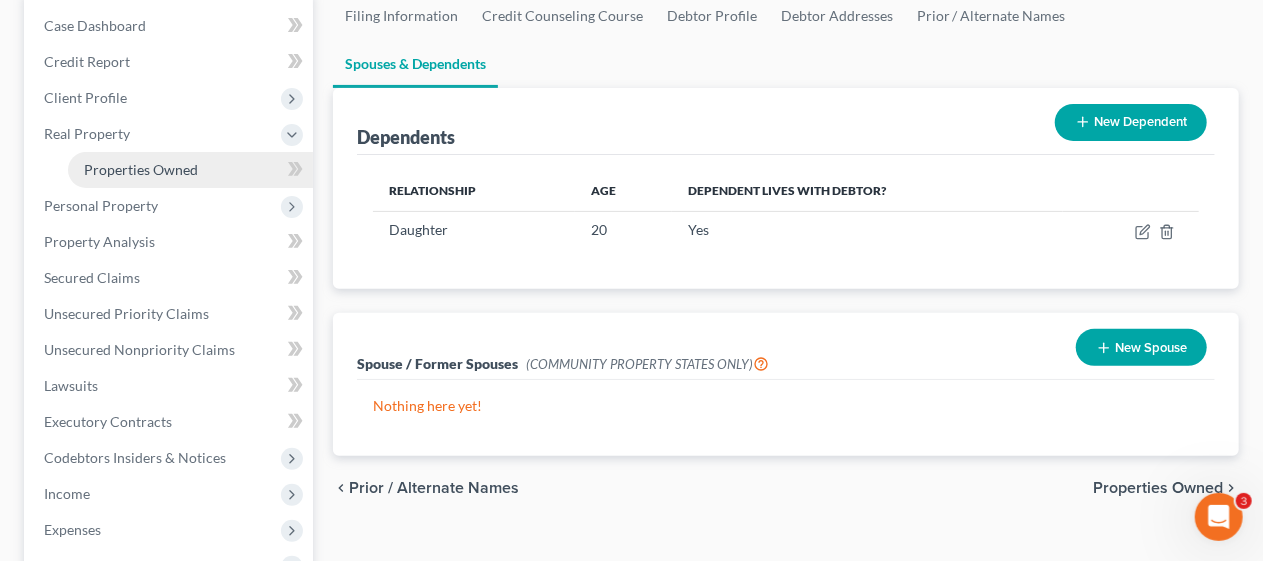 click on "Properties Owned" at bounding box center (141, 169) 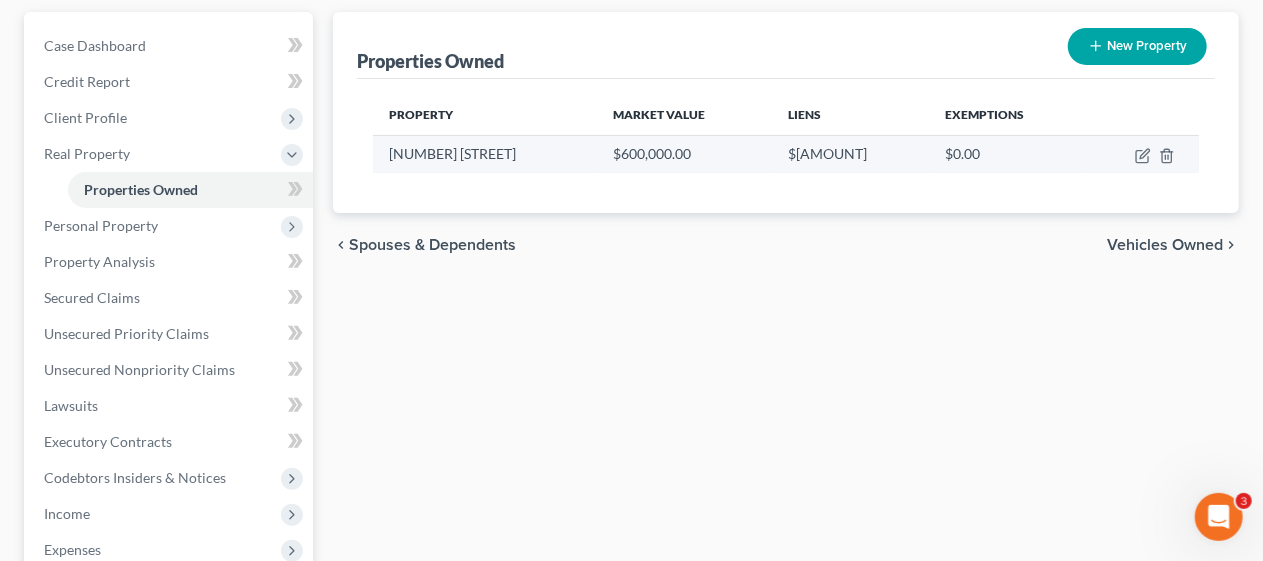 scroll, scrollTop: 200, scrollLeft: 0, axis: vertical 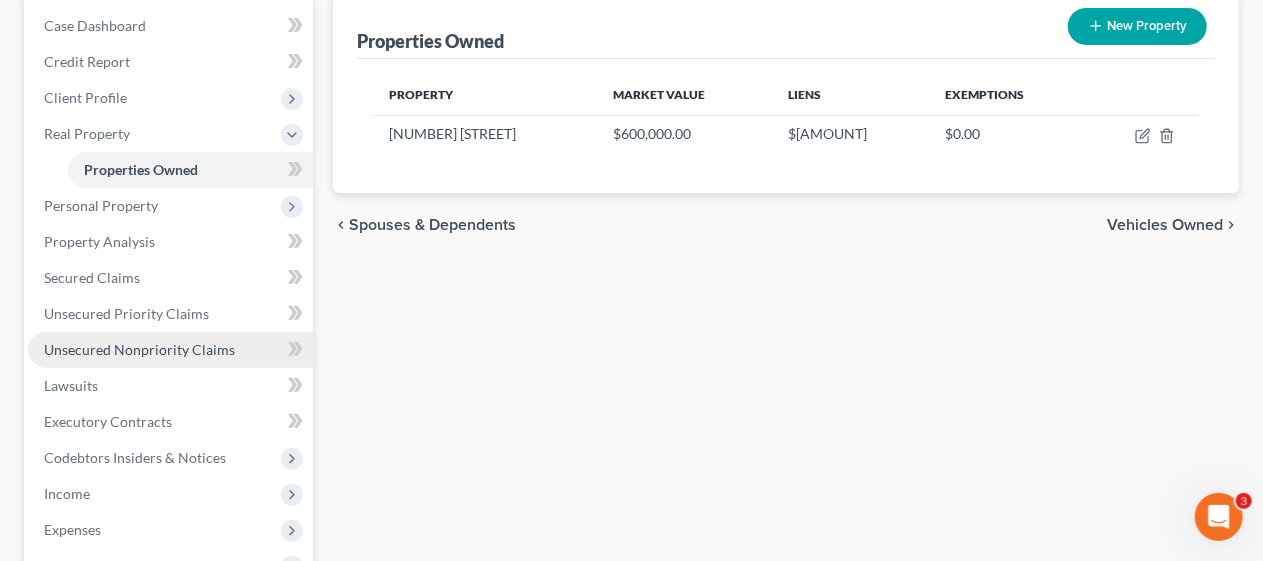 click on "Unsecured Nonpriority Claims" at bounding box center (139, 349) 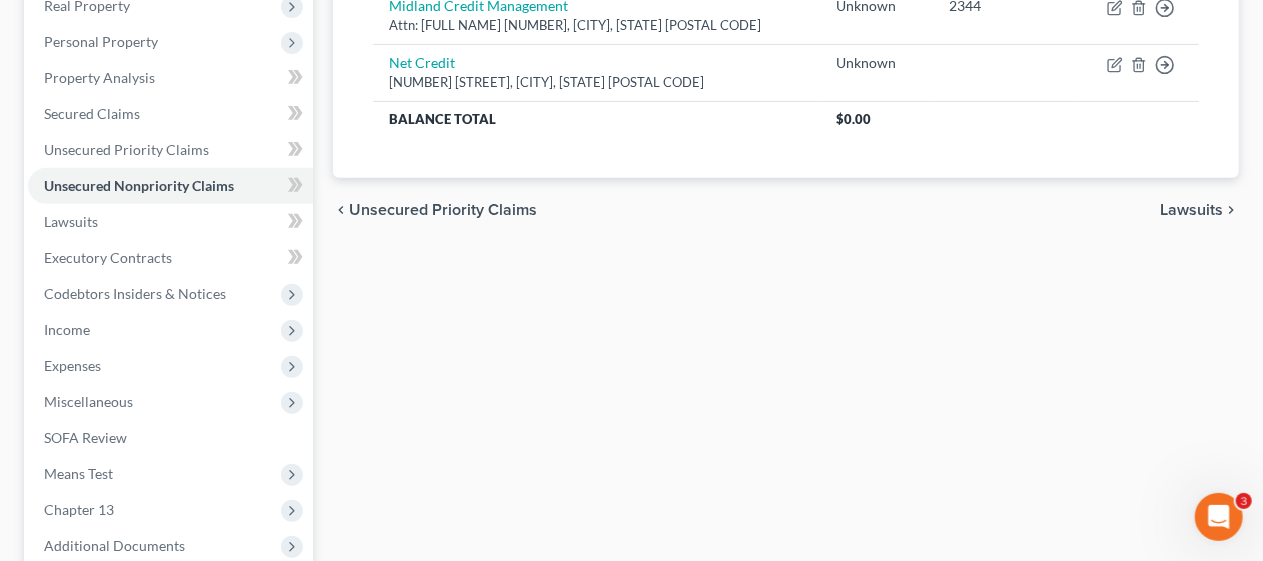 scroll, scrollTop: 400, scrollLeft: 0, axis: vertical 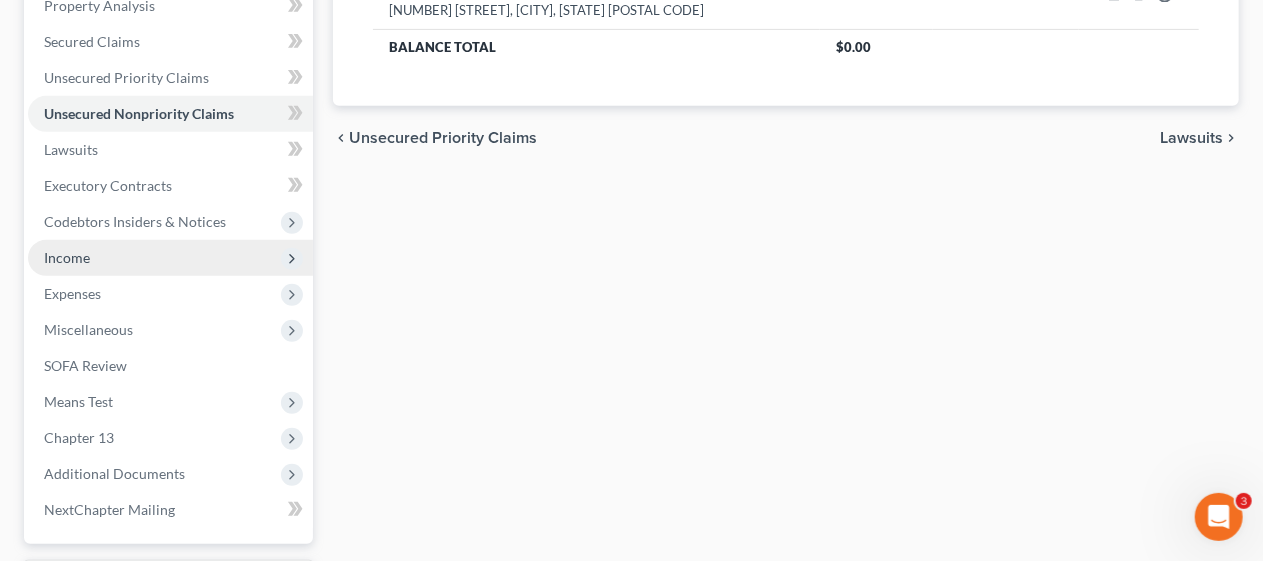 click on "Income" at bounding box center (170, 258) 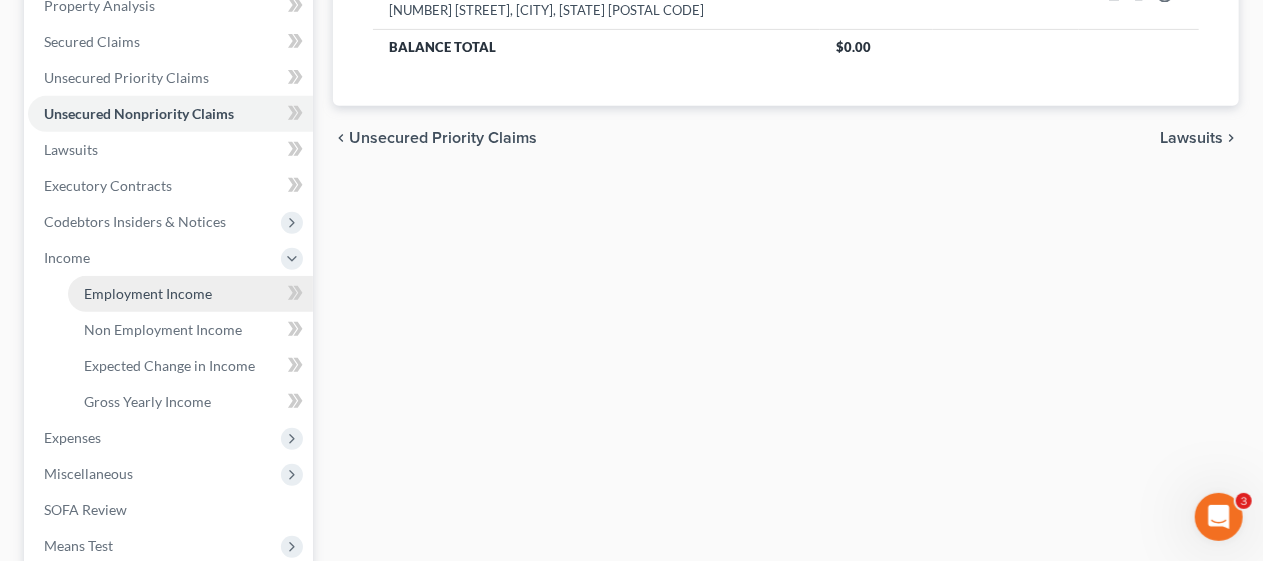 click on "Employment Income" at bounding box center [190, 294] 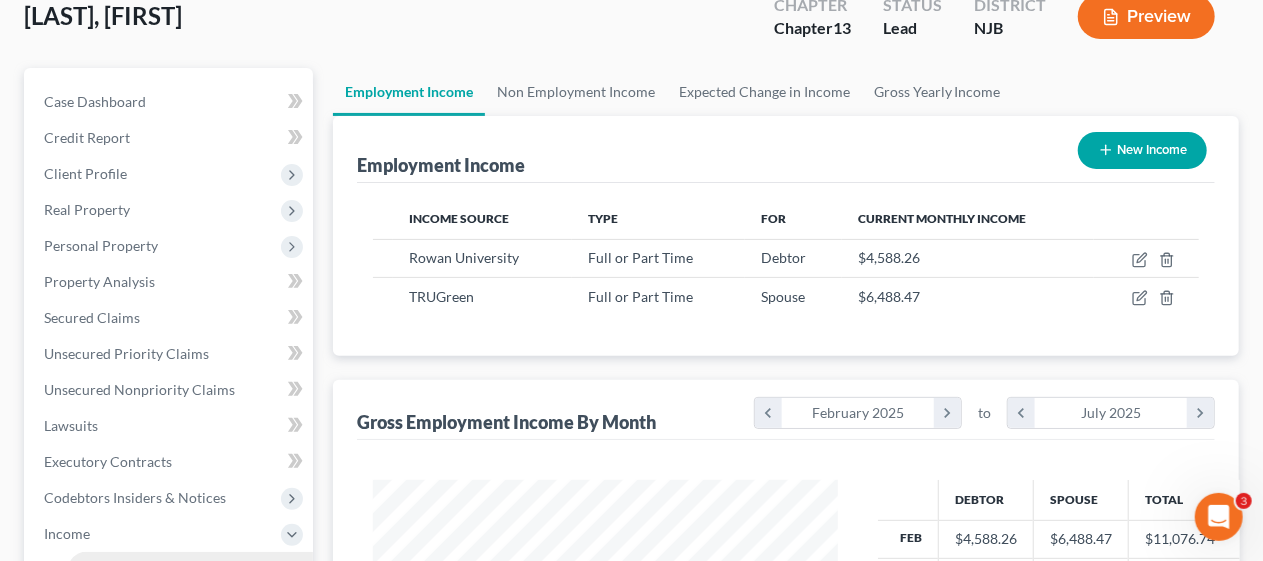 scroll, scrollTop: 0, scrollLeft: 0, axis: both 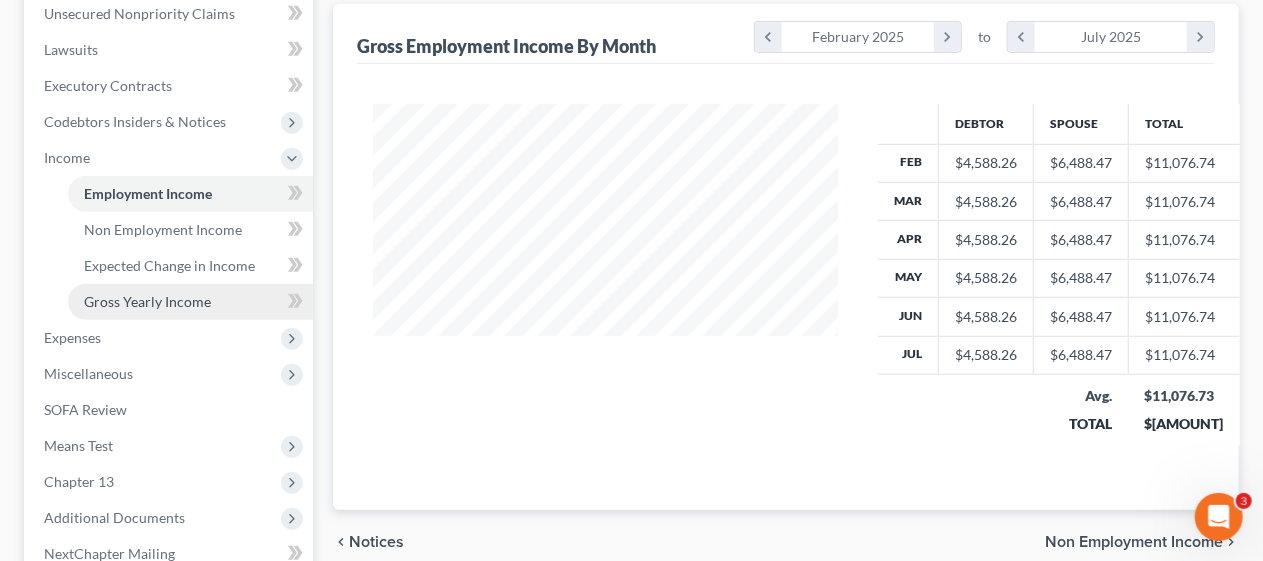 click on "Gross Yearly Income" at bounding box center [147, 301] 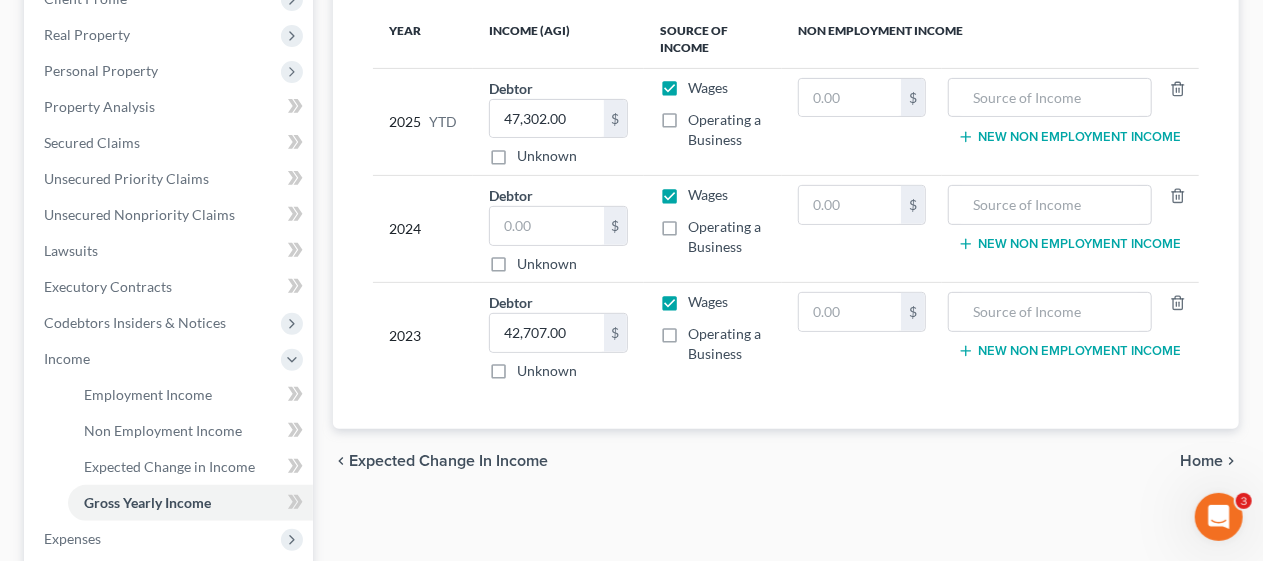 scroll, scrollTop: 300, scrollLeft: 0, axis: vertical 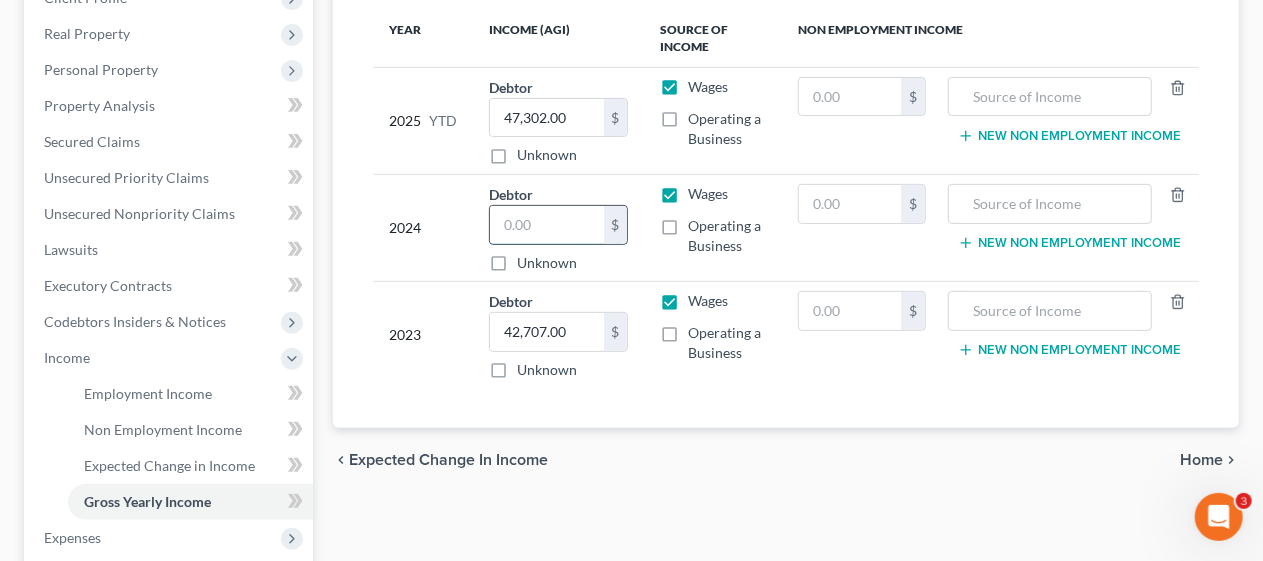 click at bounding box center (547, 225) 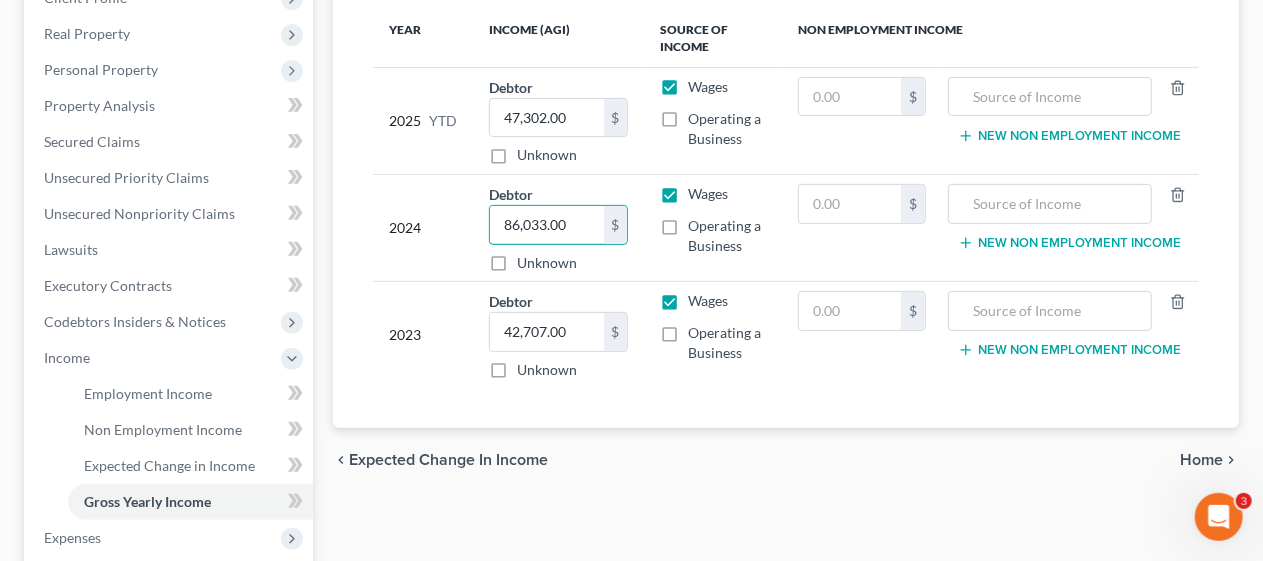 type on "86,033.00" 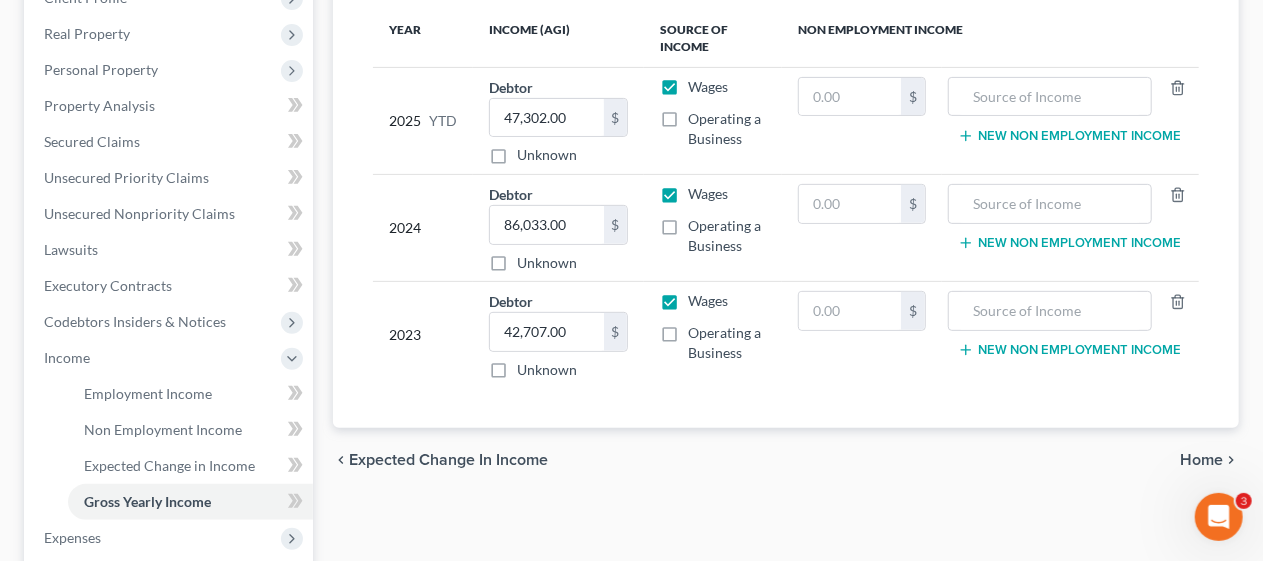 click on "2023" at bounding box center (423, 335) 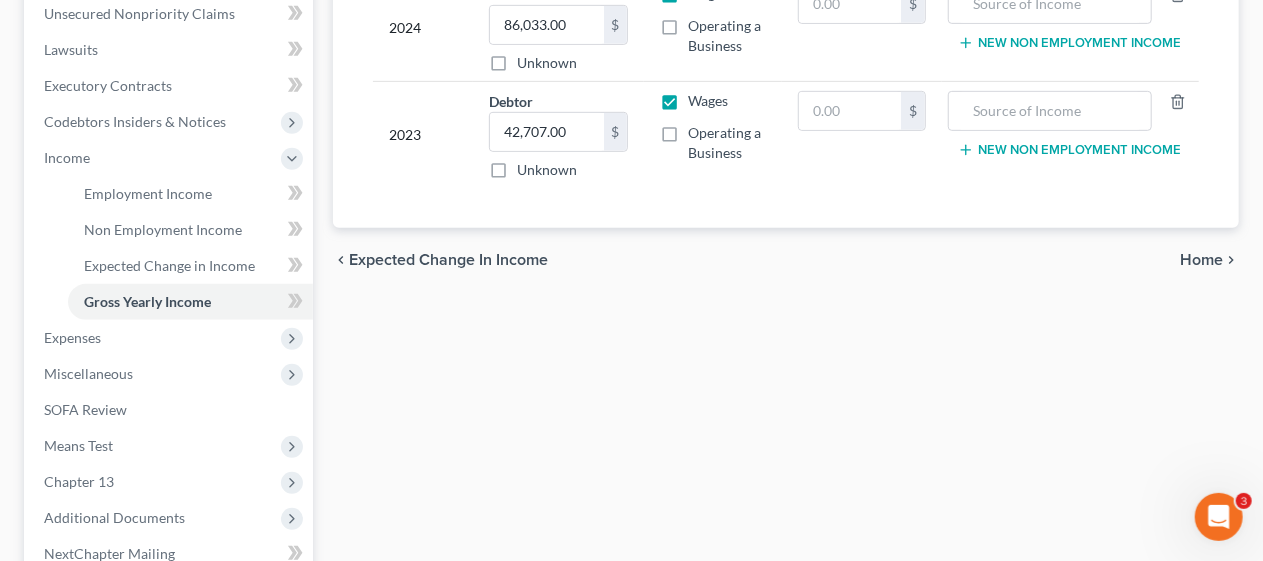 scroll, scrollTop: 600, scrollLeft: 0, axis: vertical 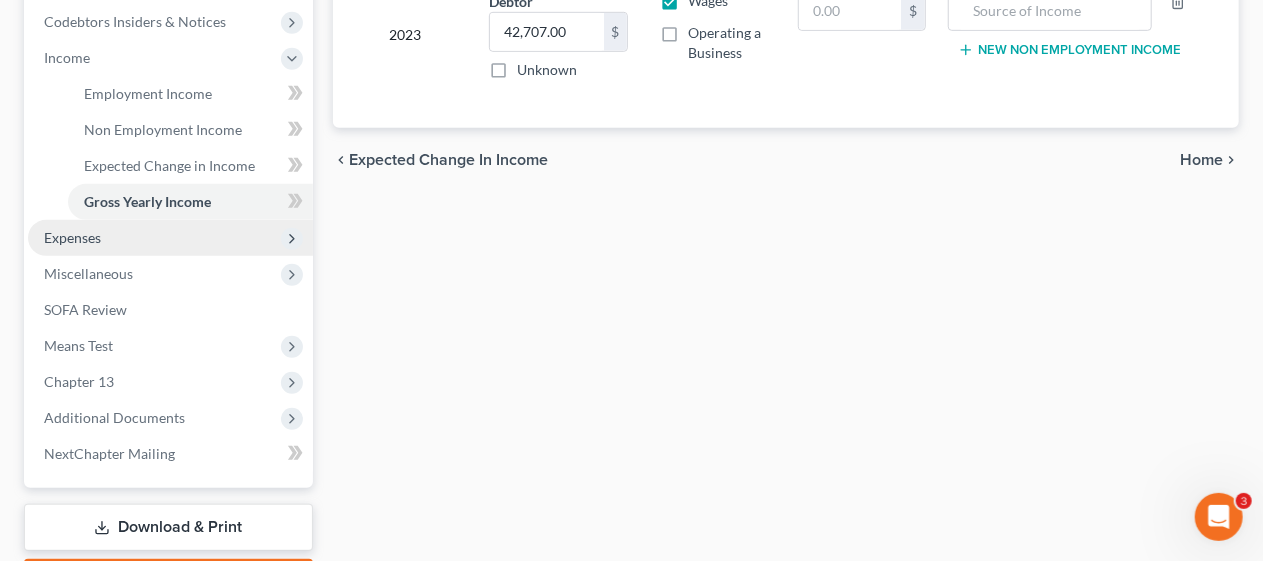 click on "Expenses" at bounding box center [170, 238] 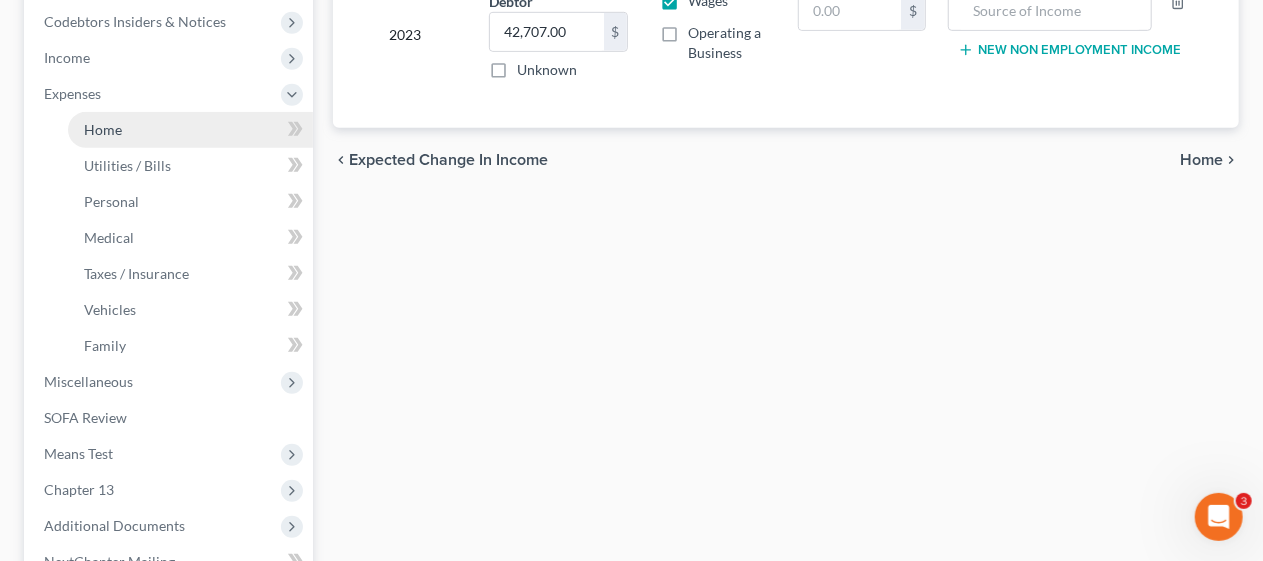 click on "Home" at bounding box center [190, 130] 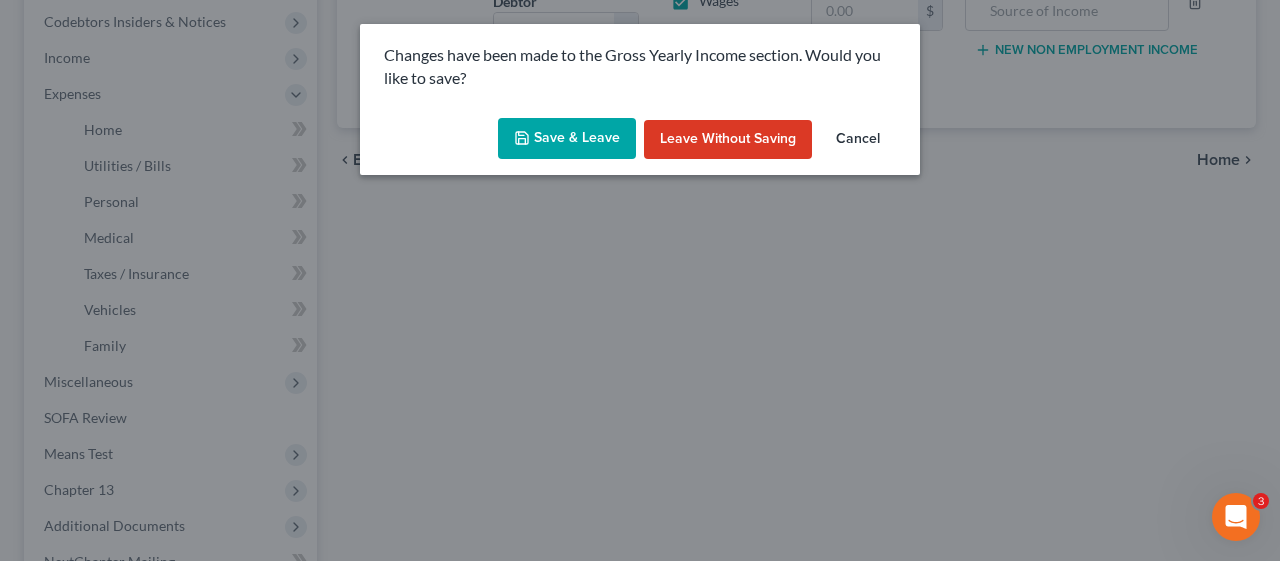 click on "Save & Leave" at bounding box center [567, 139] 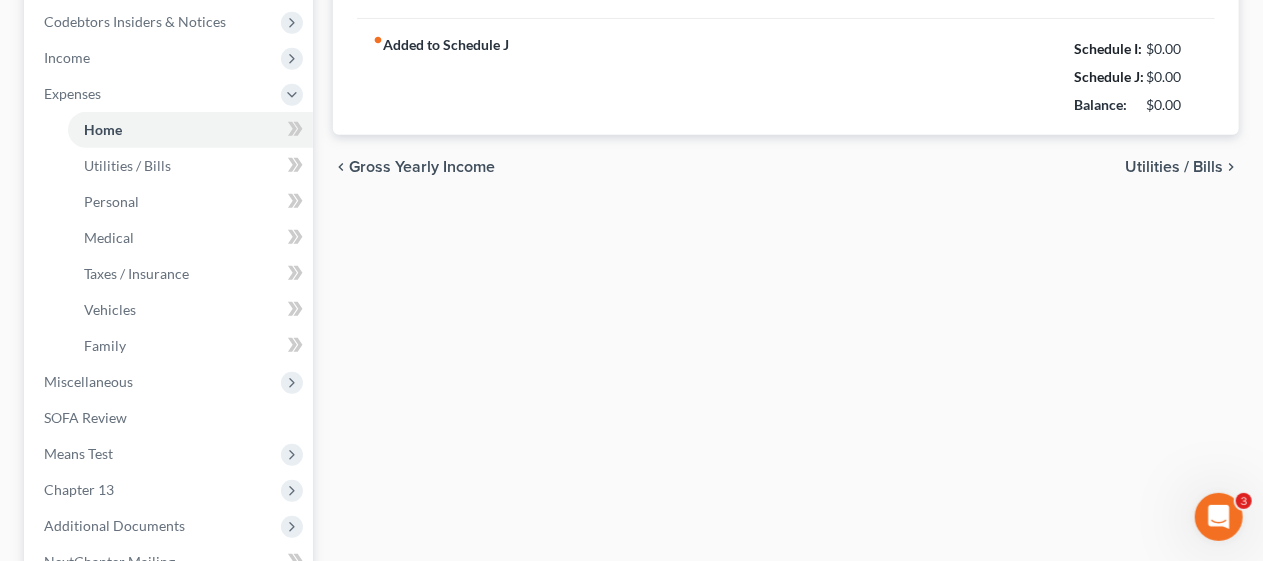type on "2,083.22" 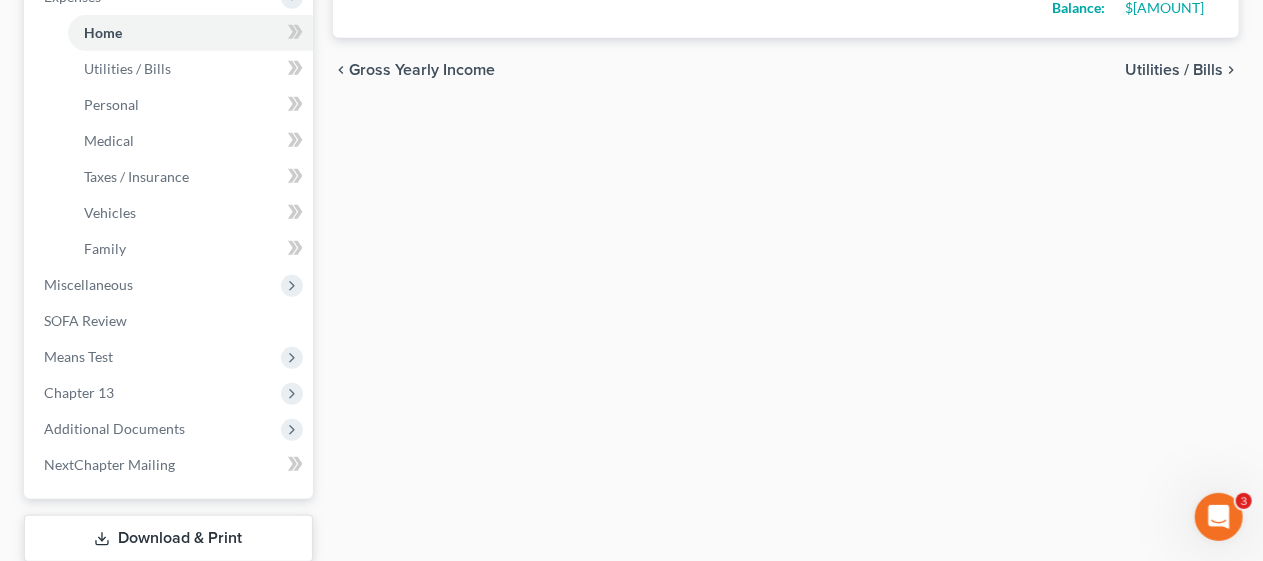 scroll, scrollTop: 700, scrollLeft: 0, axis: vertical 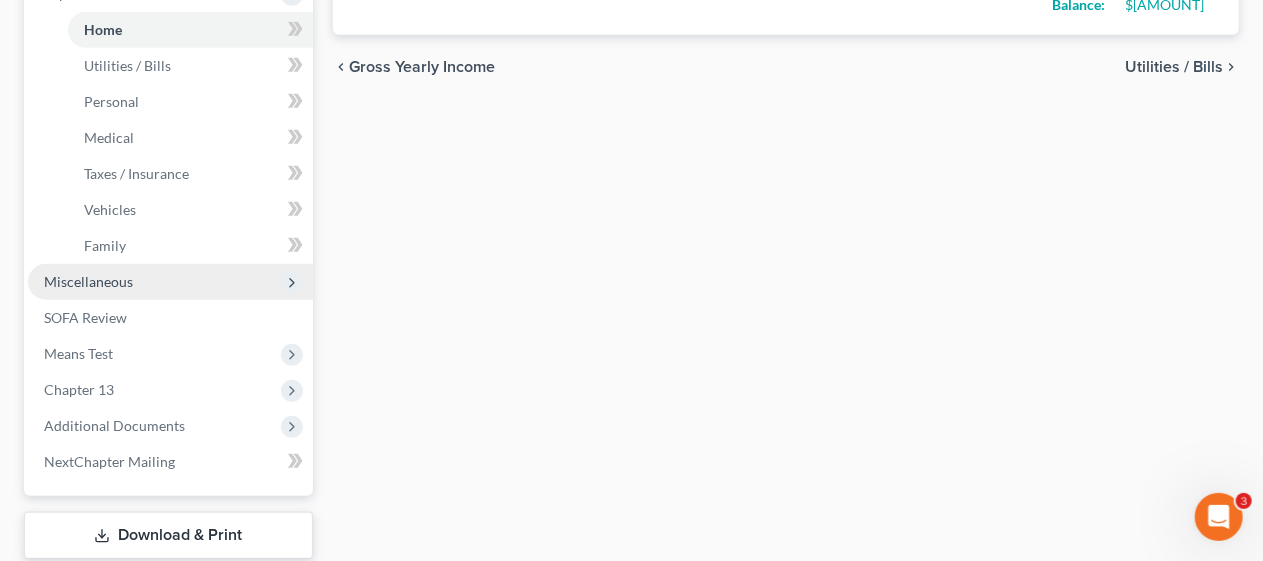 click on "Miscellaneous" at bounding box center (170, 282) 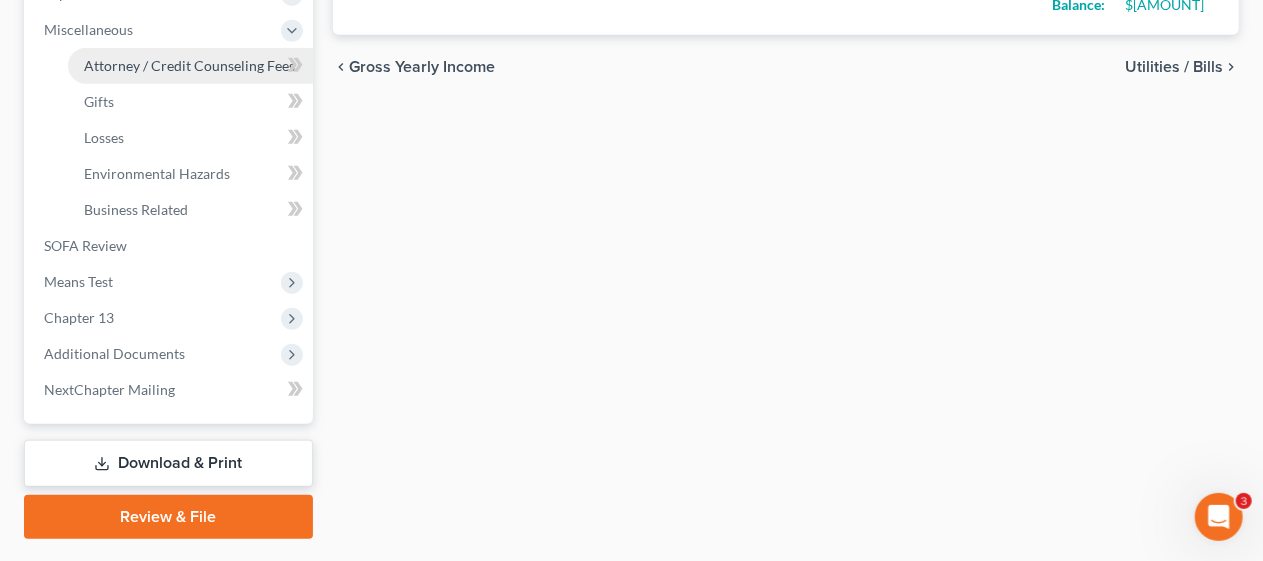 click on "Attorney / Credit Counseling Fees" at bounding box center [189, 65] 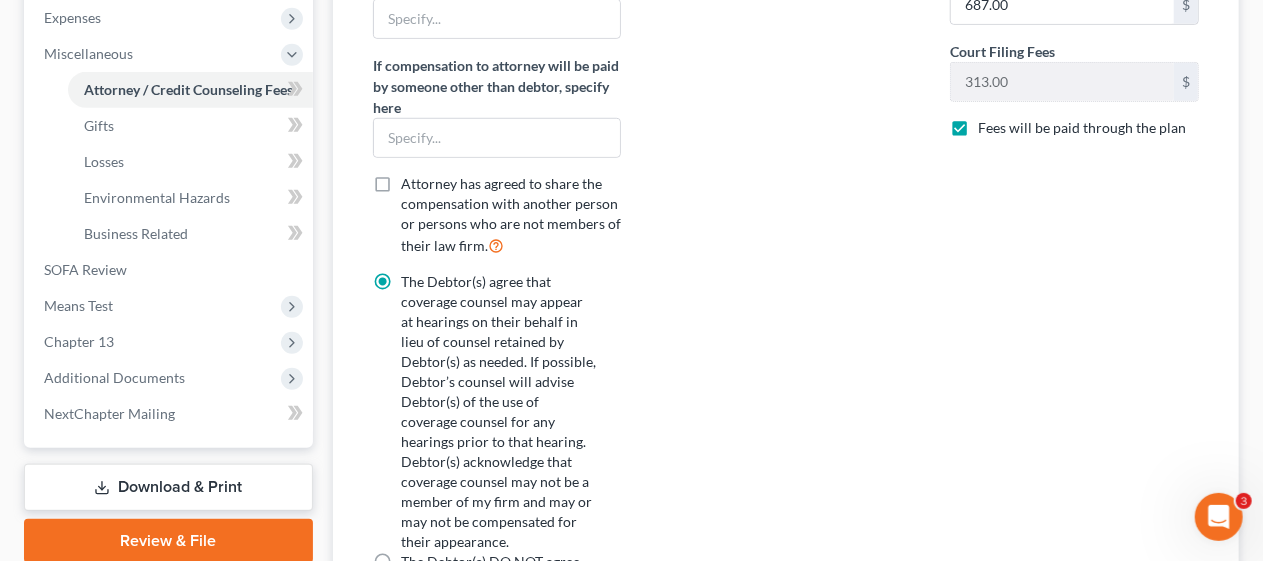 scroll, scrollTop: 700, scrollLeft: 0, axis: vertical 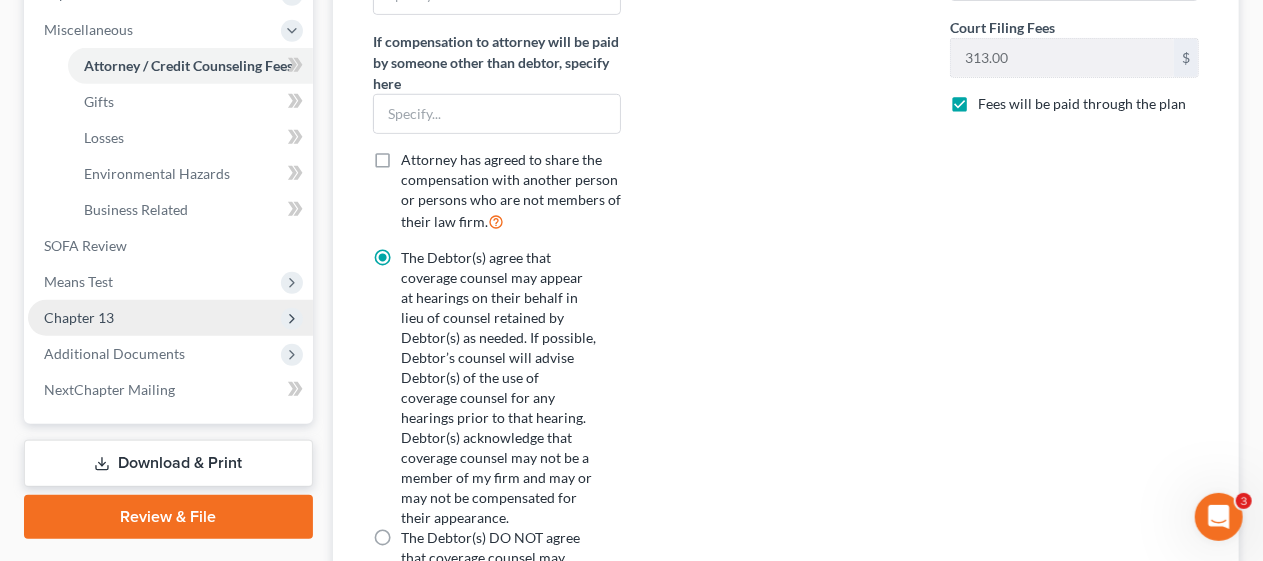 click on "Chapter 13" at bounding box center (170, 318) 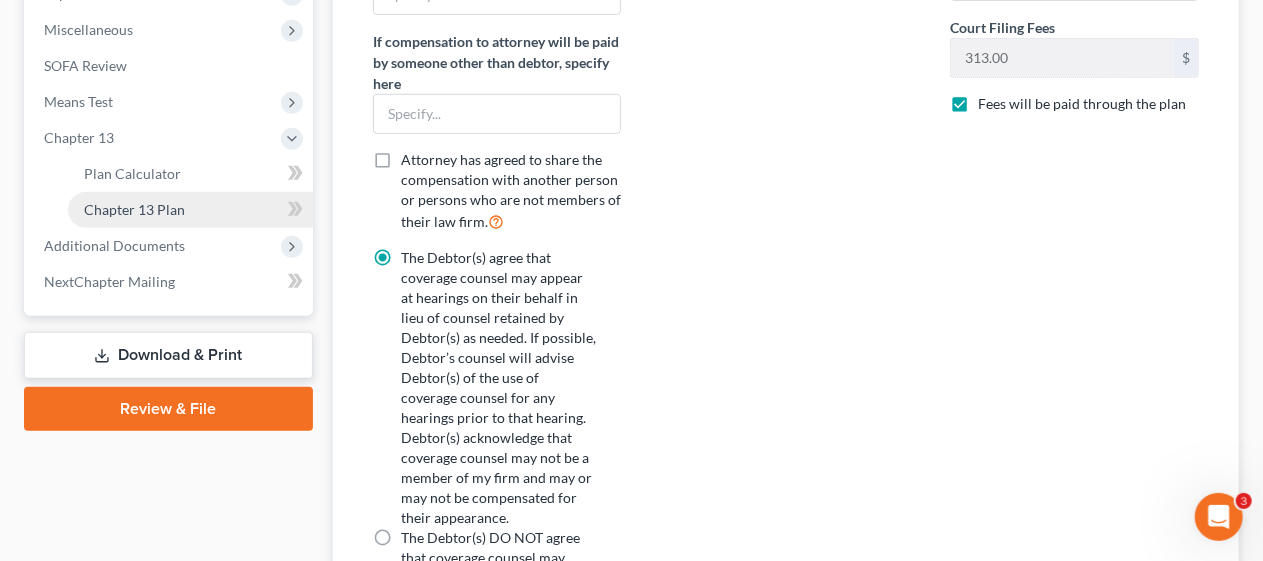 click on "Chapter 13 Plan" at bounding box center [190, 210] 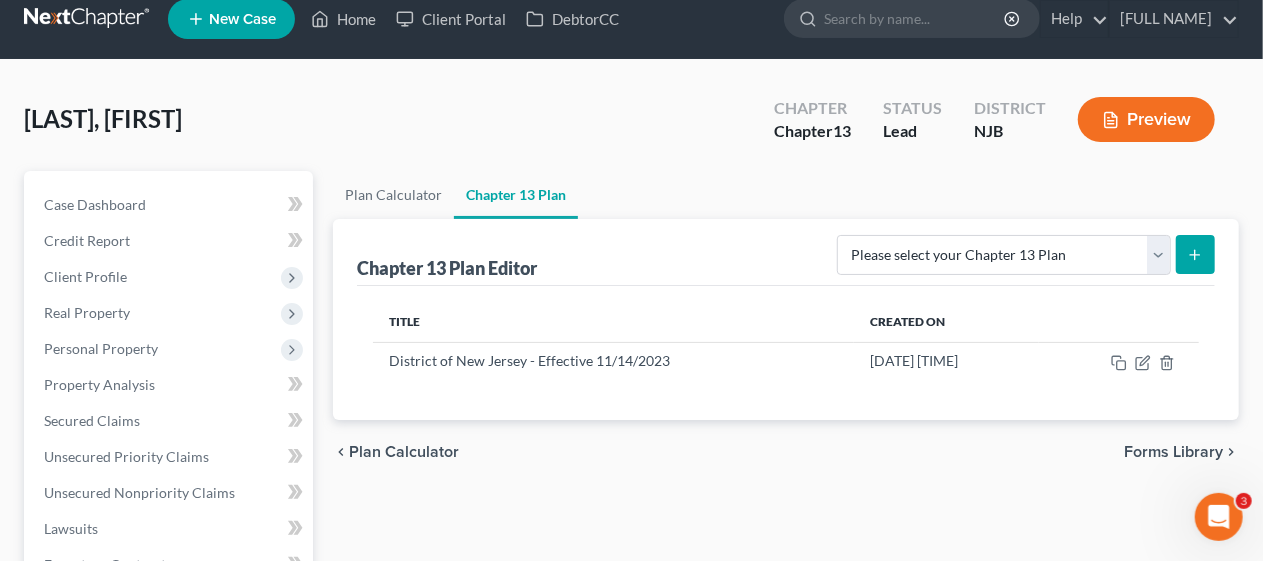 scroll, scrollTop: 0, scrollLeft: 0, axis: both 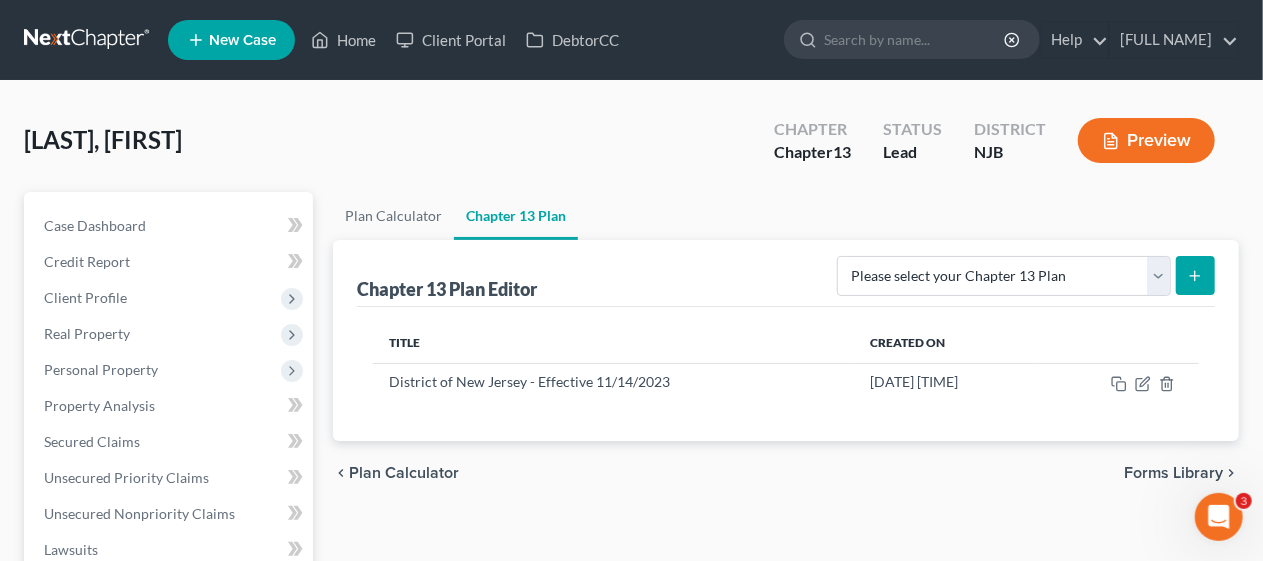 click on "Plan Calculator
Chapter 13 Plan
Chapter 13 Plan Editor Please select your Chapter 13 Plan District of New Jersey - Effective [DATE] District of New Jersey - Effective [DATE] National Form Plan - Official Form 113
Title Created On District of New Jersey - Effective [DATE] [DATE] [TIME]
chevron_left
Plan Calculator
Forms Library
chevron_right" at bounding box center (786, 661) 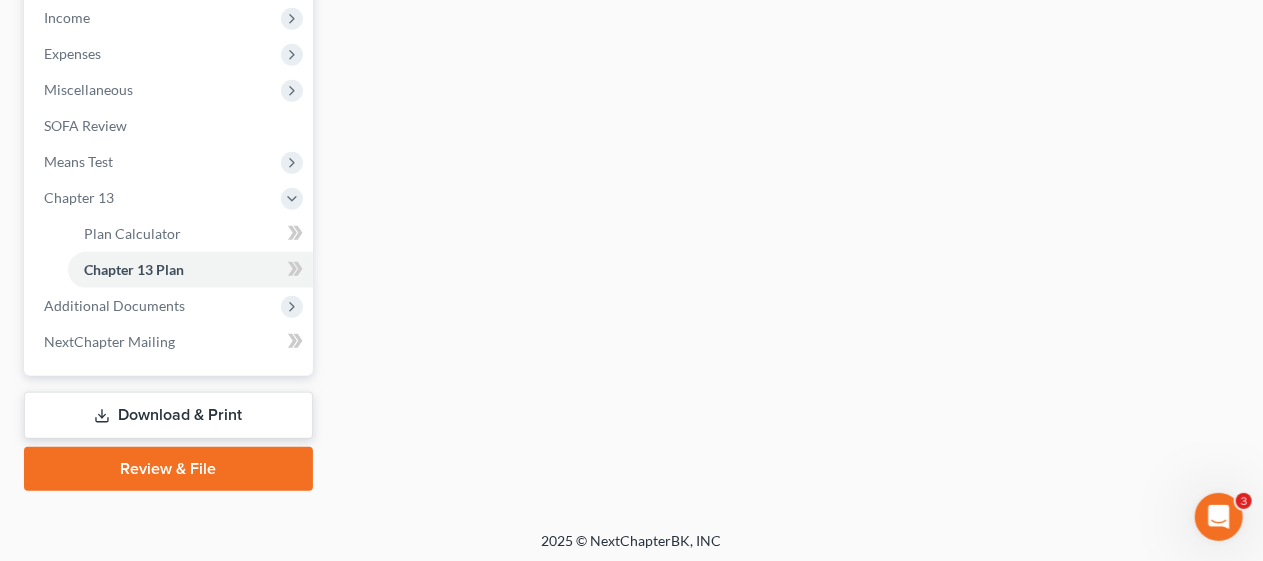 scroll, scrollTop: 643, scrollLeft: 0, axis: vertical 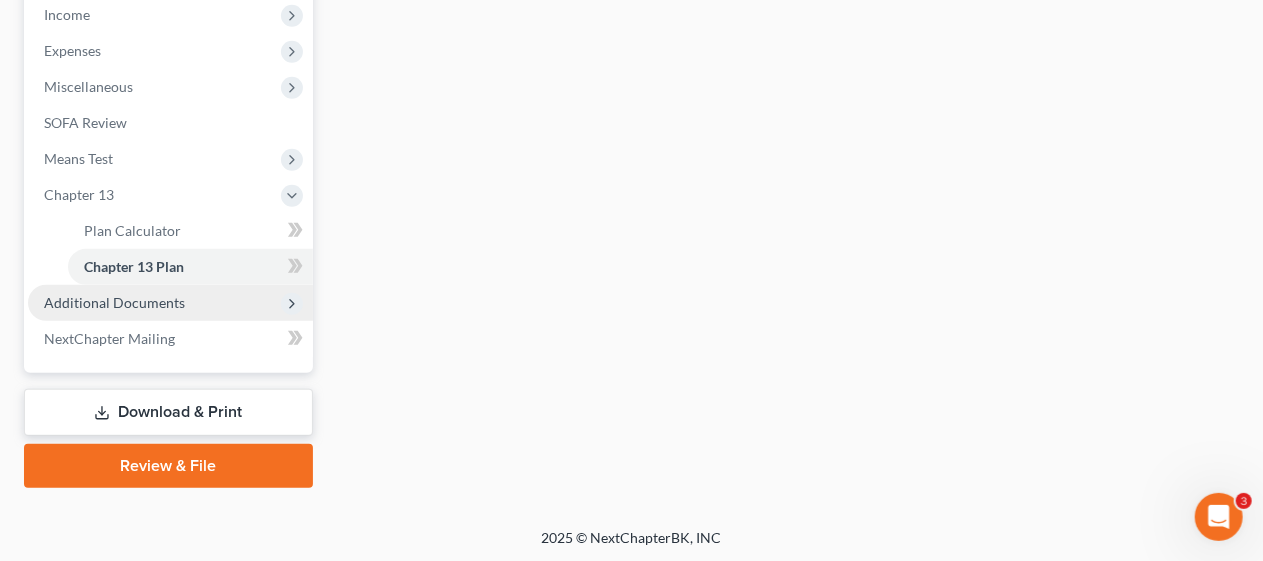 click on "Additional Documents" at bounding box center [170, 303] 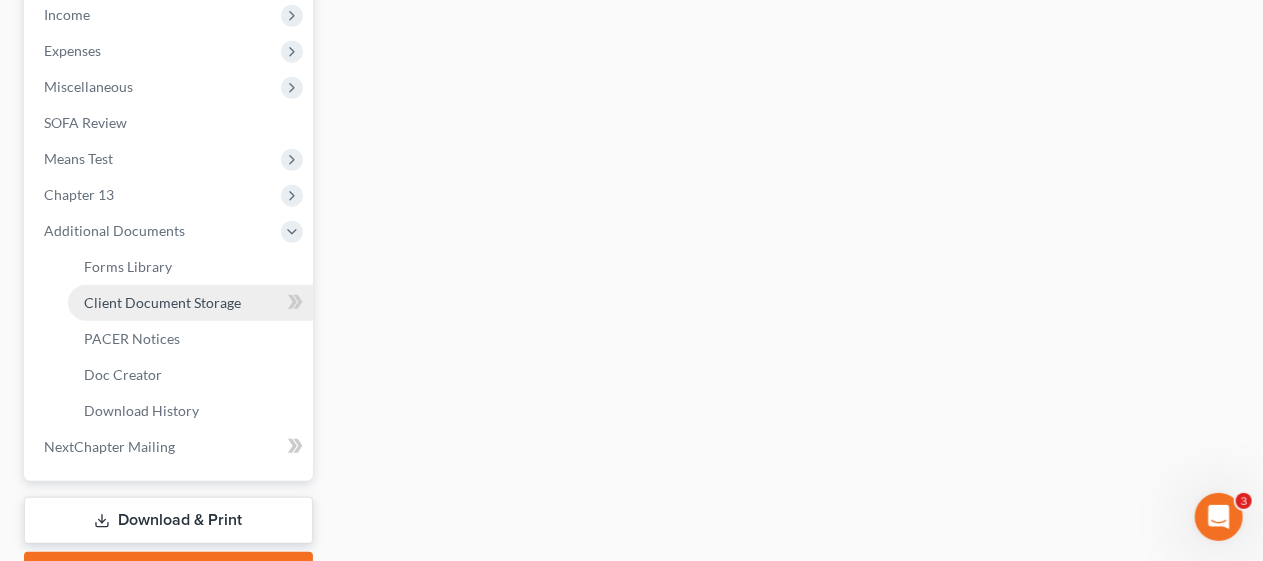 click on "Client Document Storage" at bounding box center (162, 302) 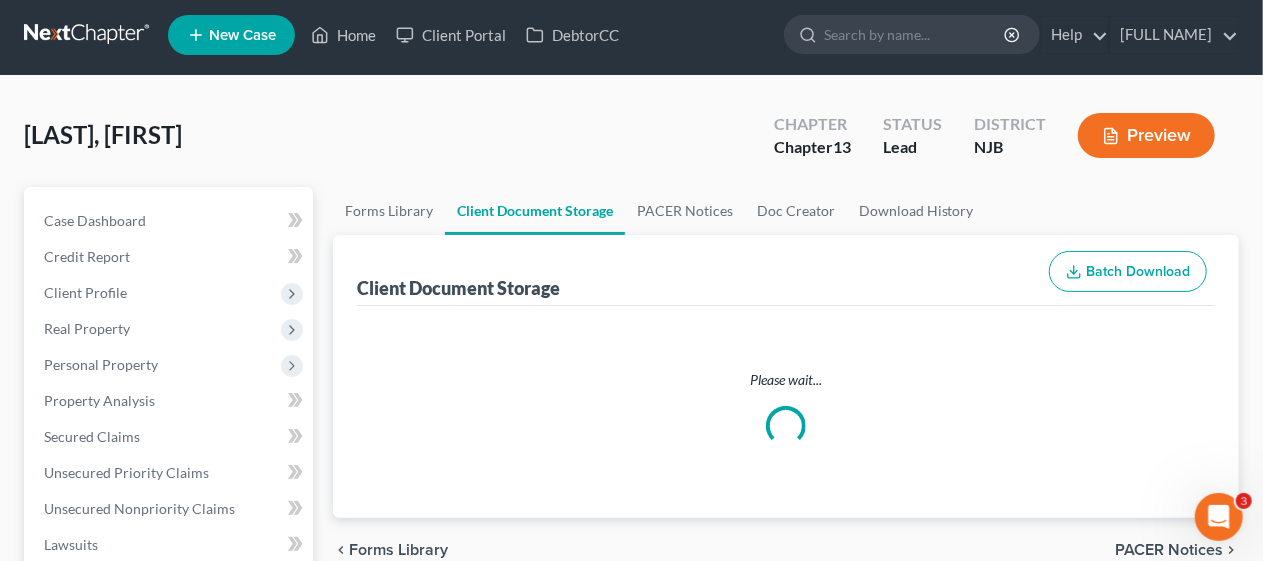 scroll, scrollTop: 0, scrollLeft: 0, axis: both 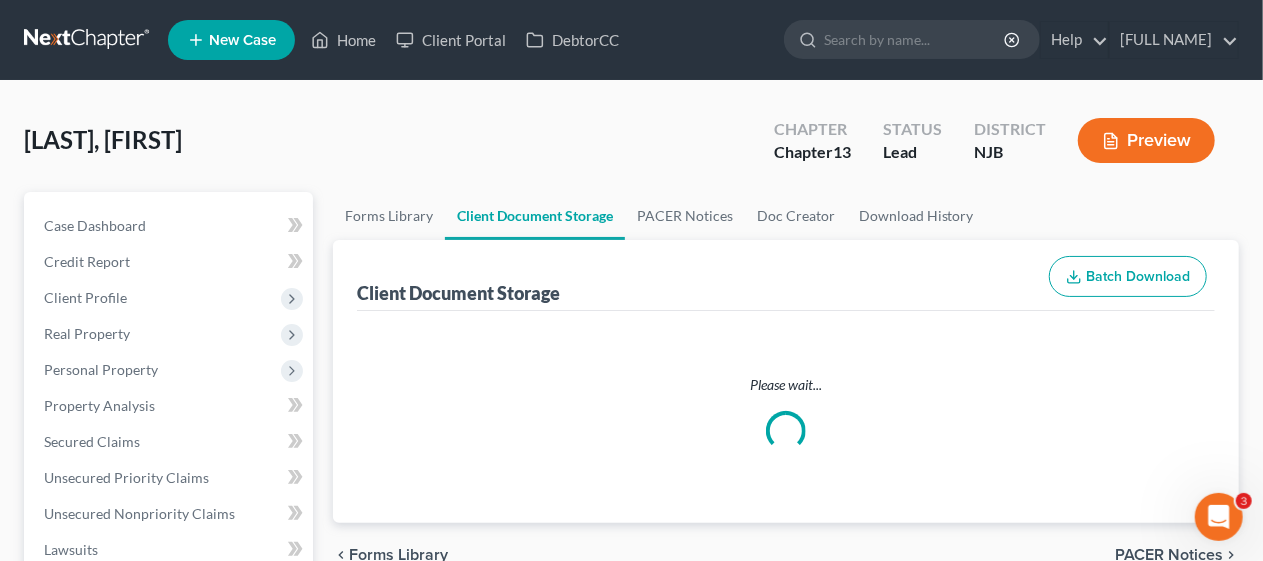 select on "9" 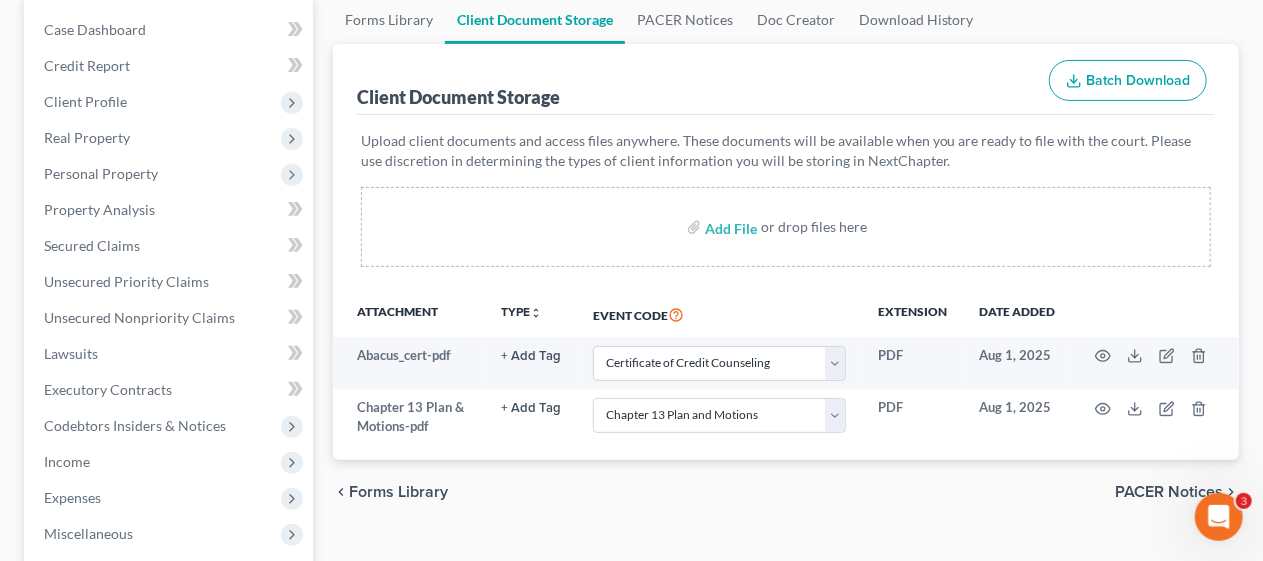 scroll, scrollTop: 0, scrollLeft: 0, axis: both 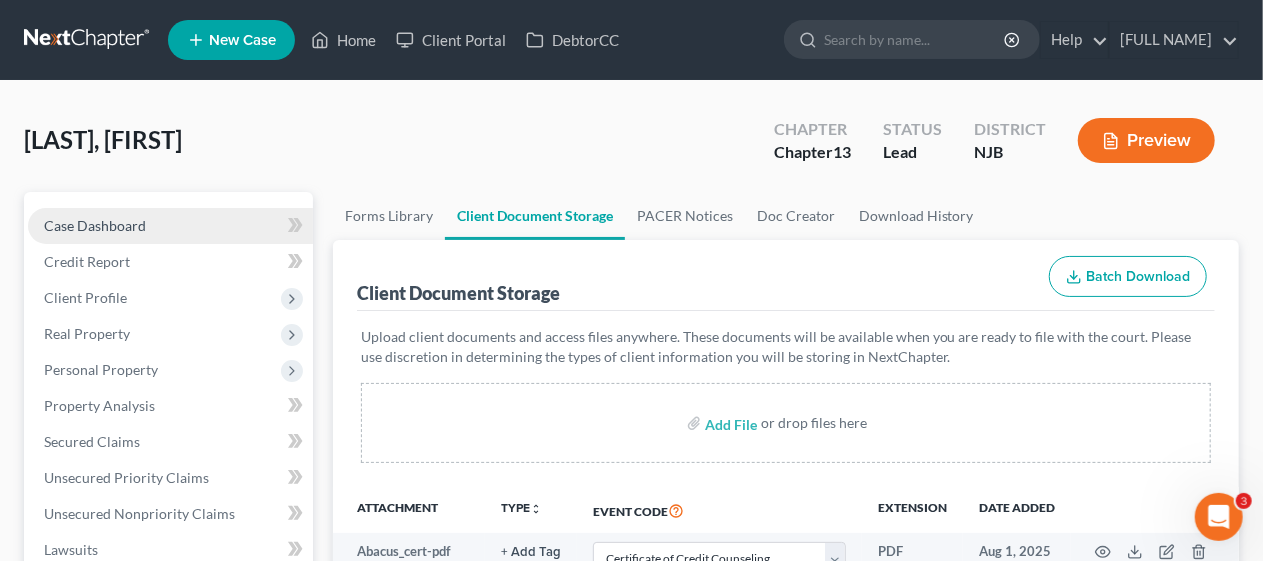 click on "Case Dashboard" at bounding box center [95, 225] 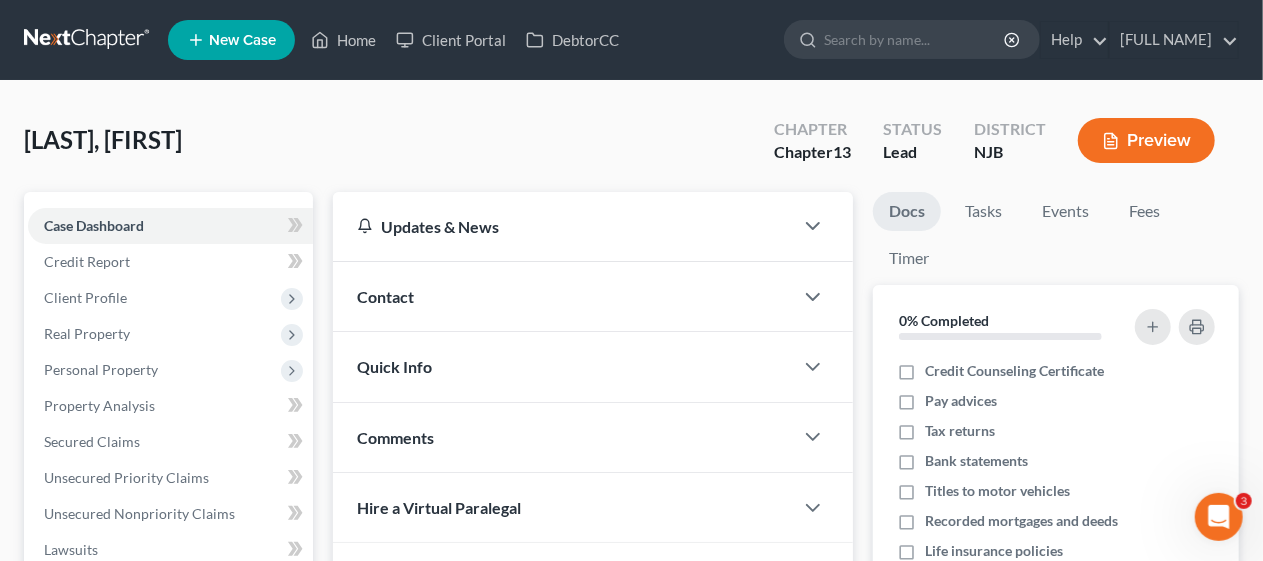 click on "Updates & News × New Jersey District Notes Take a look at NextChapter's District Notes to see all available forms, plans, and filing options for your court as well as any updates that are coming soon!
New Jersey Post Petition filing is now live on NextChatpter!
Need Help Preparing and Filing this Case?  Simply click on the “Hire a Virtual Paralegal” option below! Contact
New Contact
Quick Info Status Discharged Discharged & Reported Discharge Litigation Dismissal Notice Dismissed Dismissed & Litigation Filed Filed / Pre 341 Inactive In Progress Lead Lost Lead Plan Confirmation Plan Failing Possible Post 341 Pre Confirmation Preparing to File Ready to File Ready to Sign Rejected Retained To Review Withdrawn As Counsel Referral Source
Select Word Of Mouth Previous Clients Direct Mail Website Google Search Modern Attorney Other (specify)
IC Date
None
close
Date
Time" at bounding box center (593, 617) 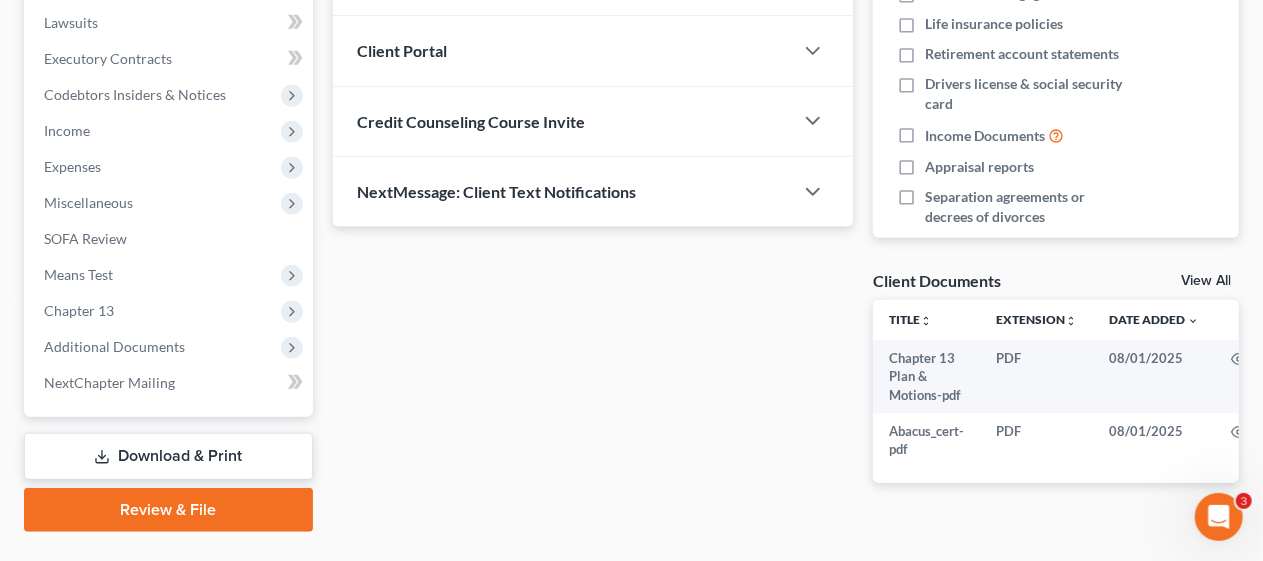 scroll, scrollTop: 573, scrollLeft: 0, axis: vertical 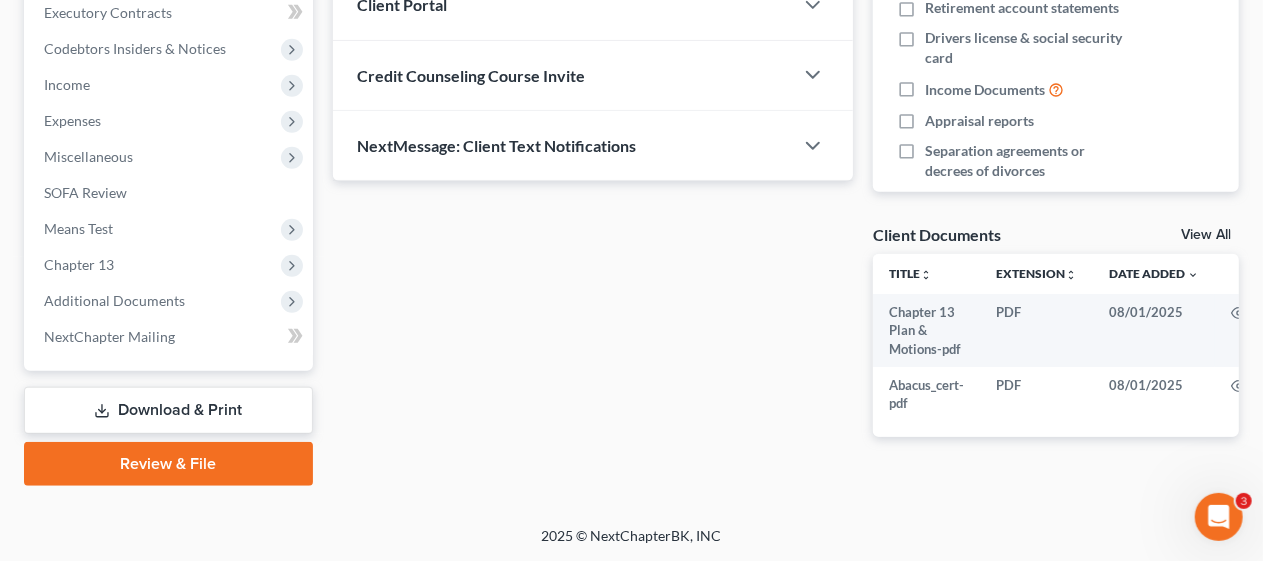 click on "Review & File" at bounding box center [168, 464] 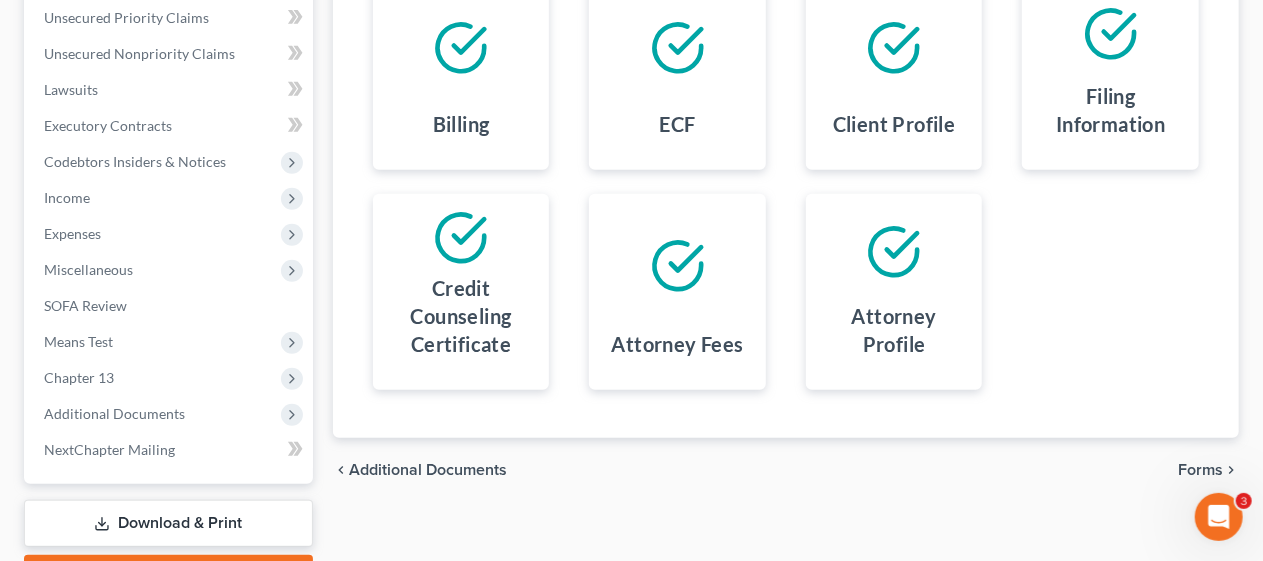 scroll, scrollTop: 500, scrollLeft: 0, axis: vertical 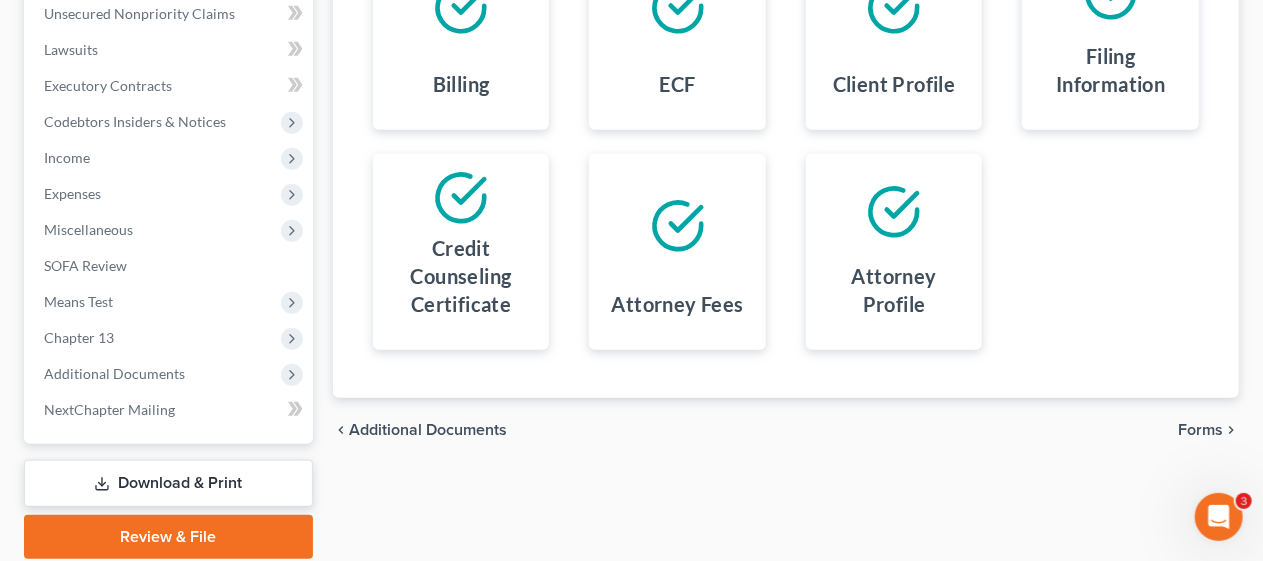 click on "Forms" at bounding box center [1200, 430] 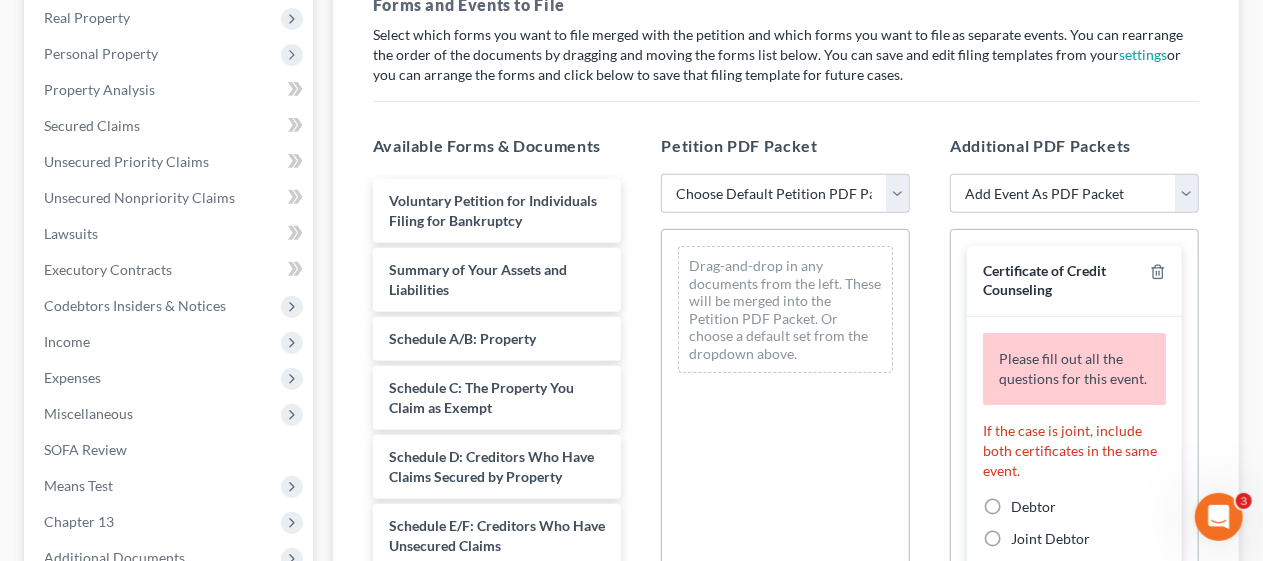 scroll, scrollTop: 300, scrollLeft: 0, axis: vertical 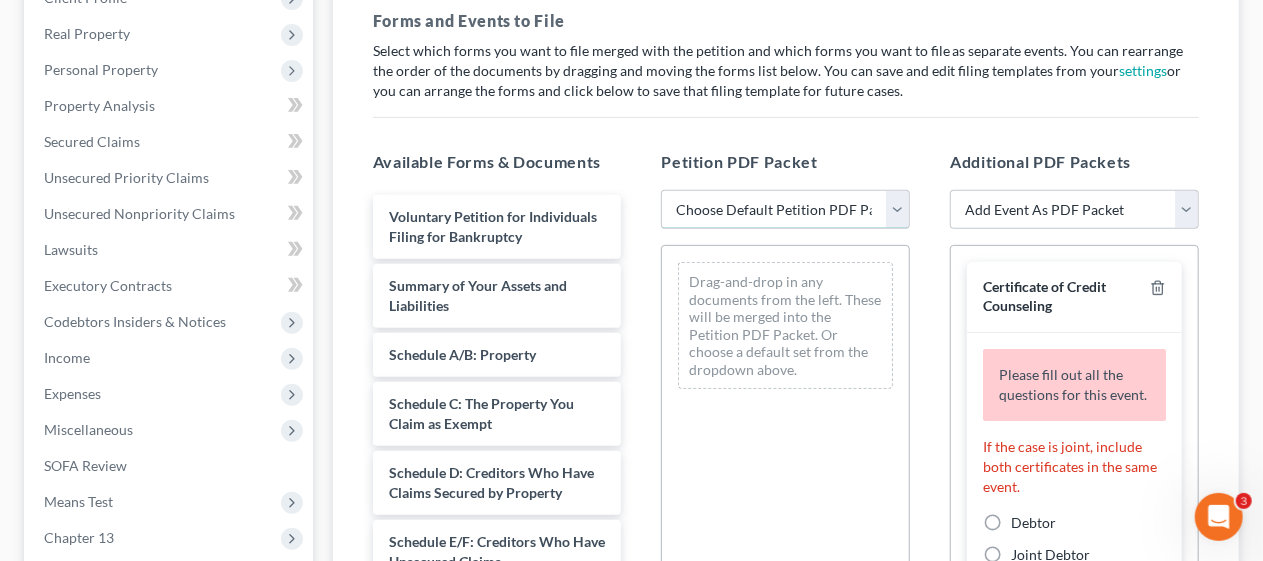 click on "Choose Default Petition PDF Packet Complete Bankruptcy Petition (all forms and schedules) Emergency Filing (Voluntary Petition and Creditor List Only)" at bounding box center [785, 210] 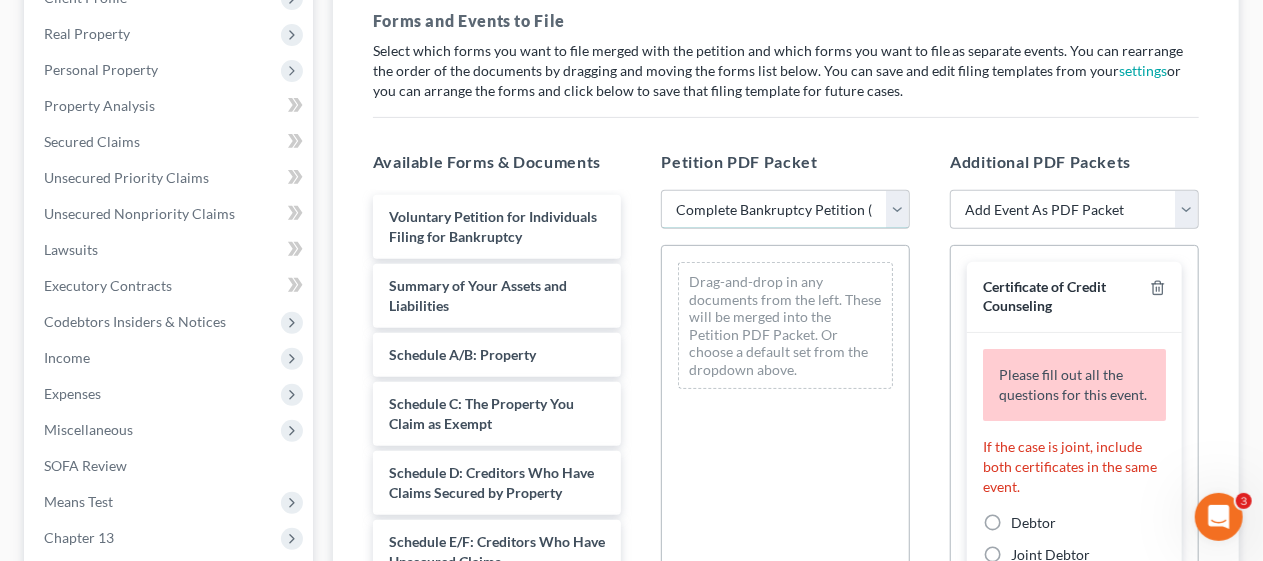 click on "Choose Default Petition PDF Packet Complete Bankruptcy Petition (all forms and schedules) Emergency Filing (Voluntary Petition and Creditor List Only)" at bounding box center (785, 210) 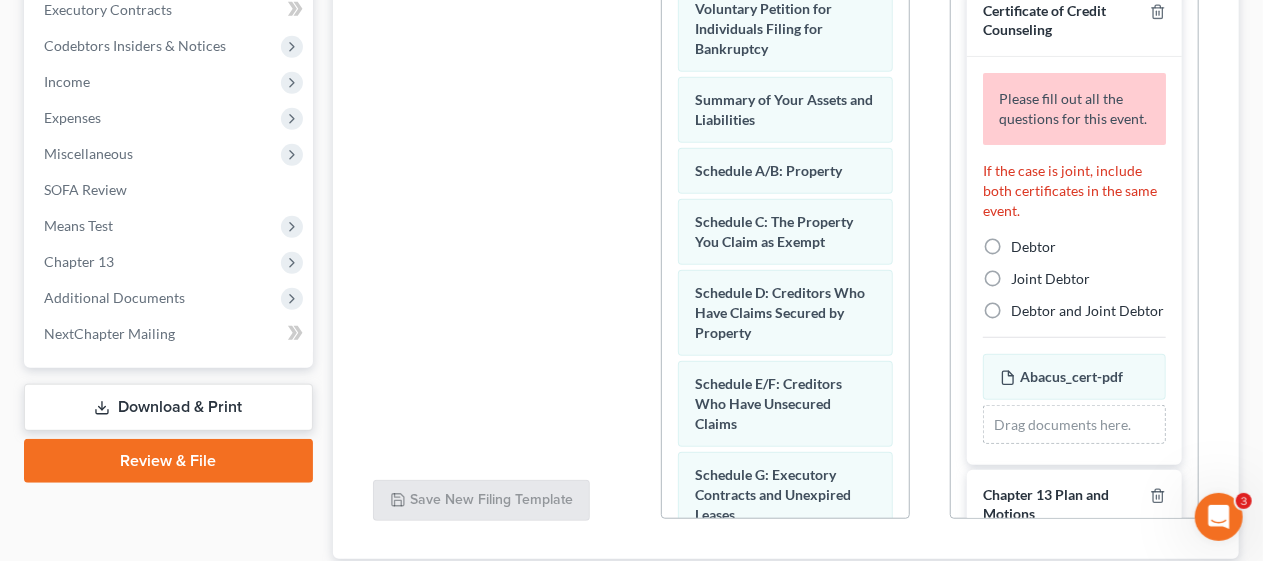 scroll, scrollTop: 600, scrollLeft: 0, axis: vertical 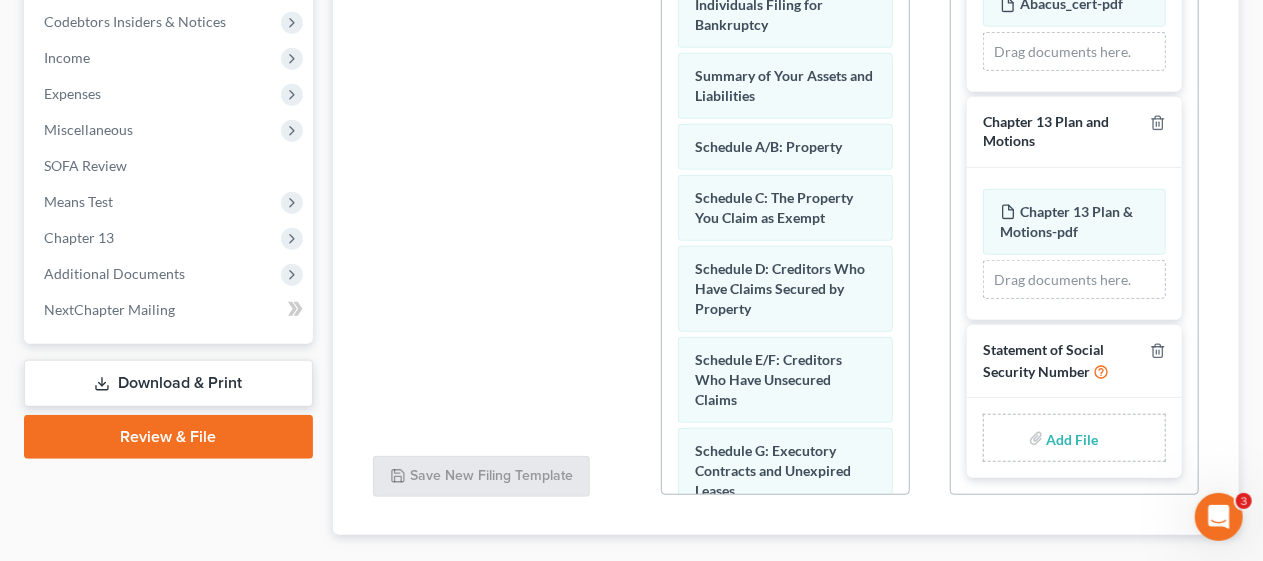 click at bounding box center [1071, 438] 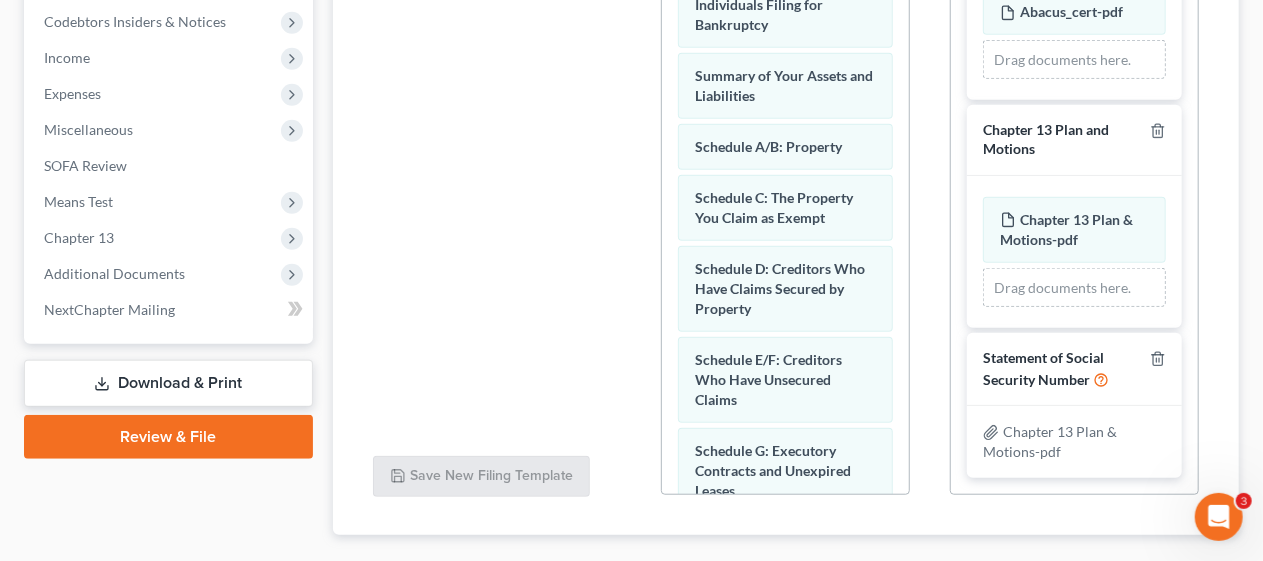scroll, scrollTop: 376, scrollLeft: 0, axis: vertical 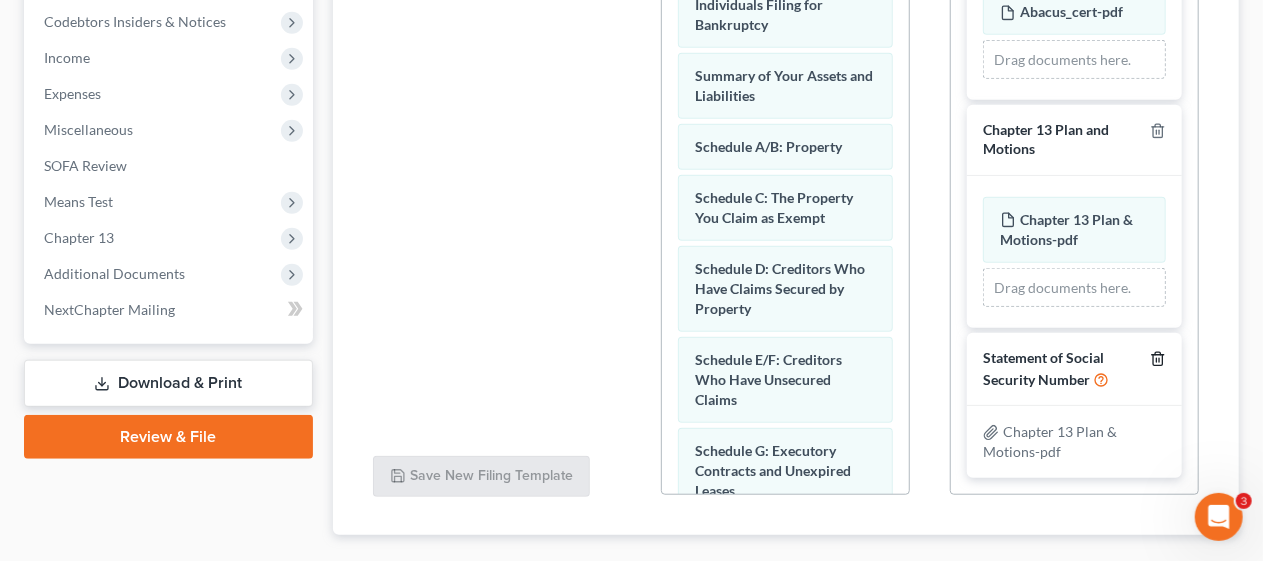 click 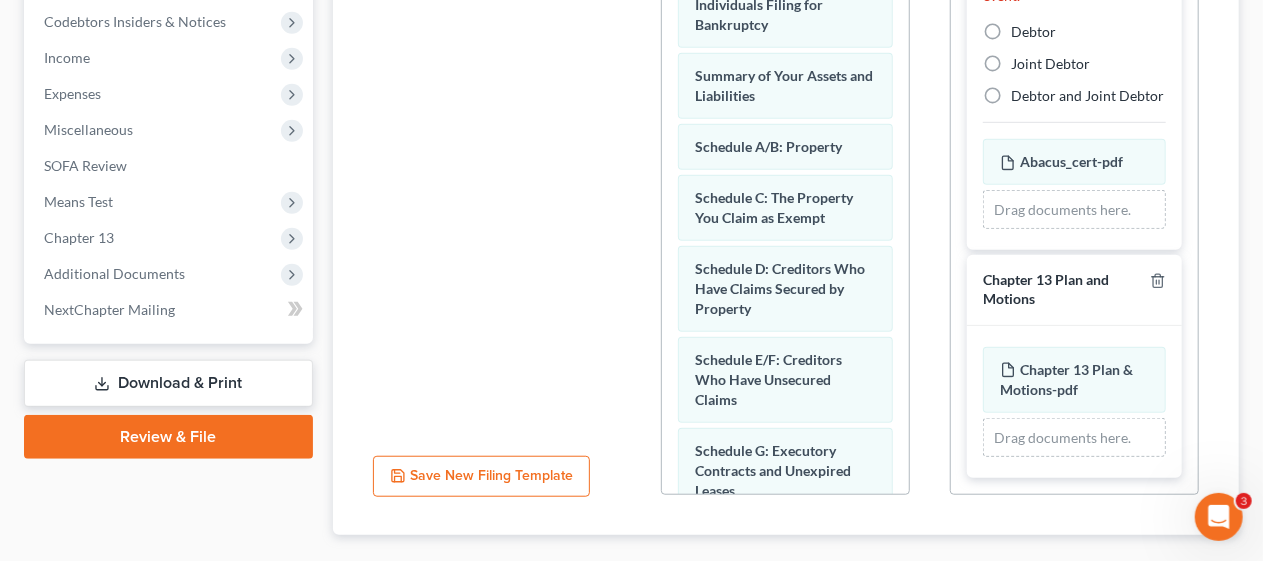 scroll, scrollTop: 226, scrollLeft: 0, axis: vertical 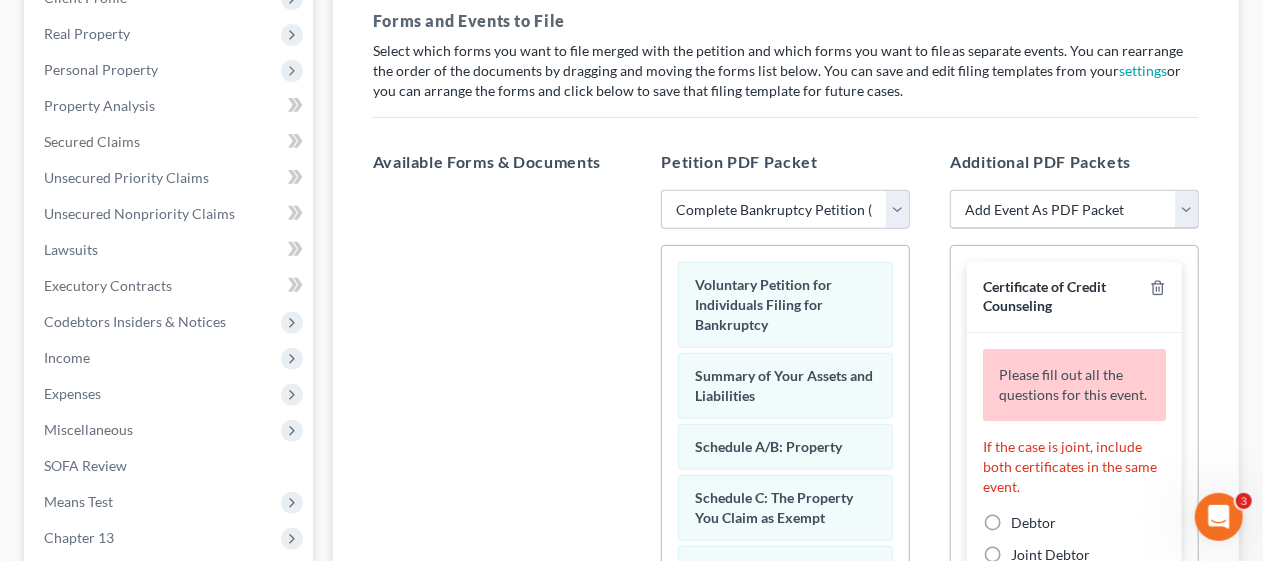 click on "Chapter 13 Plan & Motions-pdf" at bounding box center (1074, 210) 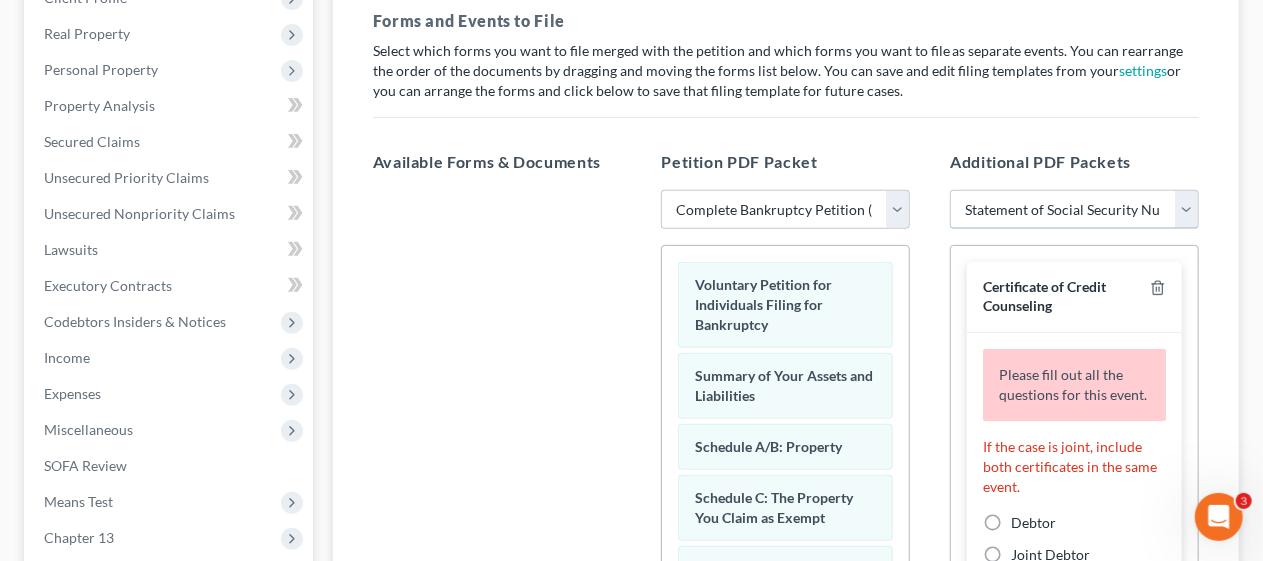 click on "Chapter 13 Plan & Motions-pdf" at bounding box center (1074, 210) 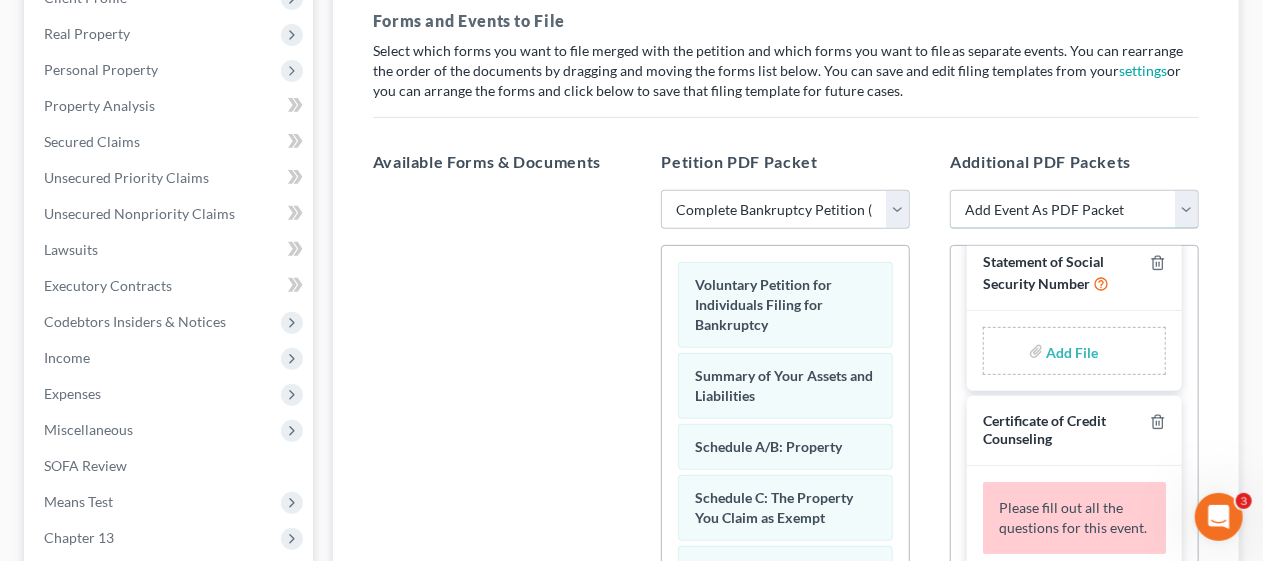 scroll, scrollTop: 0, scrollLeft: 0, axis: both 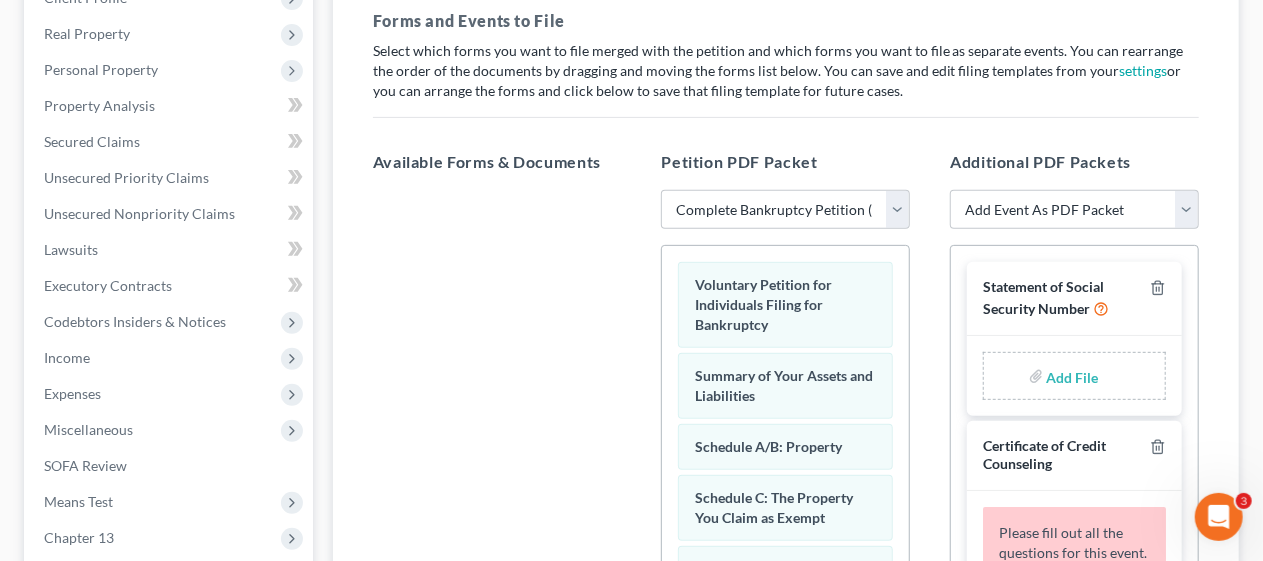 click at bounding box center [1071, 376] 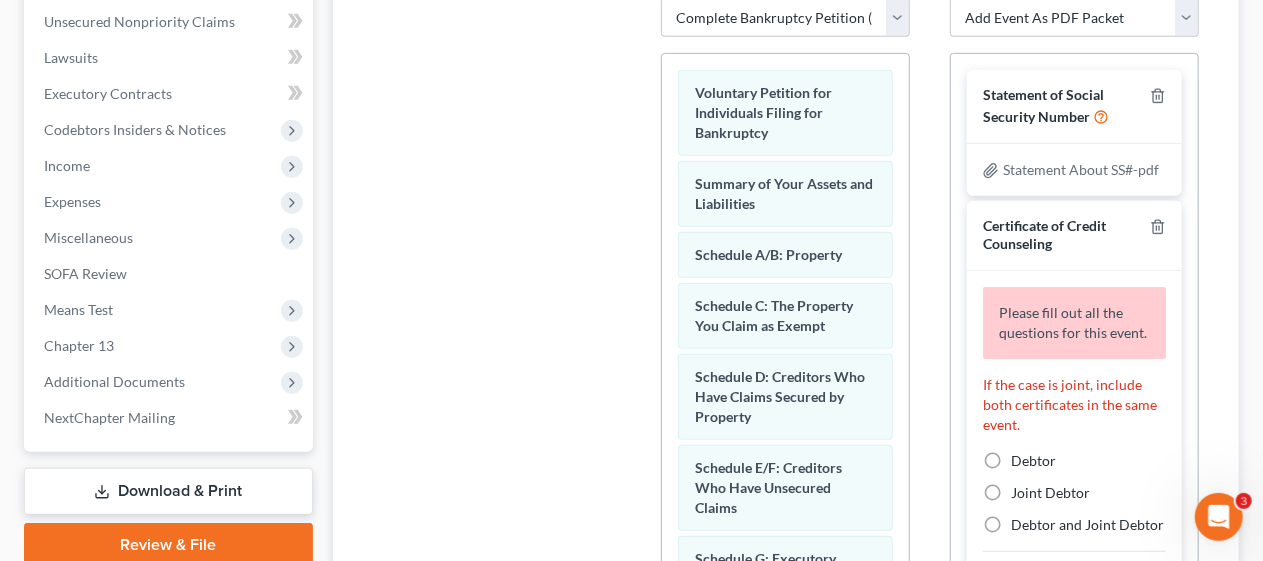 scroll, scrollTop: 500, scrollLeft: 0, axis: vertical 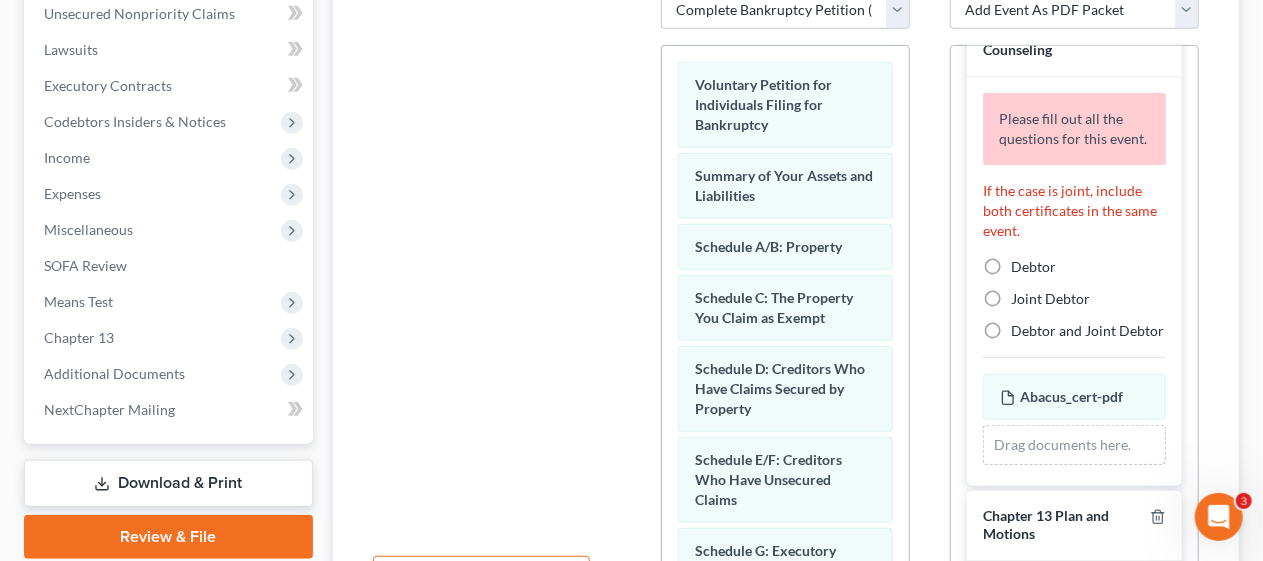 click on "Debtor" at bounding box center [1033, 267] 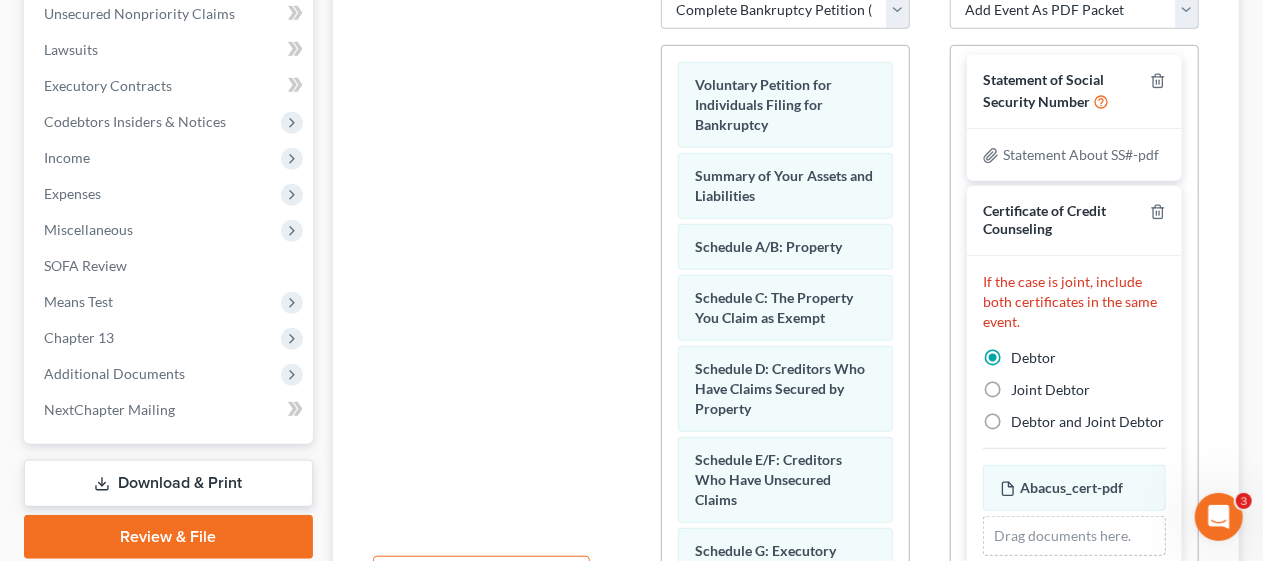 scroll, scrollTop: 0, scrollLeft: 0, axis: both 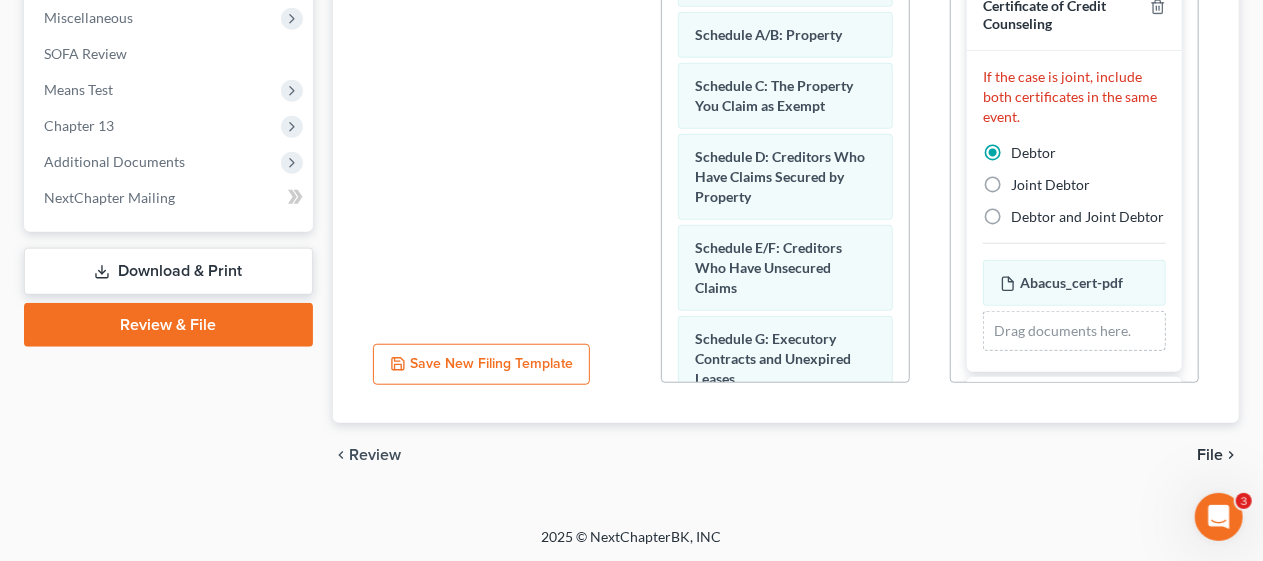 click on "File" at bounding box center [1210, 455] 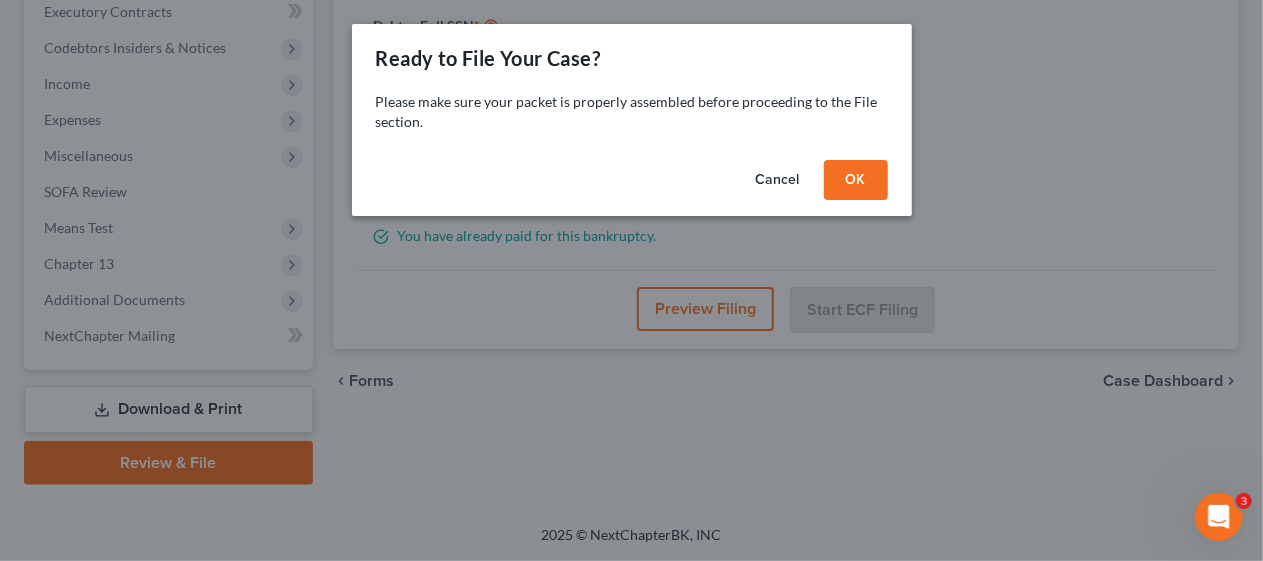 scroll, scrollTop: 571, scrollLeft: 0, axis: vertical 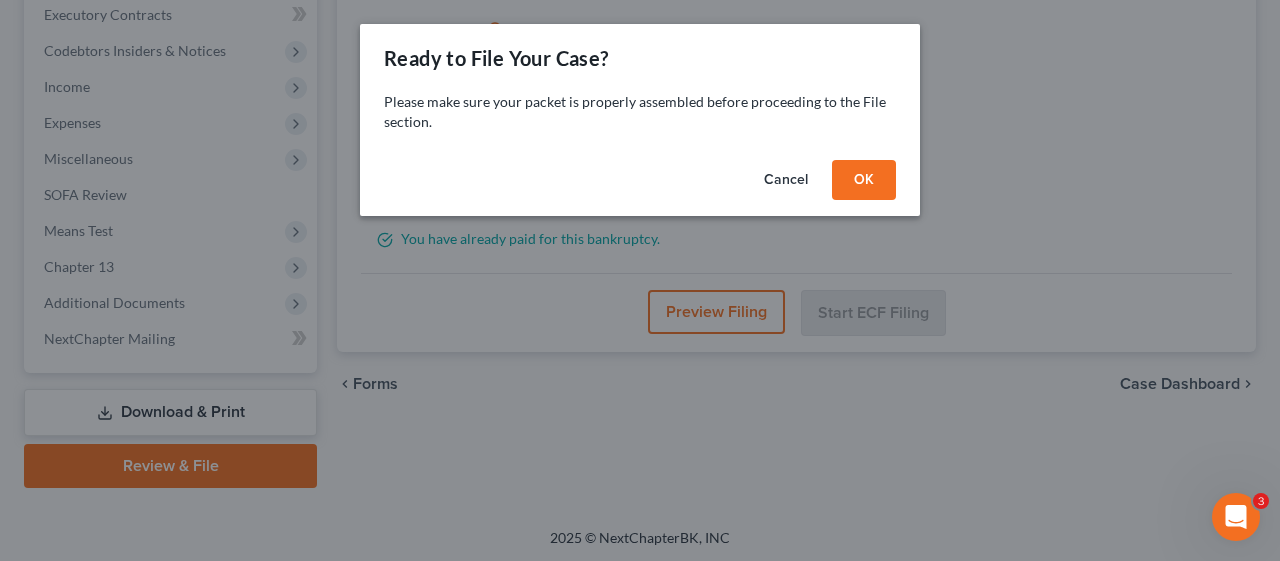 click on "OK" at bounding box center [864, 180] 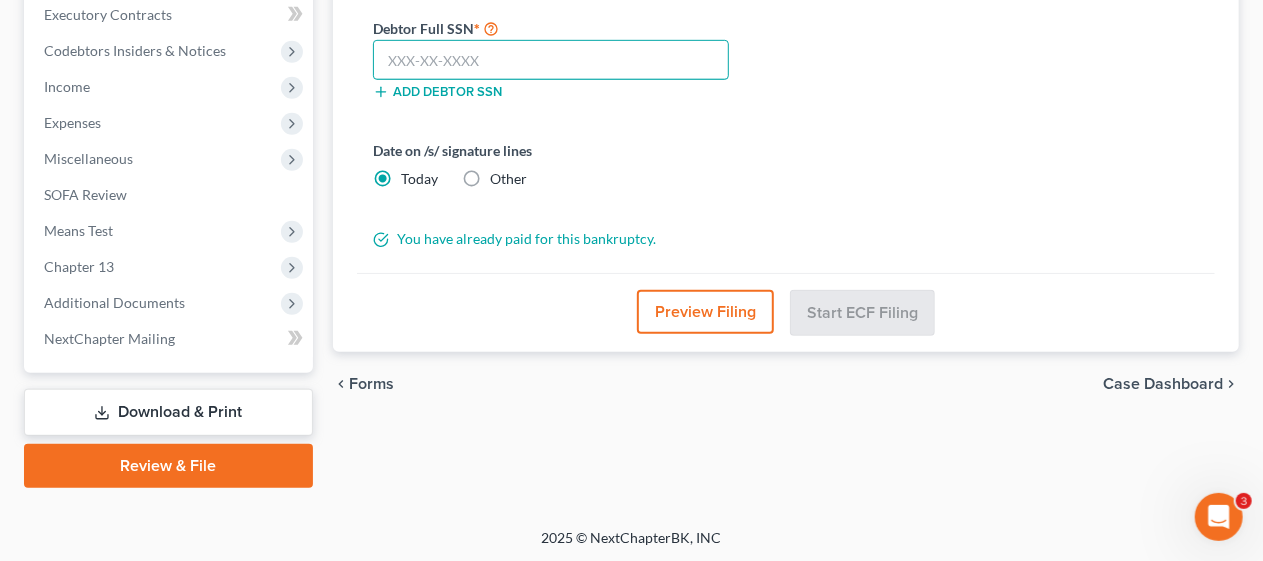 click at bounding box center (551, 60) 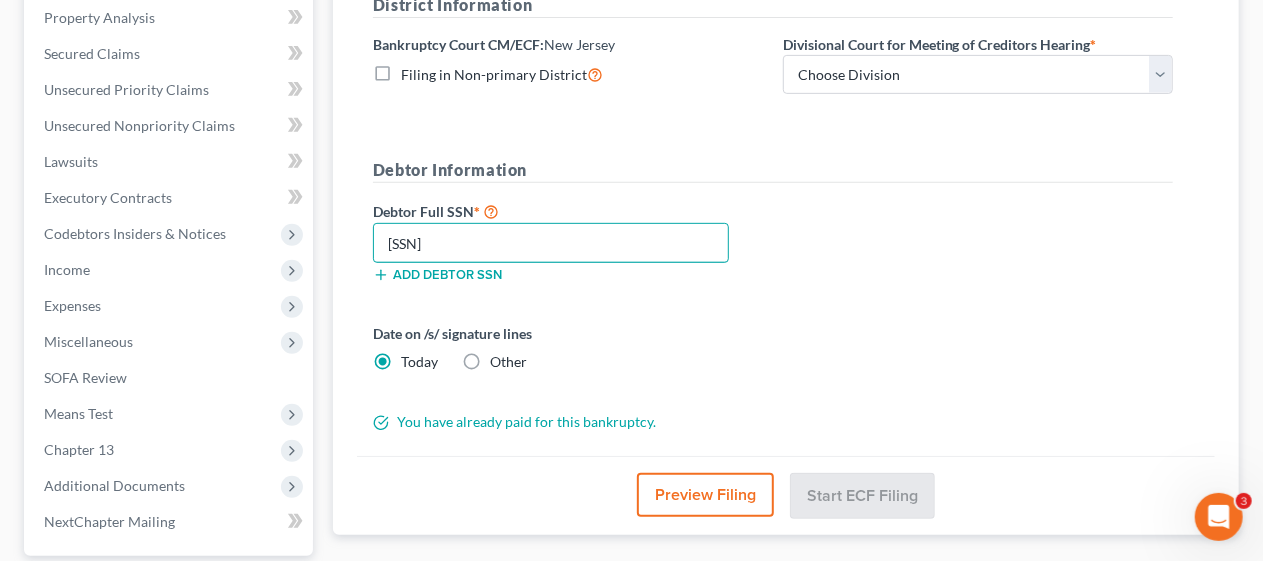 scroll, scrollTop: 371, scrollLeft: 0, axis: vertical 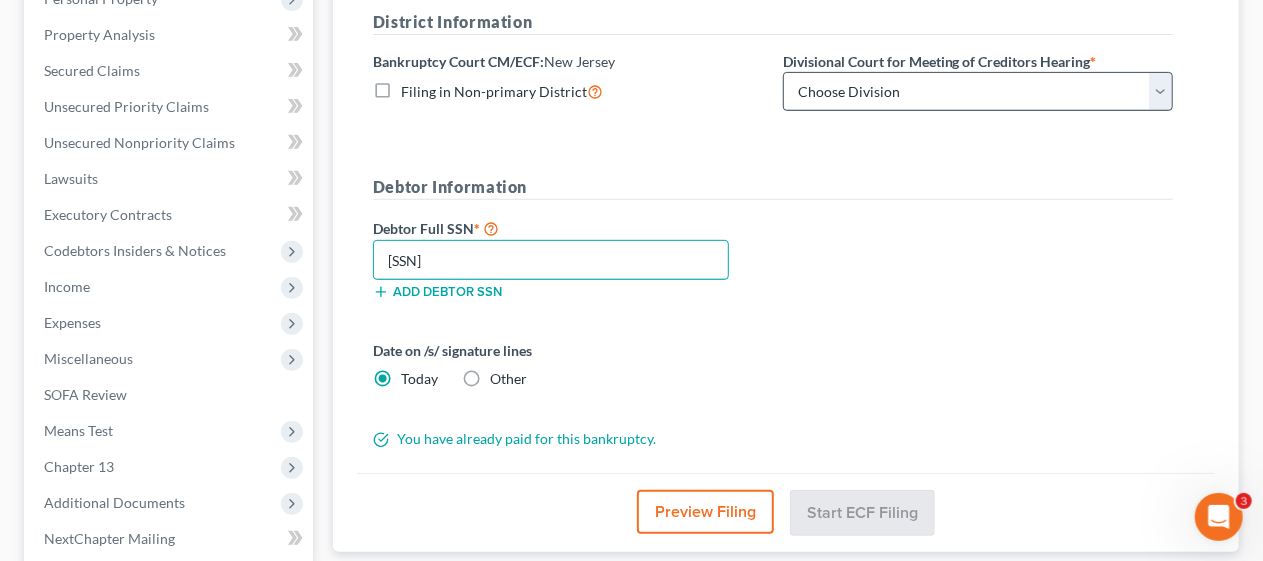 type on "[SSN]" 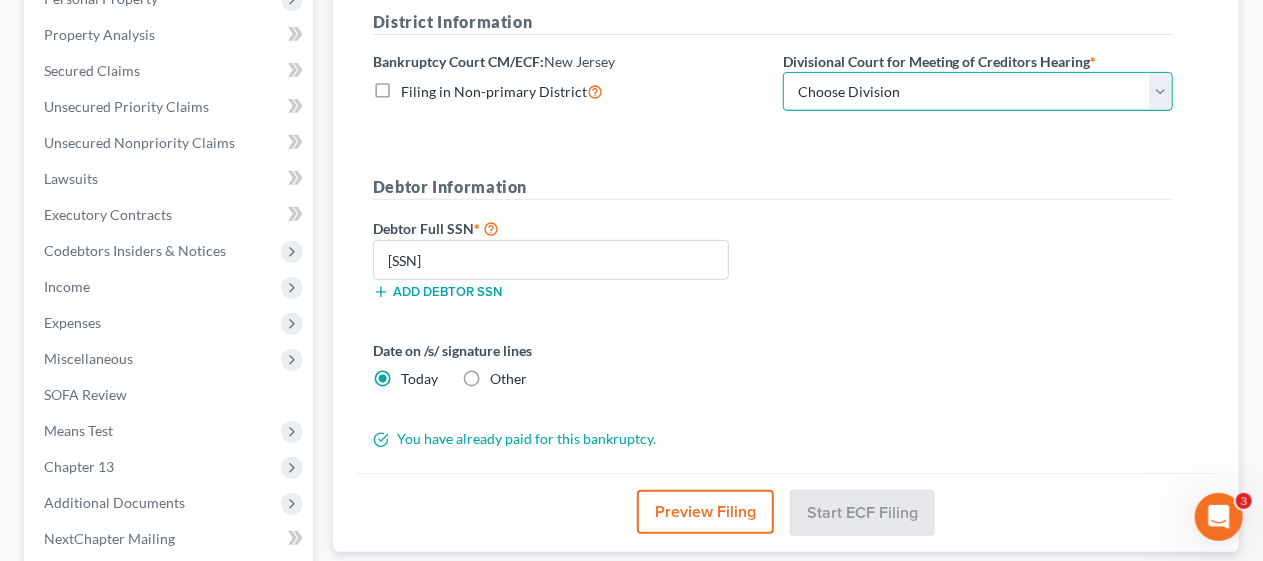 click on "Choose Division Camden Camden/Trenton Newark Trenton" at bounding box center (978, 92) 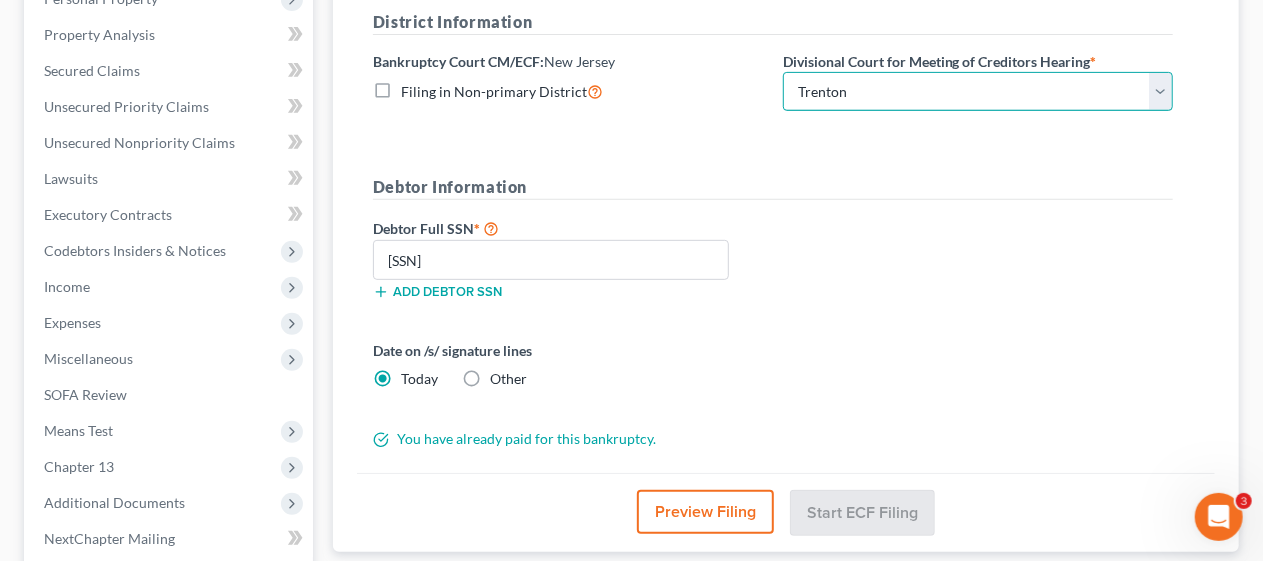 click on "Choose Division Camden Camden/Trenton Newark Trenton" at bounding box center (978, 92) 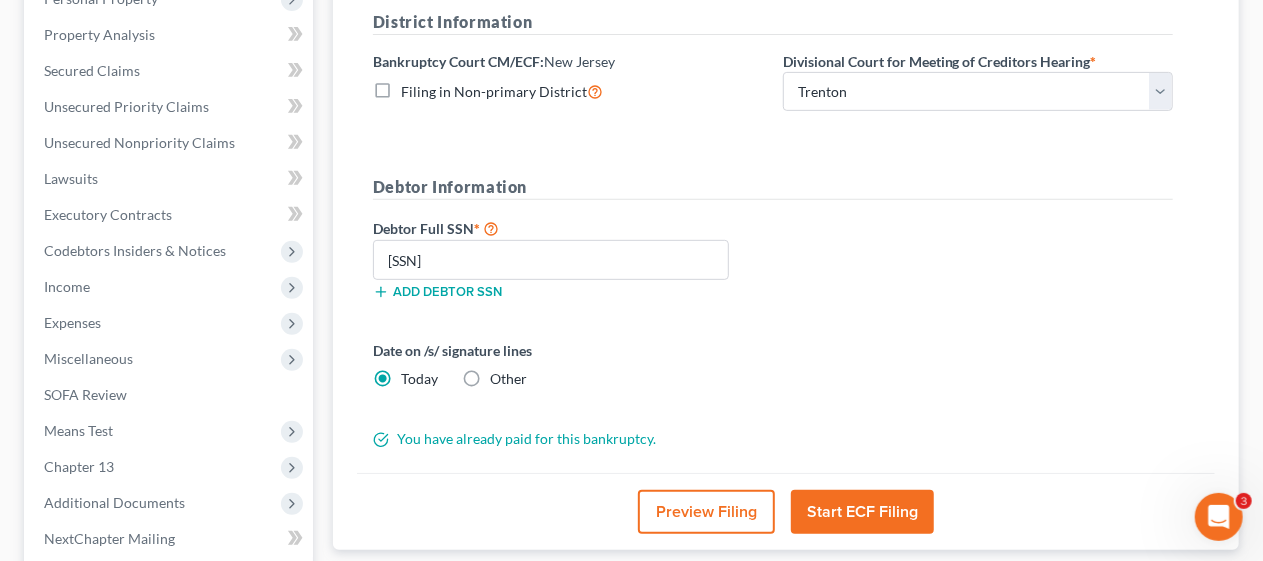 click on "Debtor Full SSN * [SSN] Add debtor SSN" at bounding box center (773, 266) 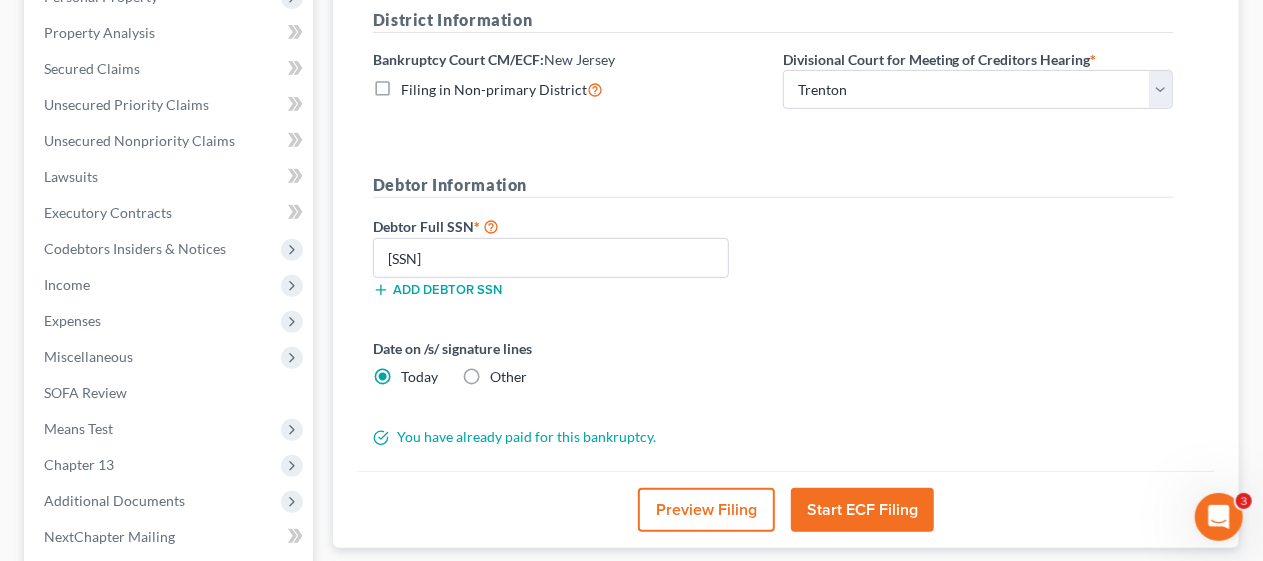 scroll, scrollTop: 371, scrollLeft: 0, axis: vertical 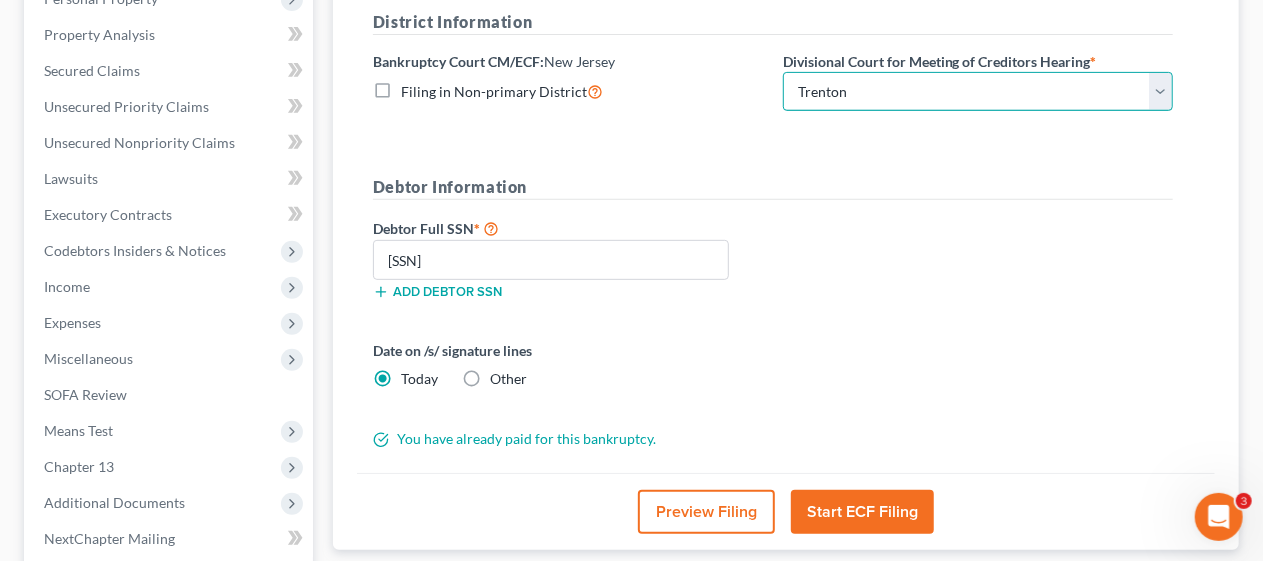 click on "Choose Division Camden Camden/Trenton Newark Trenton" at bounding box center [978, 92] 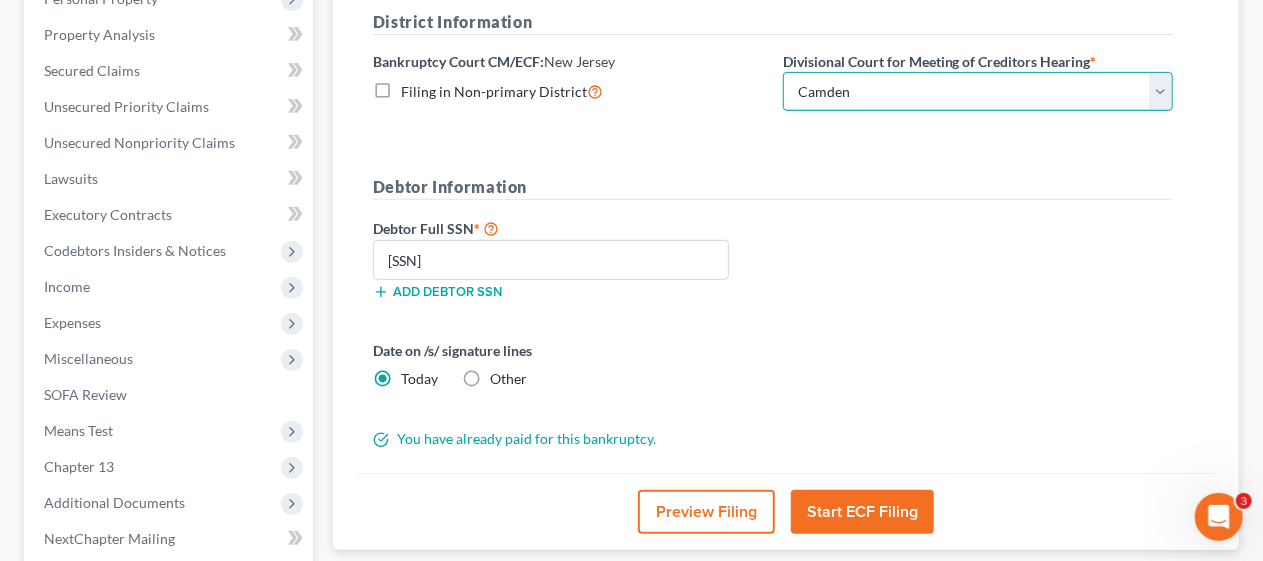 click on "Choose Division Camden Camden/Trenton Newark Trenton" at bounding box center (978, 92) 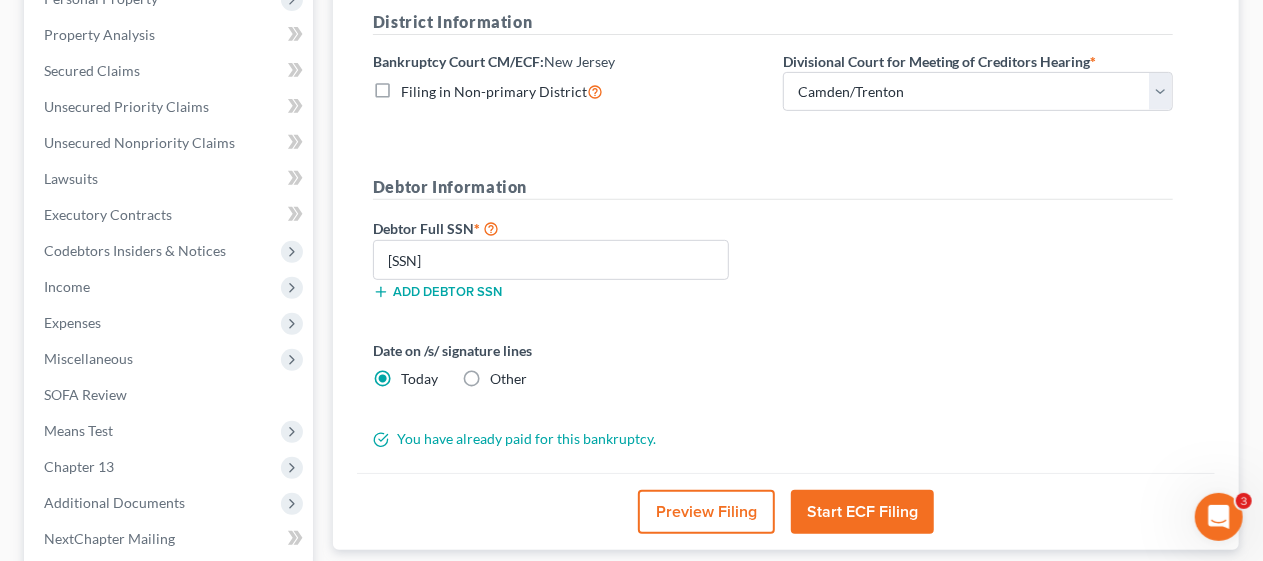 click on "Debtor Full SSN * [SSN] Add debtor SSN" at bounding box center (773, 266) 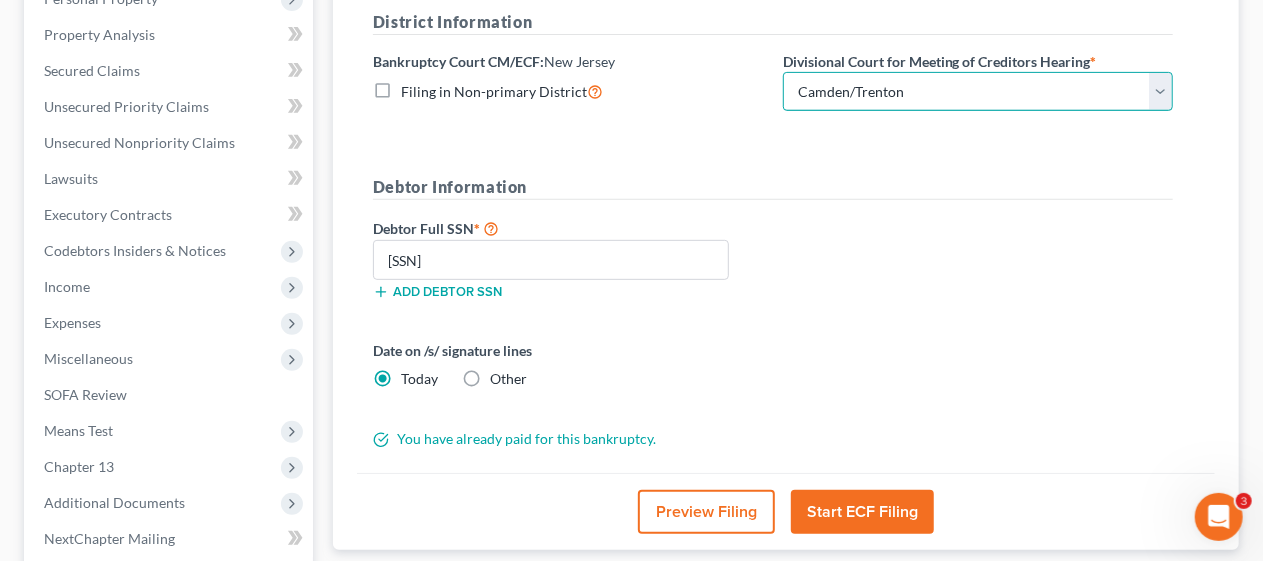 click on "Choose Division Camden Camden/Trenton Newark Trenton" at bounding box center (978, 92) 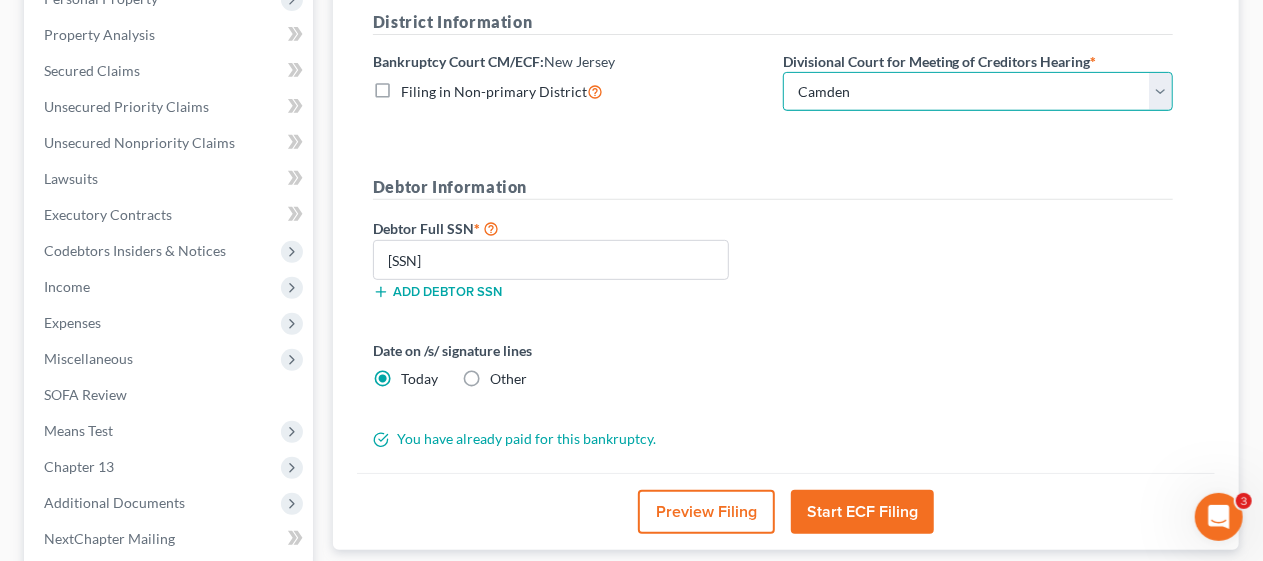 click on "Choose Division Camden Camden/Trenton Newark Trenton" at bounding box center (978, 92) 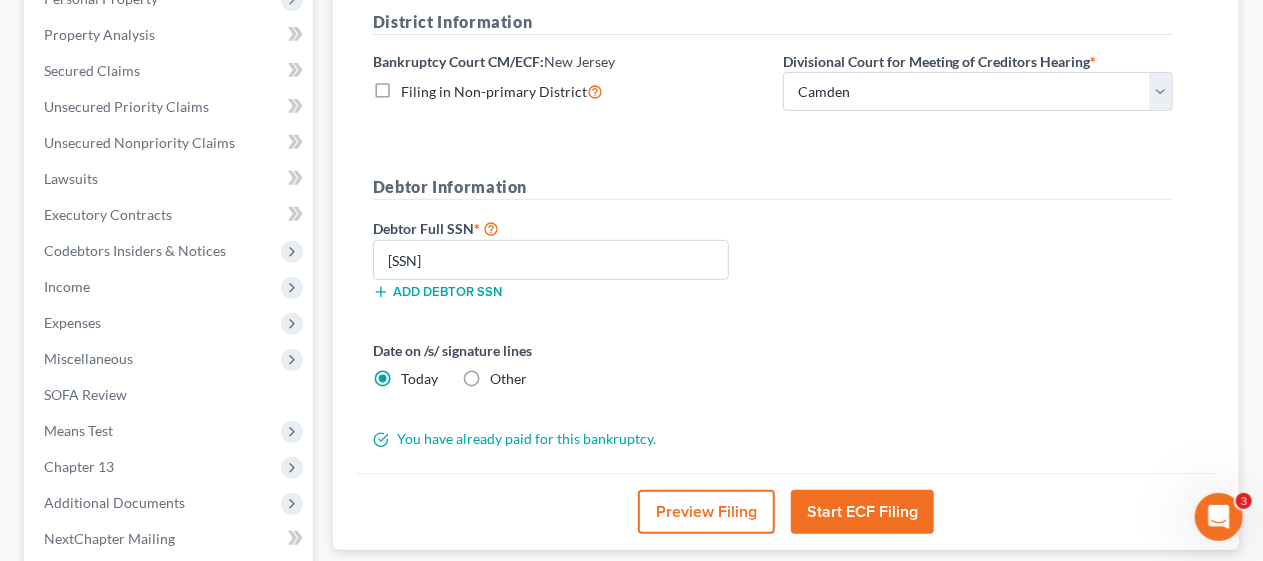 click on "Debtor Full SSN * [SSN] Add debtor SSN" at bounding box center (773, 266) 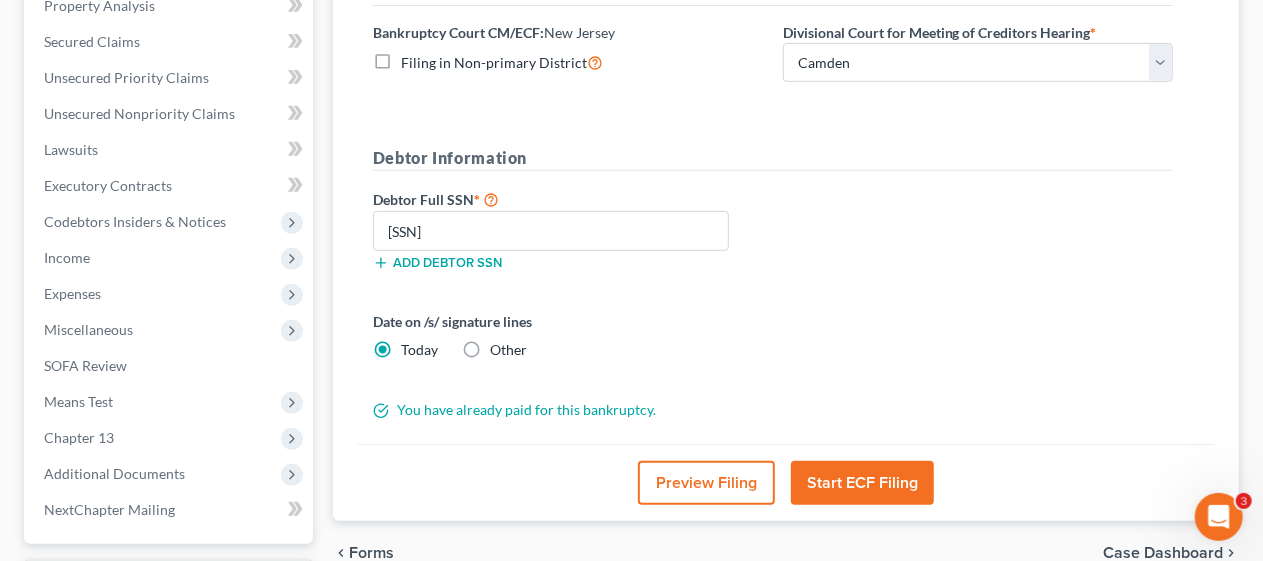 scroll, scrollTop: 500, scrollLeft: 0, axis: vertical 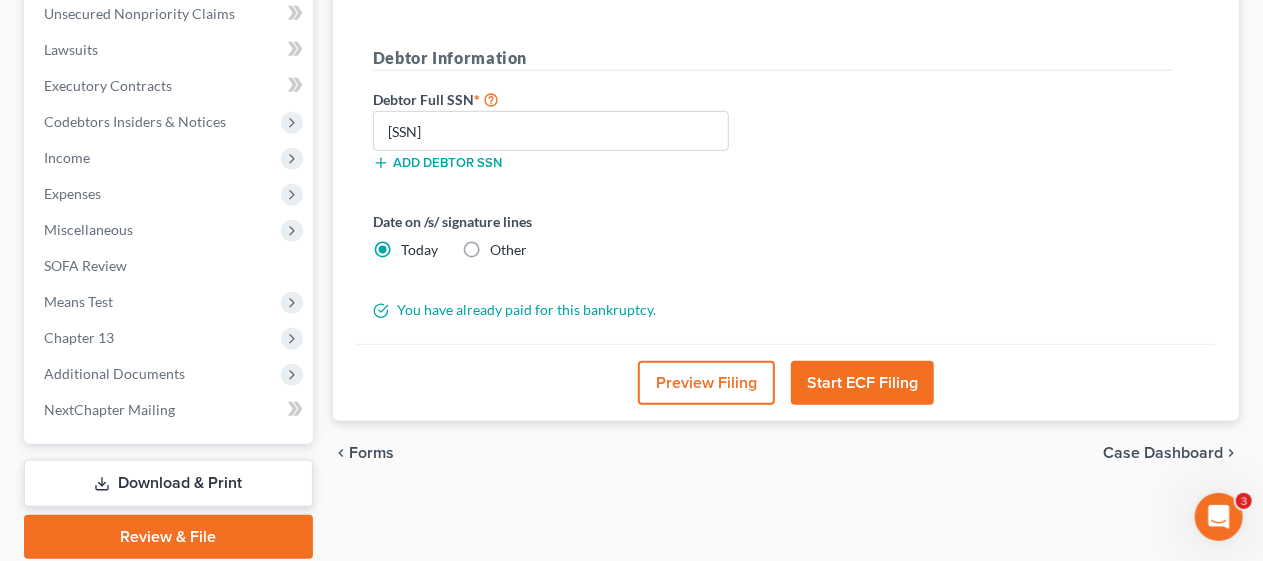 click on "Start ECF Filing" at bounding box center [862, 383] 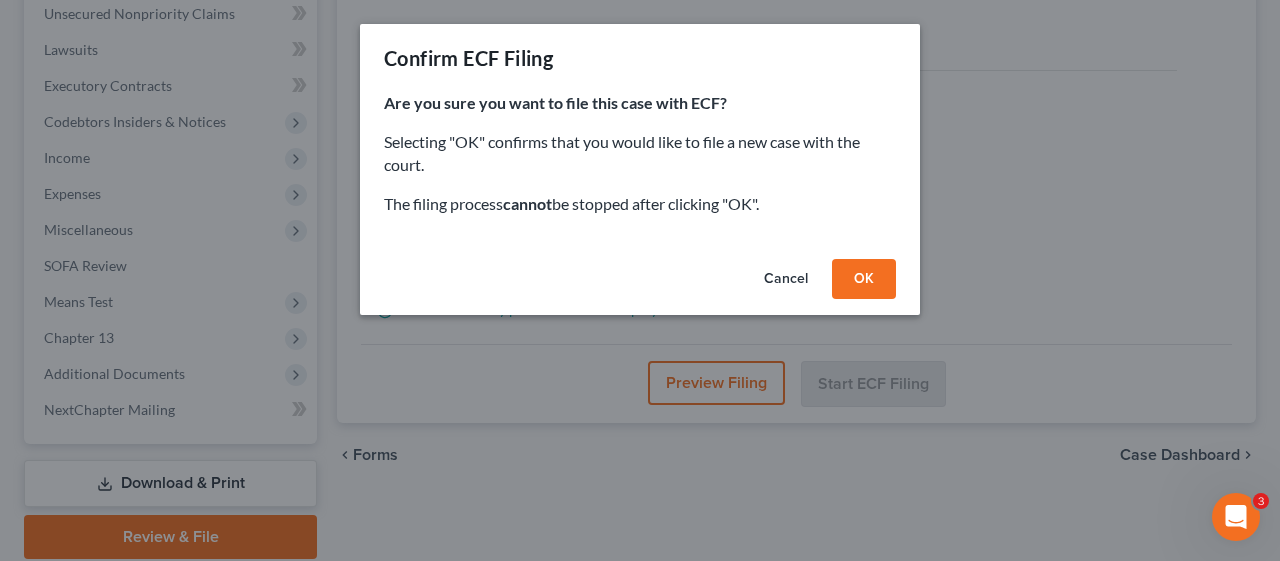 click on "OK" at bounding box center [864, 279] 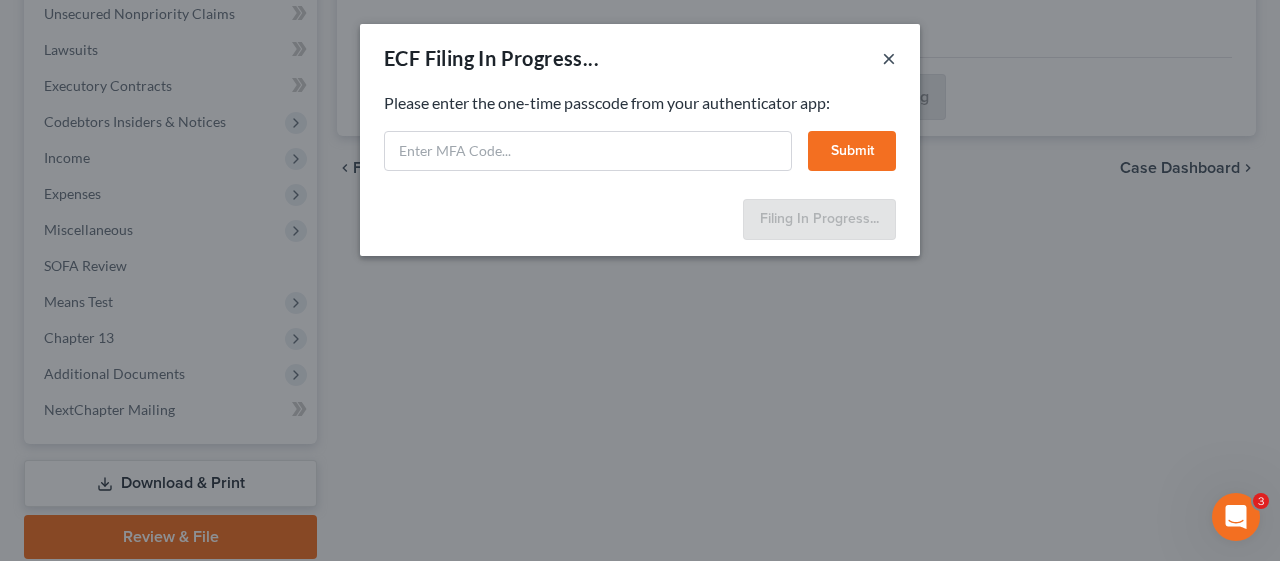 click on "×" at bounding box center [889, 58] 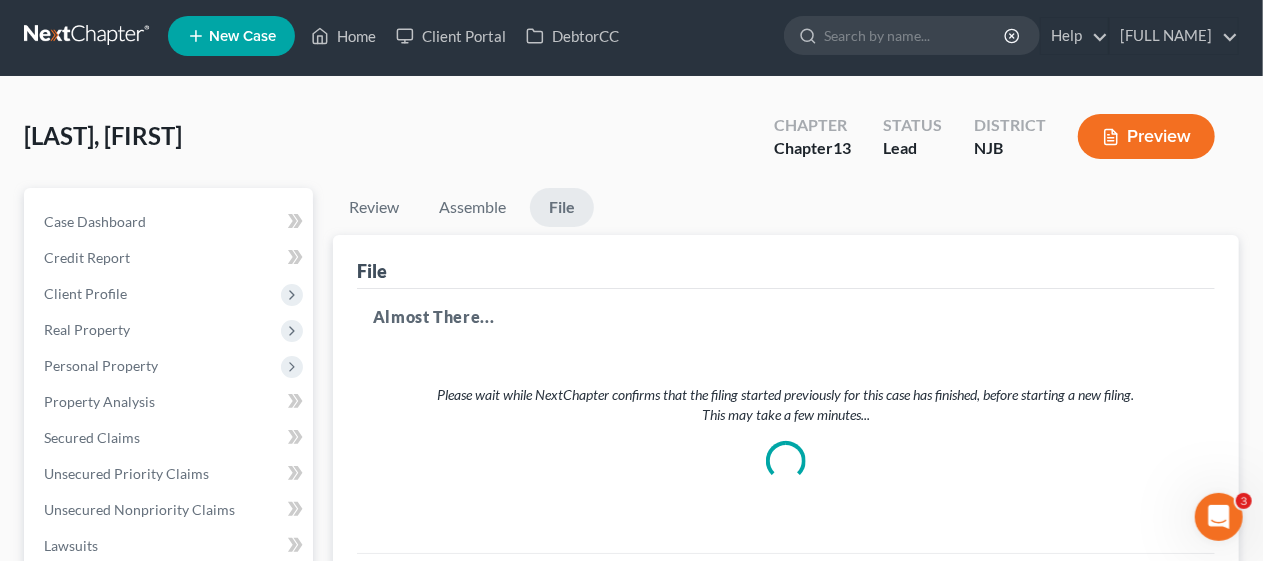 scroll, scrollTop: 0, scrollLeft: 0, axis: both 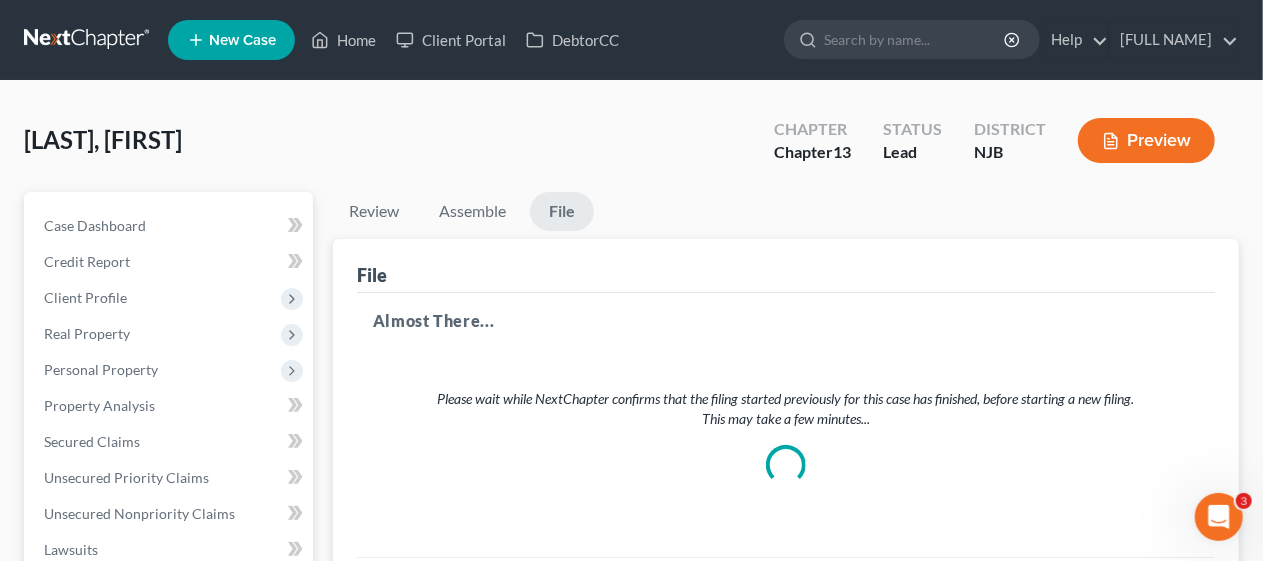 select on "1" 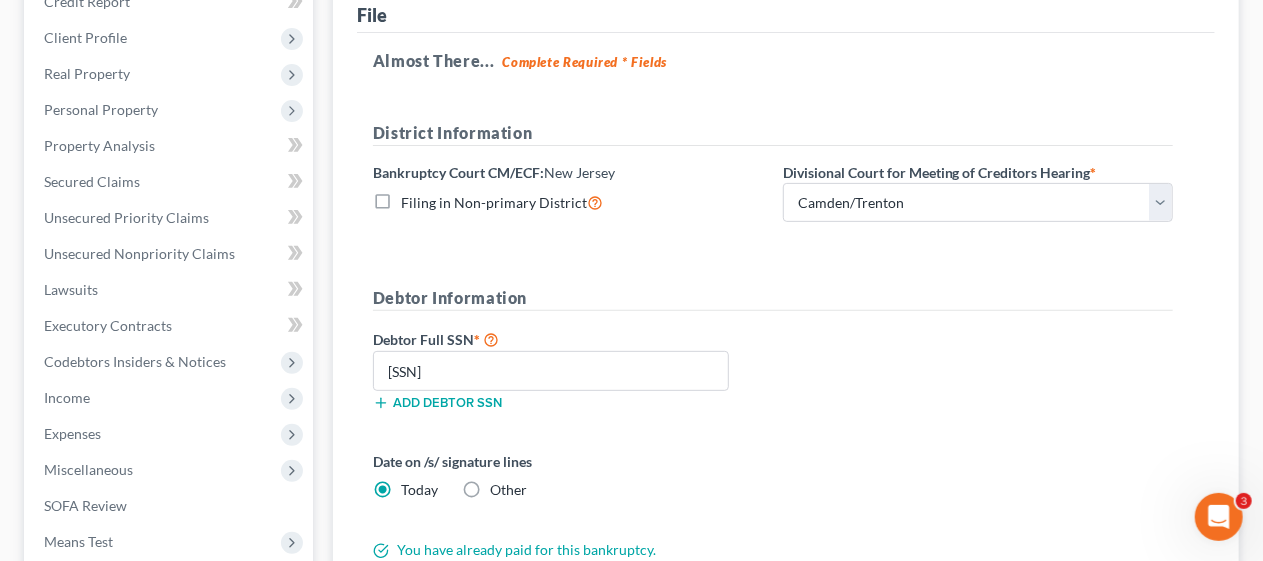 scroll, scrollTop: 300, scrollLeft: 0, axis: vertical 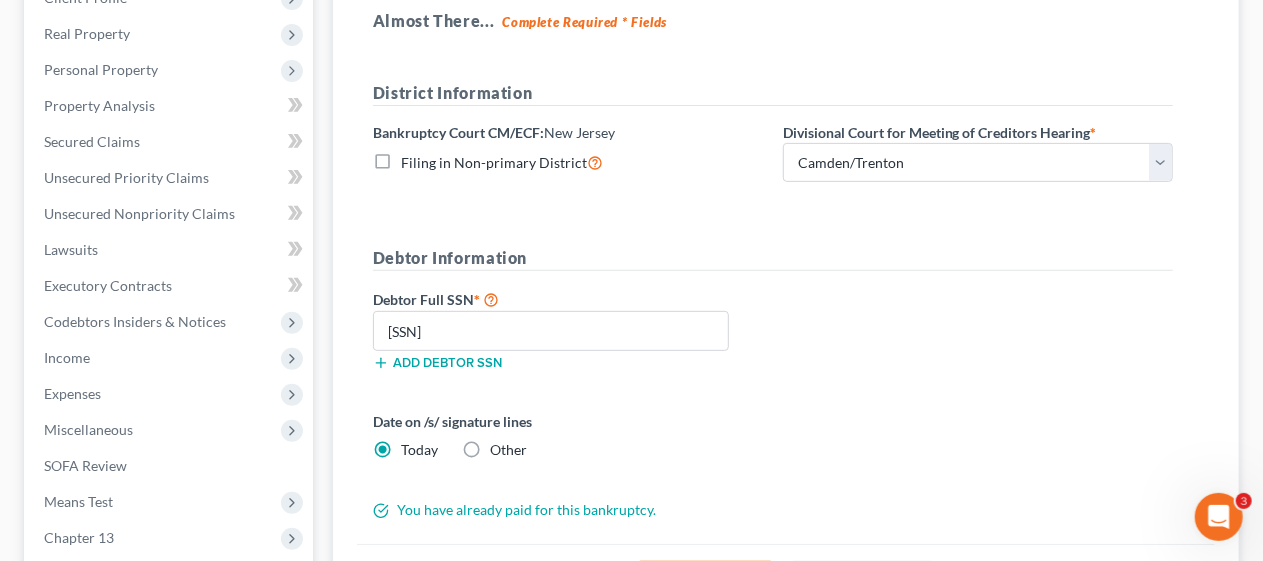 click on "Debtor Full SSN * [SSN] Add debtor SSN" at bounding box center [773, 337] 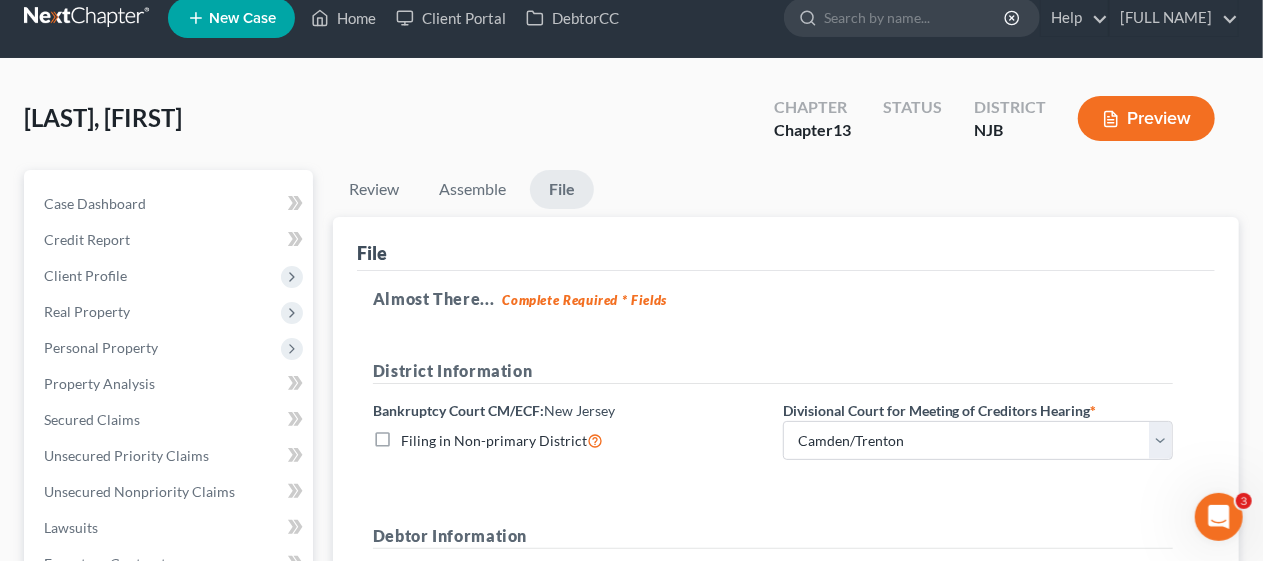 scroll, scrollTop: 0, scrollLeft: 0, axis: both 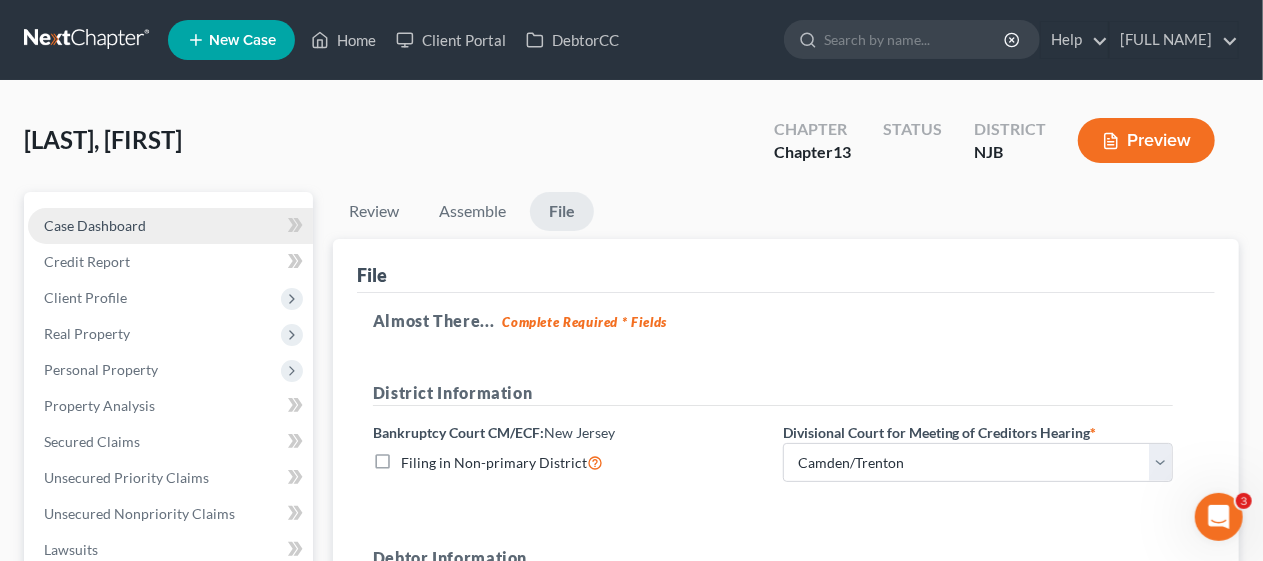 click on "Case Dashboard" at bounding box center [170, 226] 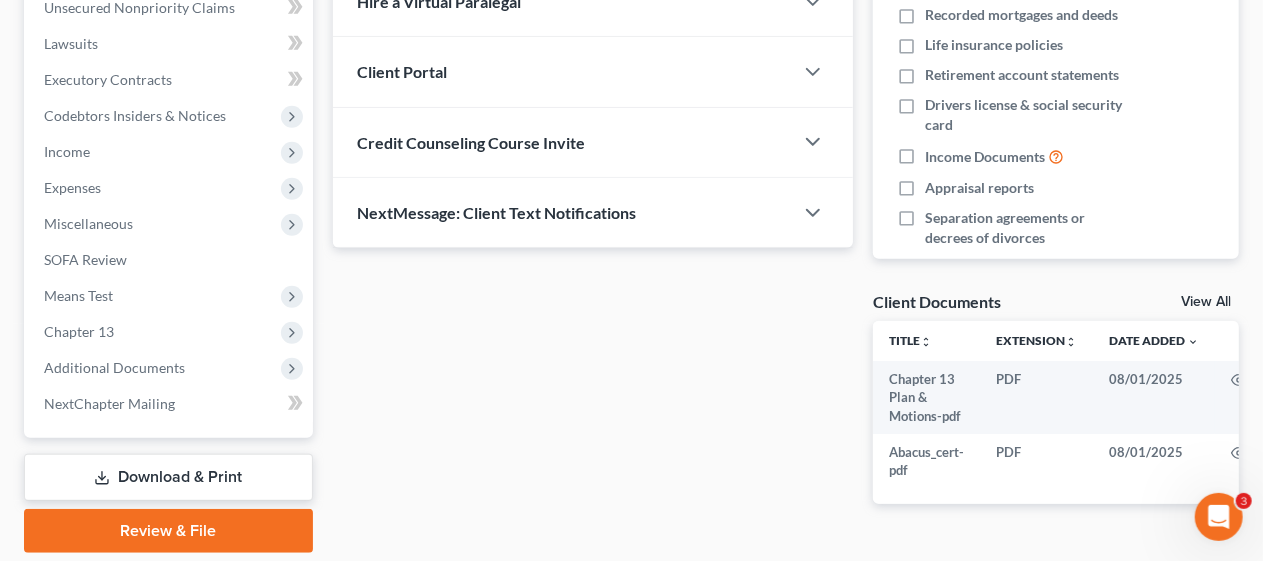 scroll, scrollTop: 573, scrollLeft: 0, axis: vertical 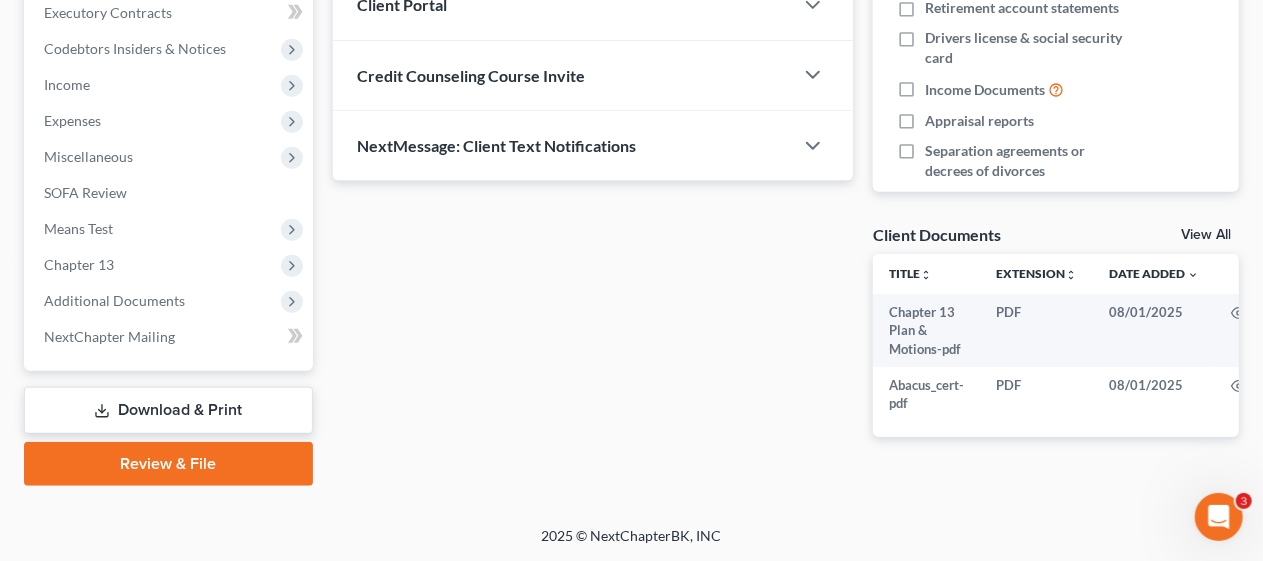 click on "Review & File" at bounding box center (168, 464) 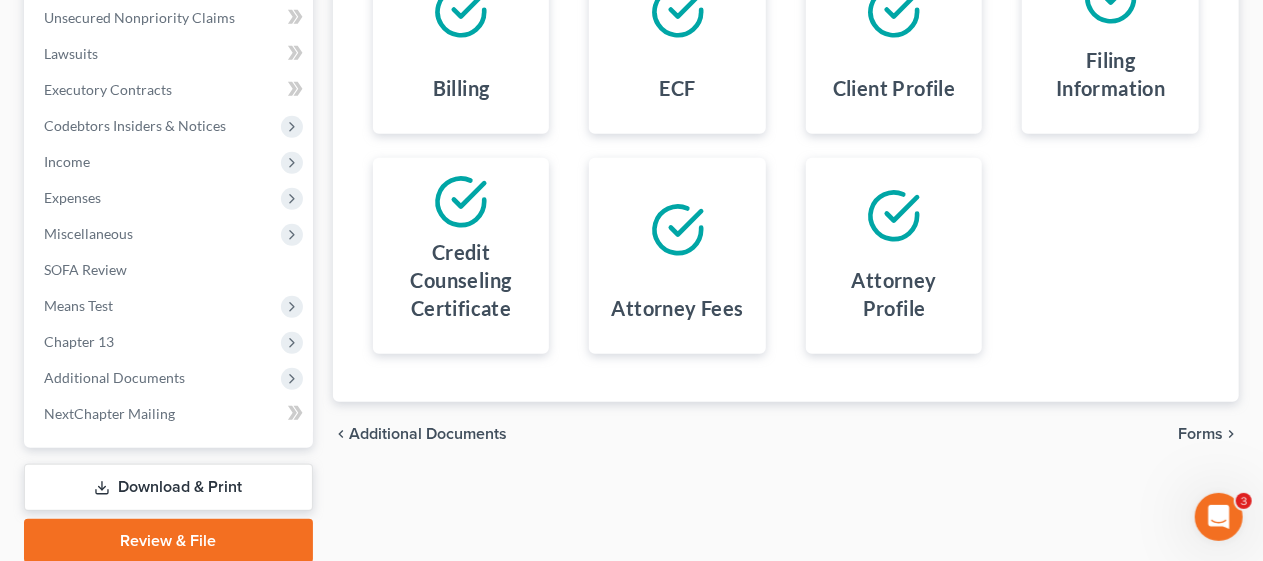 scroll, scrollTop: 500, scrollLeft: 0, axis: vertical 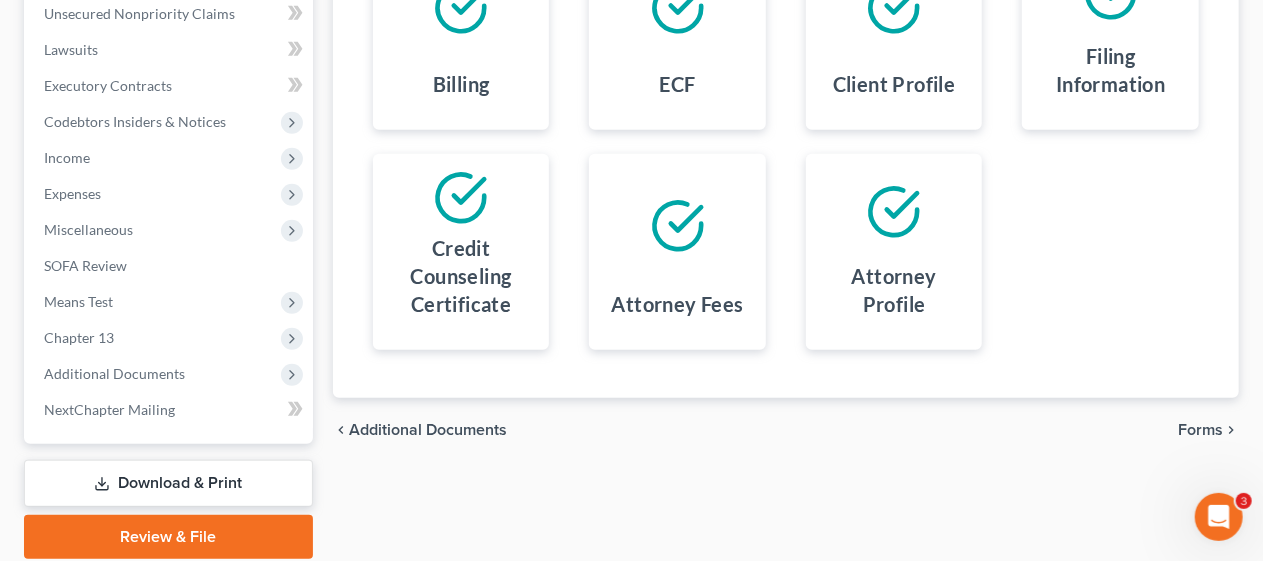 click on "Forms" at bounding box center [1200, 430] 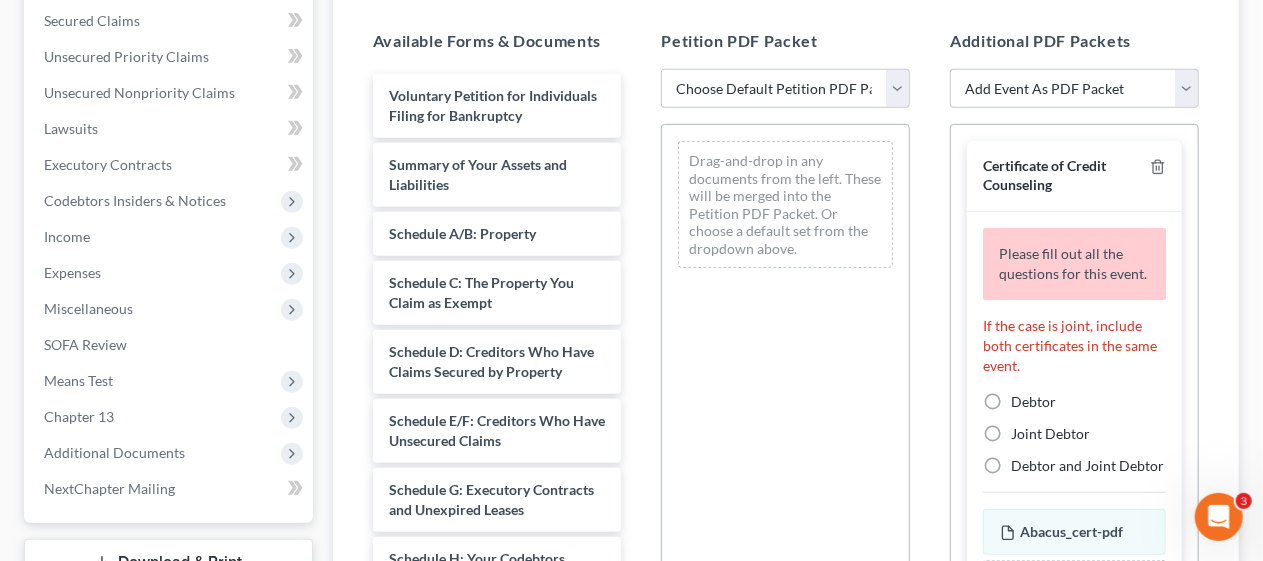 scroll, scrollTop: 300, scrollLeft: 0, axis: vertical 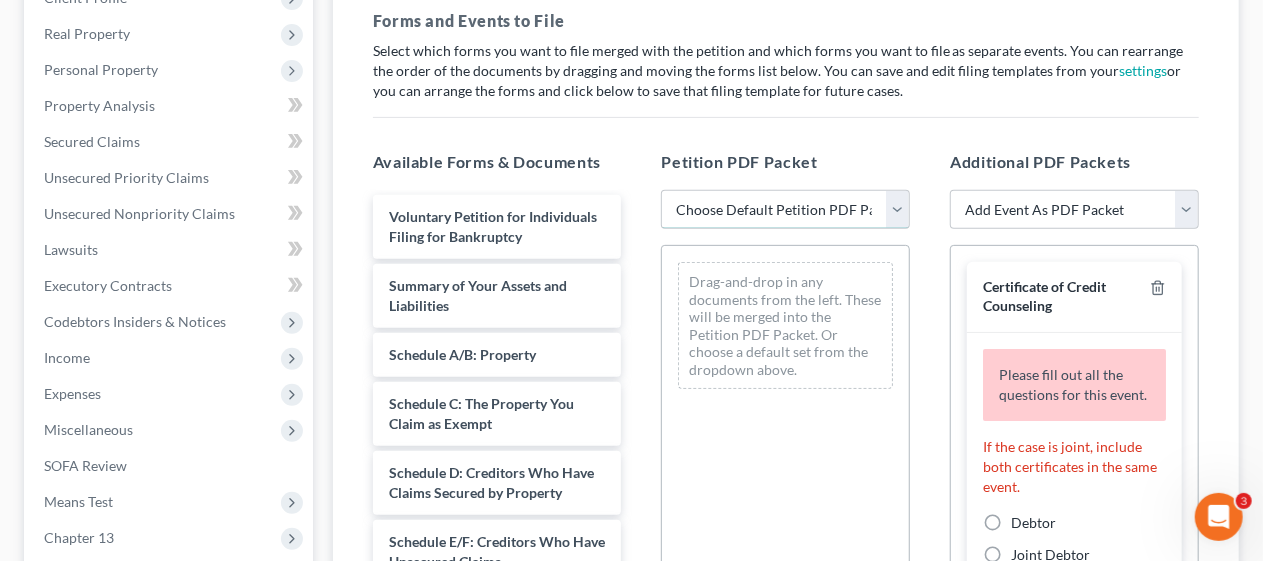 click on "Choose Default Petition PDF Packet Complete Bankruptcy Petition (all forms and schedules) Emergency Filing (Voluntary Petition and Creditor List Only)" at bounding box center (785, 210) 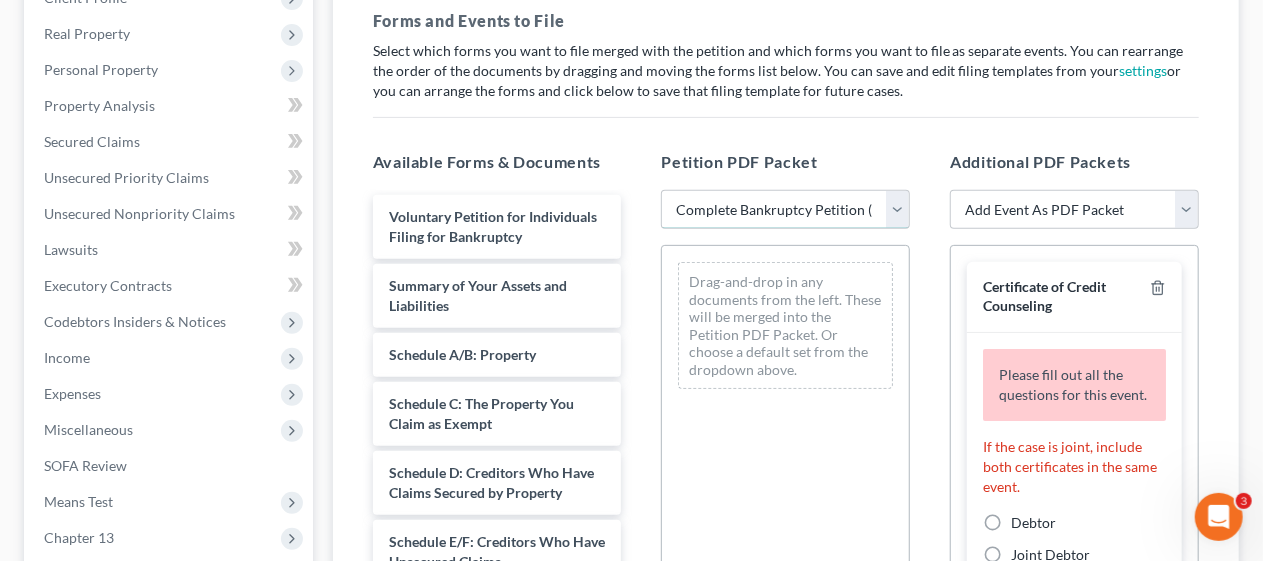 click on "Choose Default Petition PDF Packet Complete Bankruptcy Petition (all forms and schedules) Emergency Filing (Voluntary Petition and Creditor List Only)" at bounding box center (785, 210) 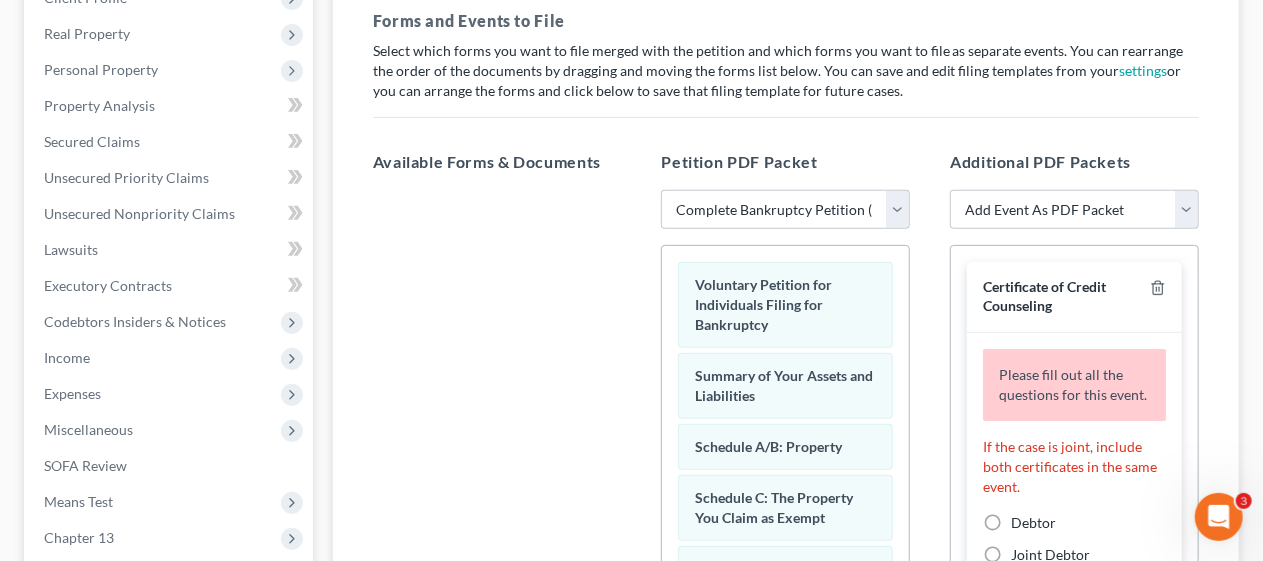 click on "Additional PDF Packets Add Event As PDF Packet Amended Attorney Compensation Statement Amended List of Creditors (Fee) Amended Schedules (Fee) - Use for All Amended Schedules Answer (Involuntary) Application to Have the Filing Fee Waived Appraisal Certificate of Credit Counseling Certificate of Service of Tax Information to Requestor Certification and Agreement to Pay Filing Fee Certification Concerning Order to be Submitted Certification in Support of Discharge Certification of Completion of Plan Payments Chapter 13 Plan and Motions Final Installment Payment - Ch. 13 Financial Management Course (Official Form 423) Missing Document(s) Filed Pay Filing Fee in Installments Second Installment Payment - Ch. 13 Statement of Social Security Number Certificate of Credit Counseling Please fill out all the questions for this event. If the case is joint, include both certificates in the same event. Debtor Joint Debtor Debtor and Joint Debtor Abacus_cert-pdf Amended Abacus_cert-pdf Drag documents here." at bounding box center [1074, 473] 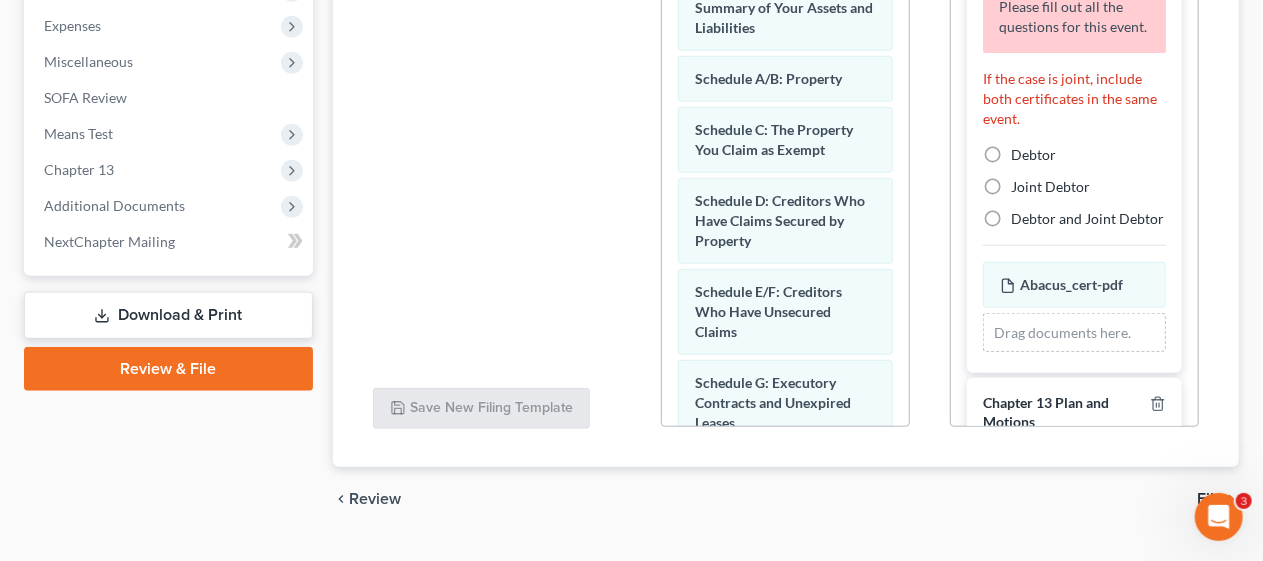 scroll, scrollTop: 700, scrollLeft: 0, axis: vertical 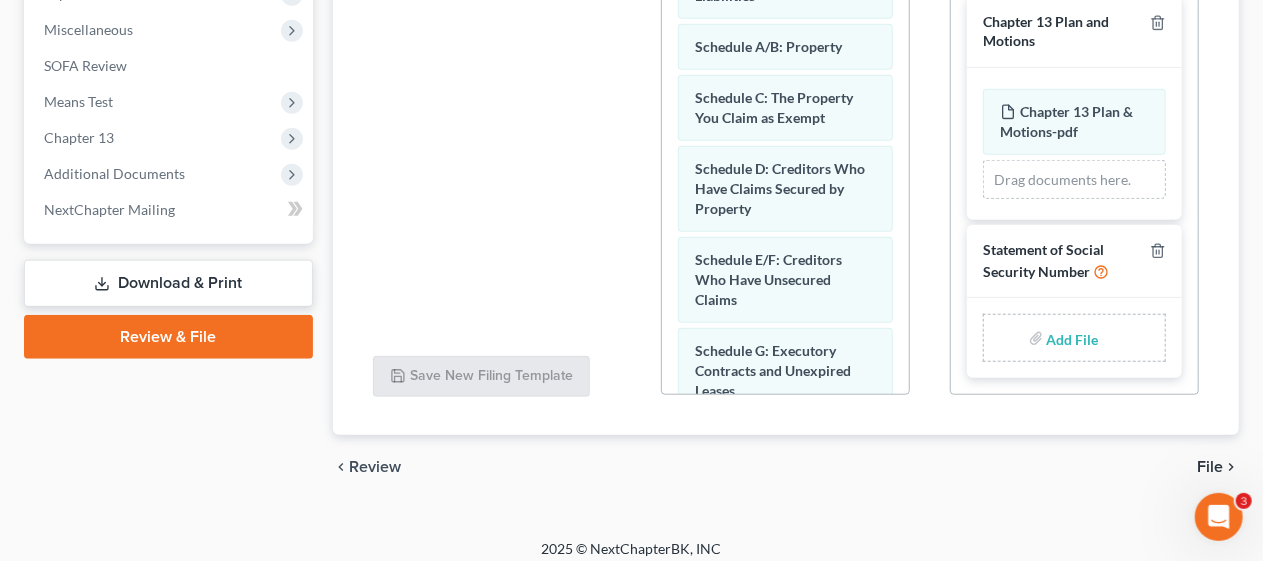 click at bounding box center (1071, 338) 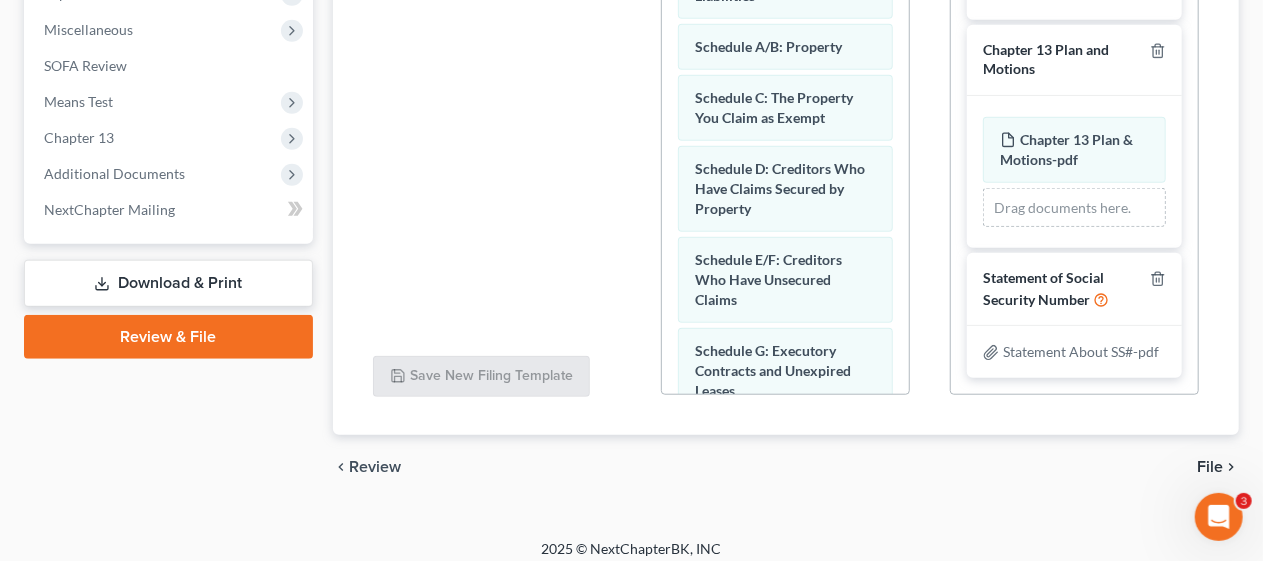 scroll, scrollTop: 376, scrollLeft: 0, axis: vertical 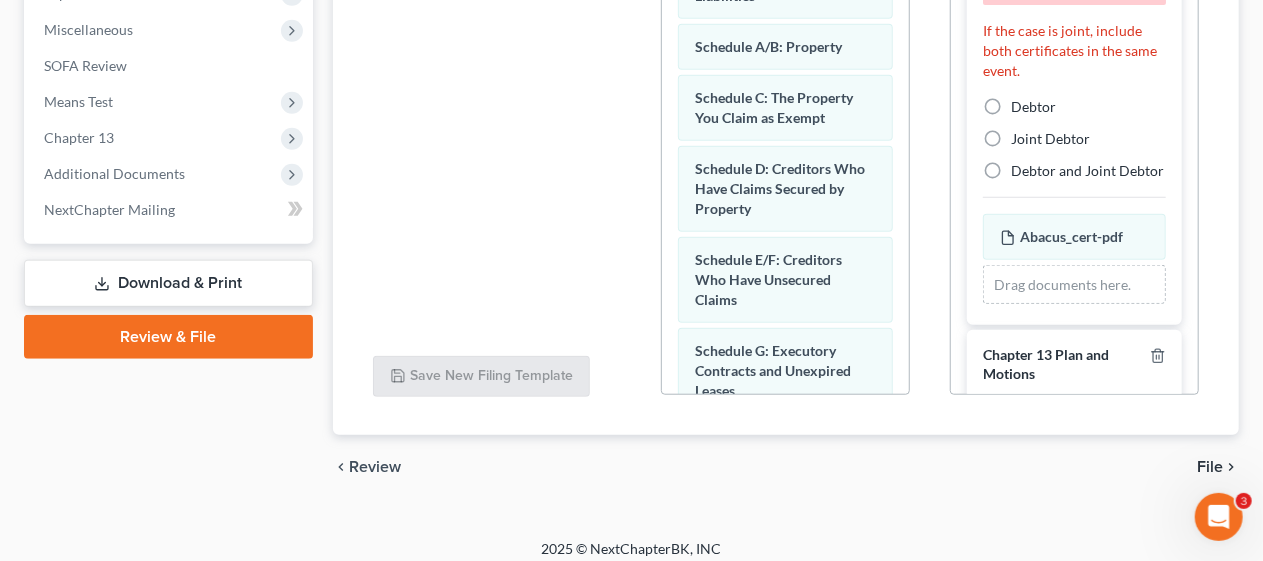 click on "Debtor" at bounding box center (1033, 107) 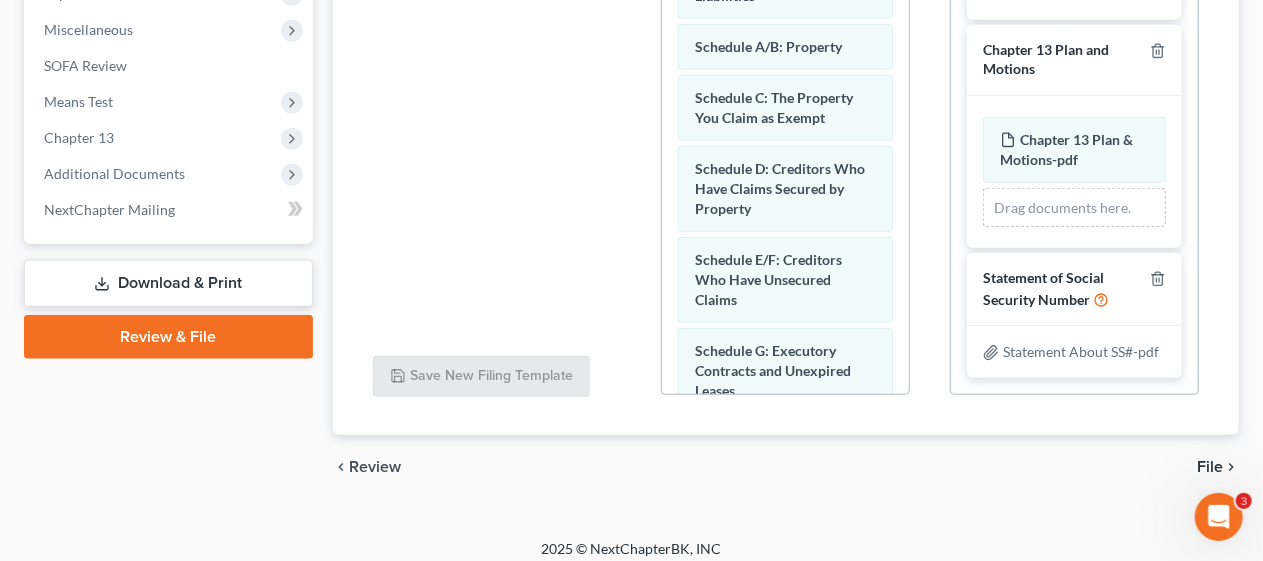 scroll, scrollTop: 268, scrollLeft: 0, axis: vertical 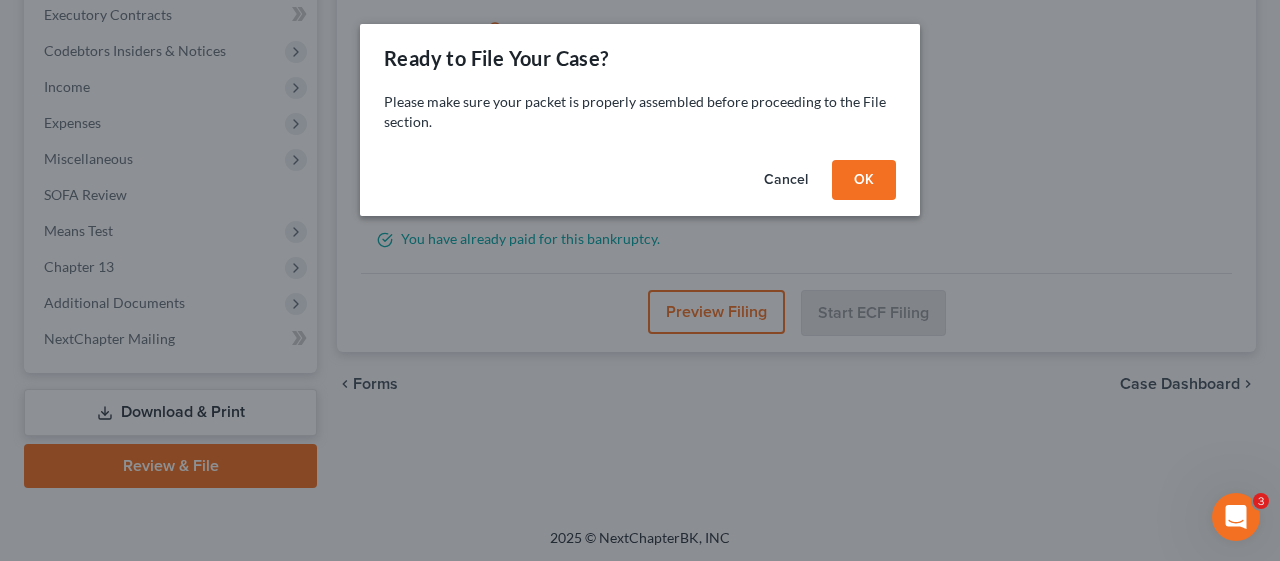 click on "OK" at bounding box center (864, 180) 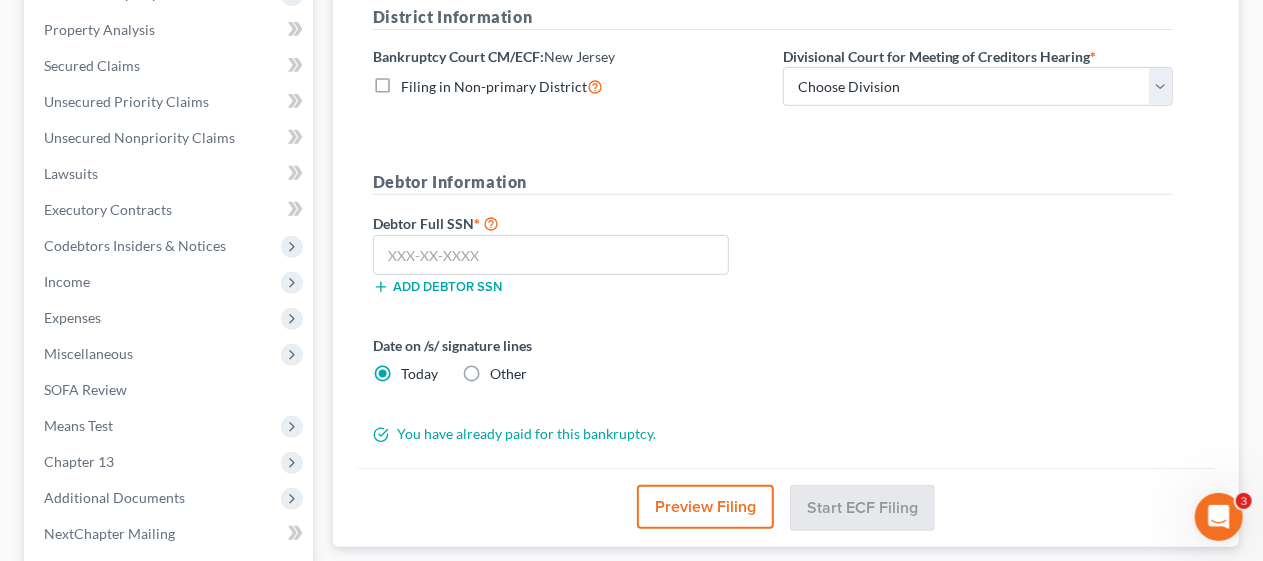 scroll, scrollTop: 371, scrollLeft: 0, axis: vertical 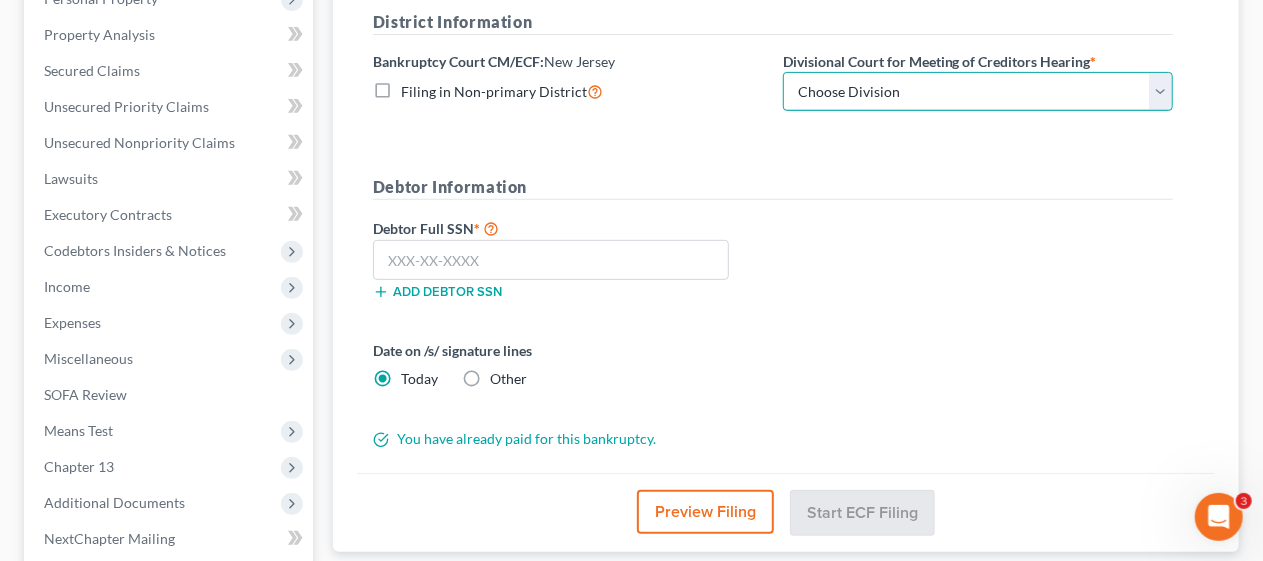 click on "Choose Division Camden Camden/Trenton Newark Trenton" at bounding box center (978, 92) 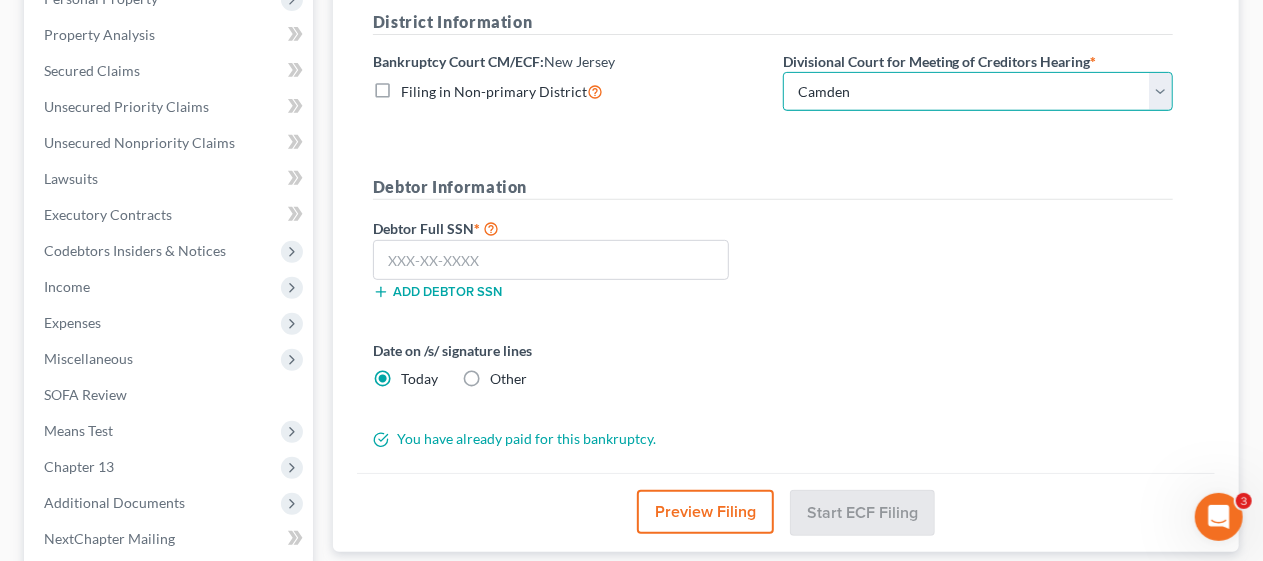 click on "Choose Division Camden Camden/Trenton Newark Trenton" at bounding box center (978, 92) 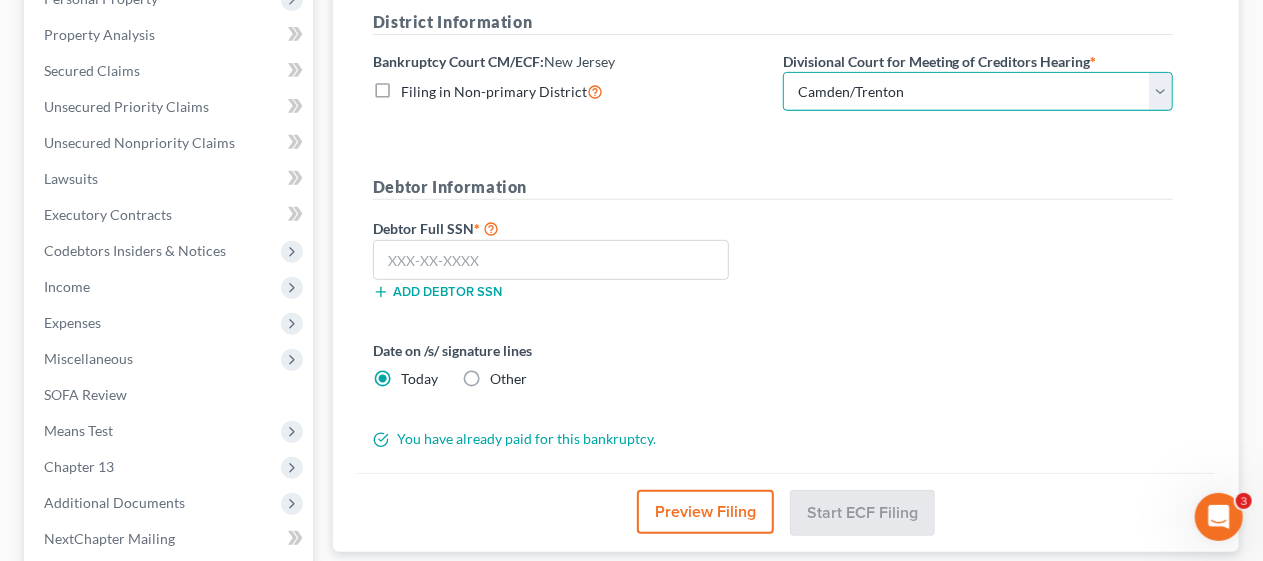 drag, startPoint x: 1156, startPoint y: 90, endPoint x: 1062, endPoint y: 106, distance: 95.35198 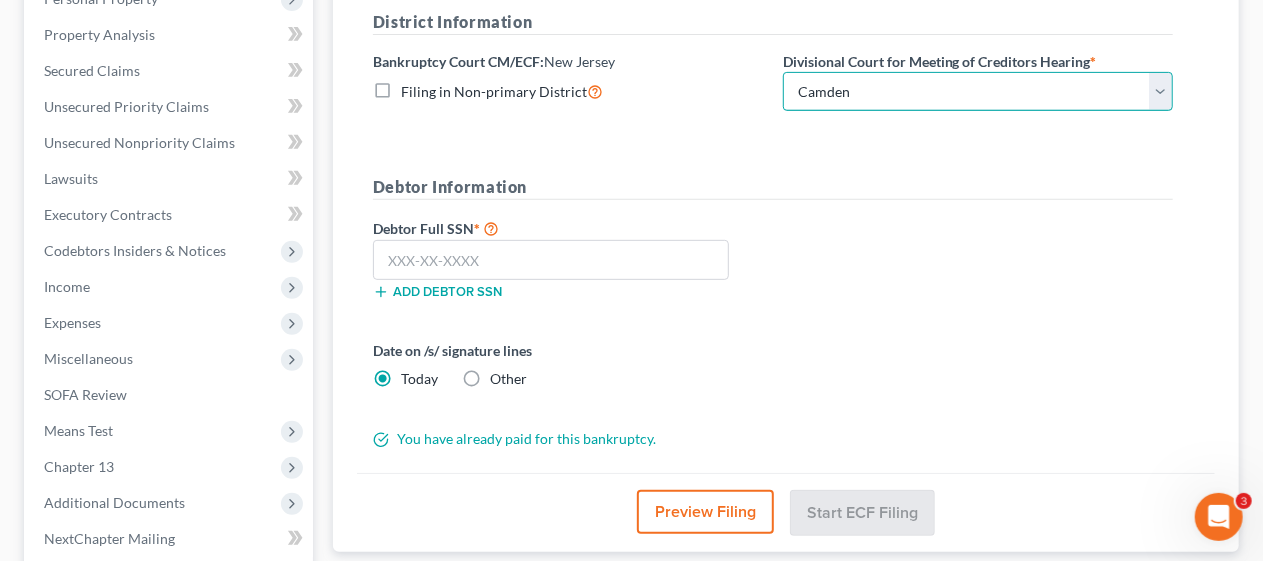 click on "Choose Division Camden Camden/Trenton Newark Trenton" at bounding box center [978, 92] 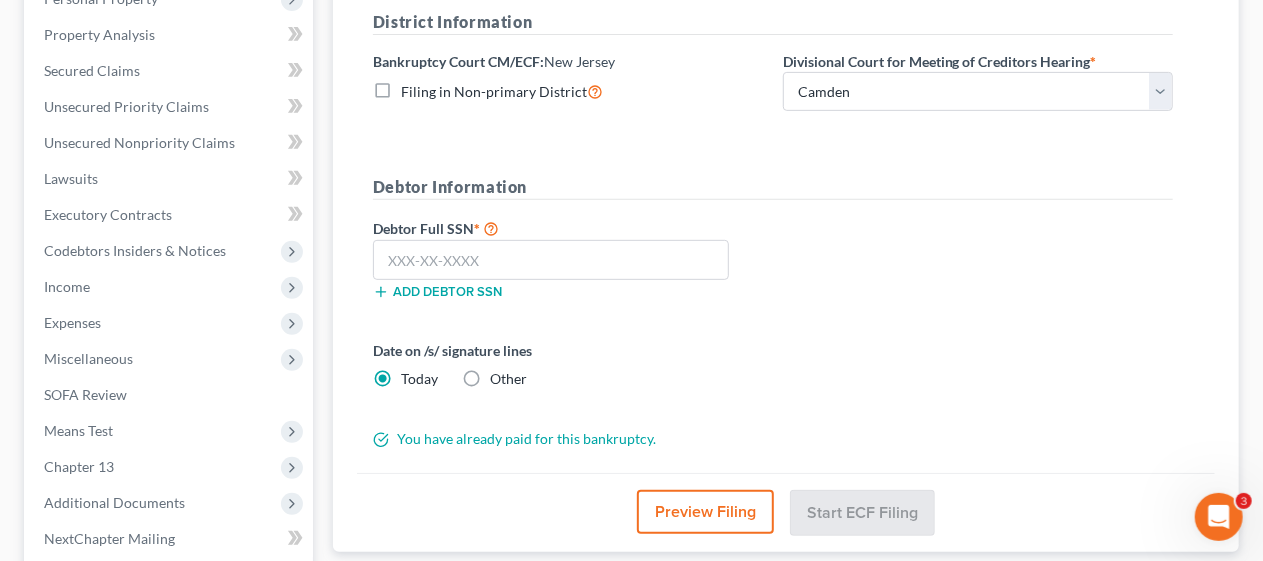 click on "District Information Bankruptcy Court CM/ECF:  New Jersey Filing in Non-primary District  Divisional Court for Meeting of Creditors Hearing  * Choose Division Camden Camden/Trenton Newark Trenton Debtor Information Debtor Full SSN  *   Add debtor SSN Date on /s/ signature lines Today Other You have already paid for this bankruptcy." at bounding box center [773, 230] 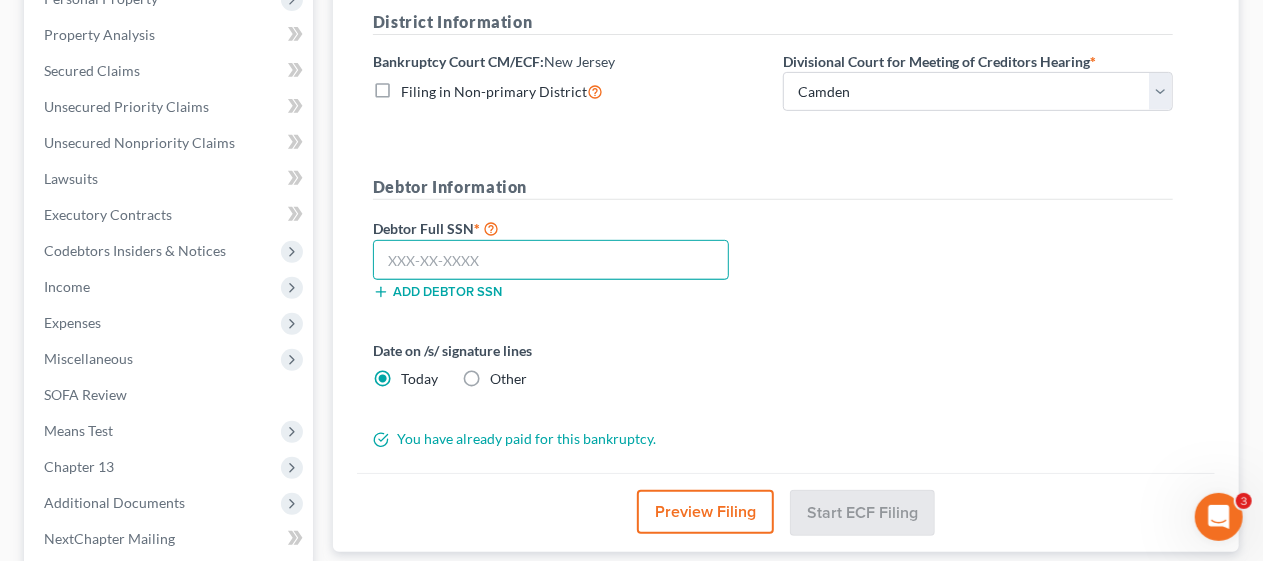 drag, startPoint x: 387, startPoint y: 250, endPoint x: 620, endPoint y: 220, distance: 234.92339 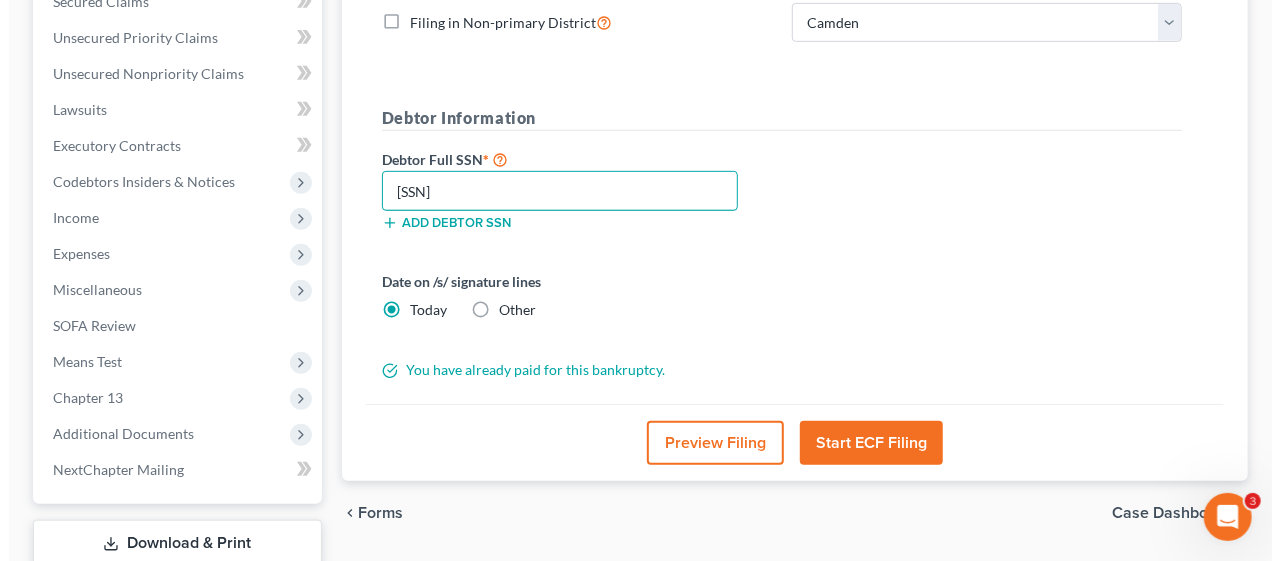 scroll, scrollTop: 471, scrollLeft: 0, axis: vertical 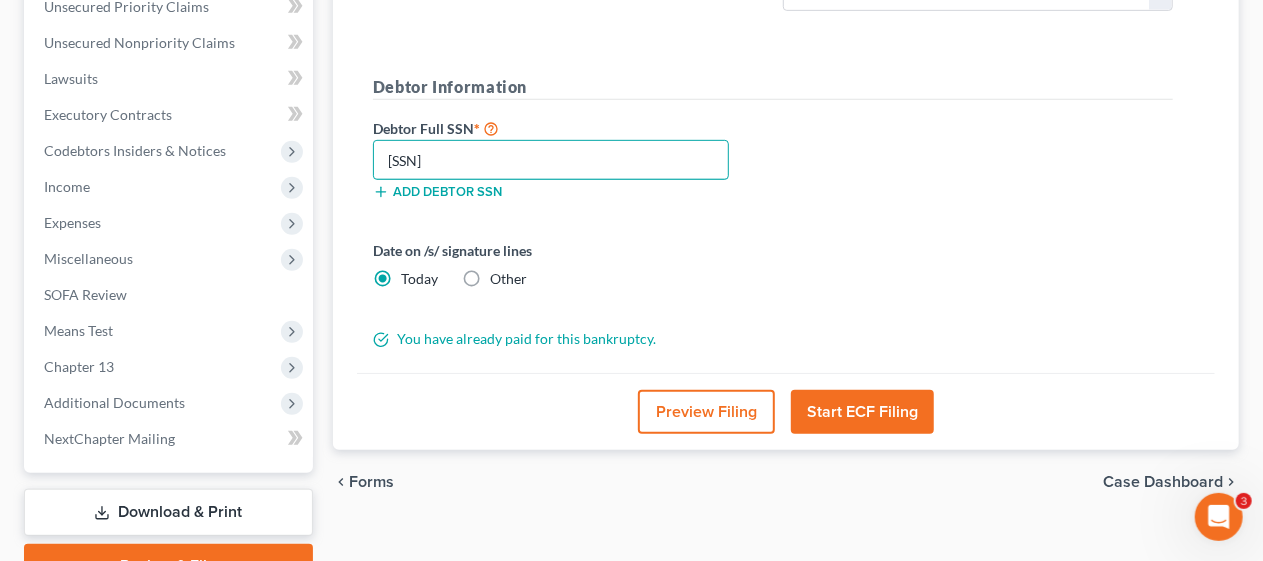 type on "[SSN]" 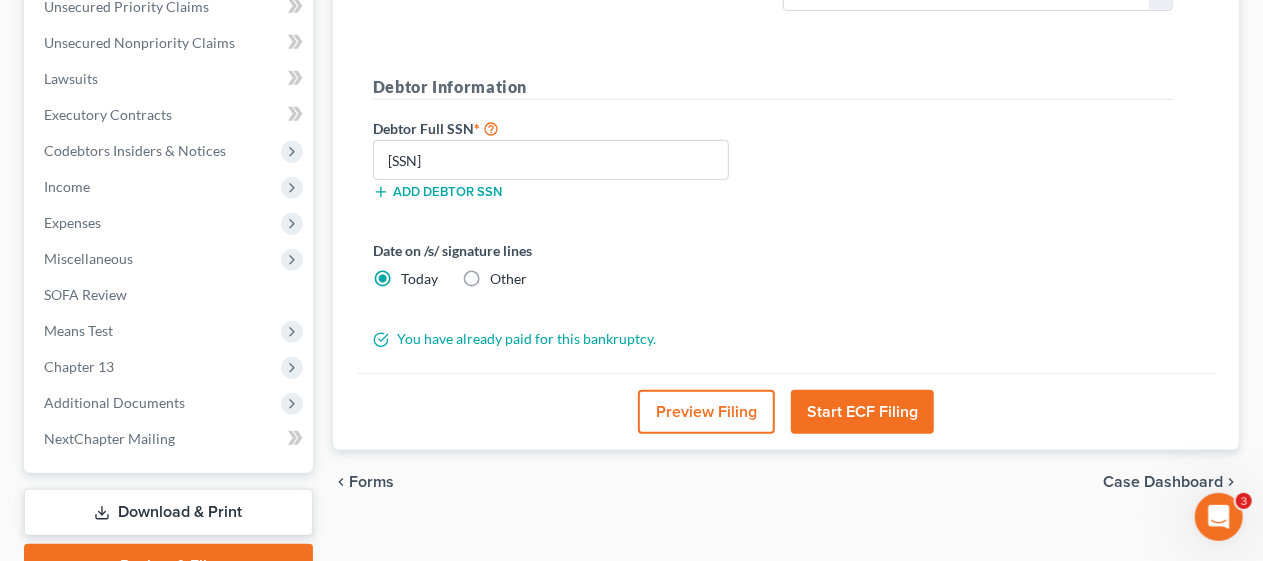 click on "Start ECF Filing" at bounding box center [862, 412] 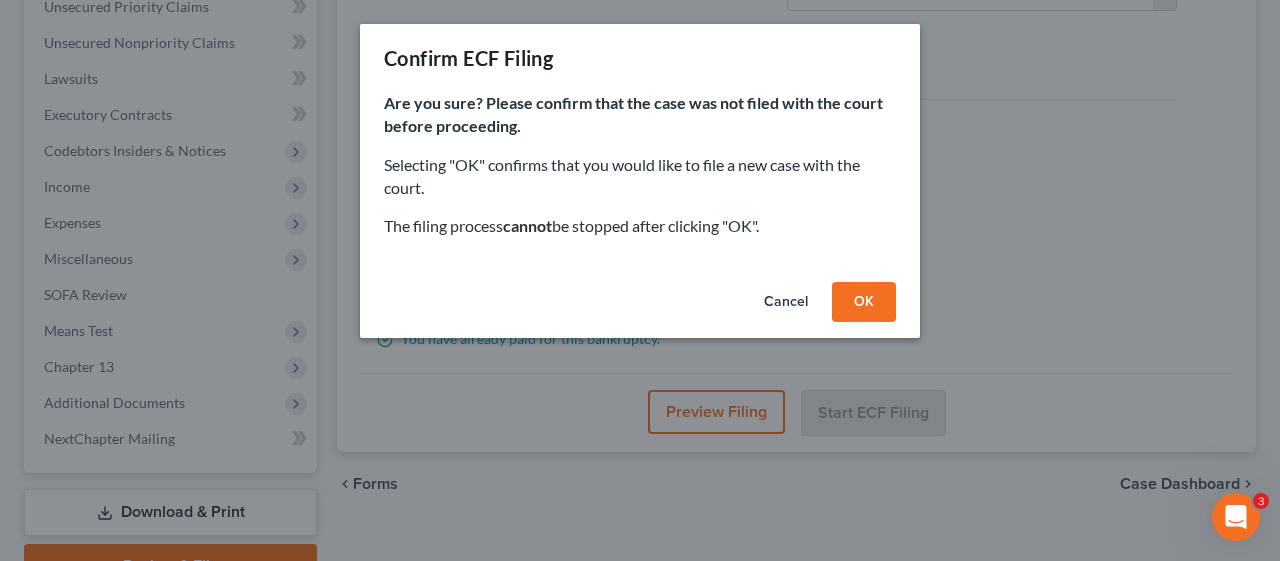 click on "OK" at bounding box center [864, 302] 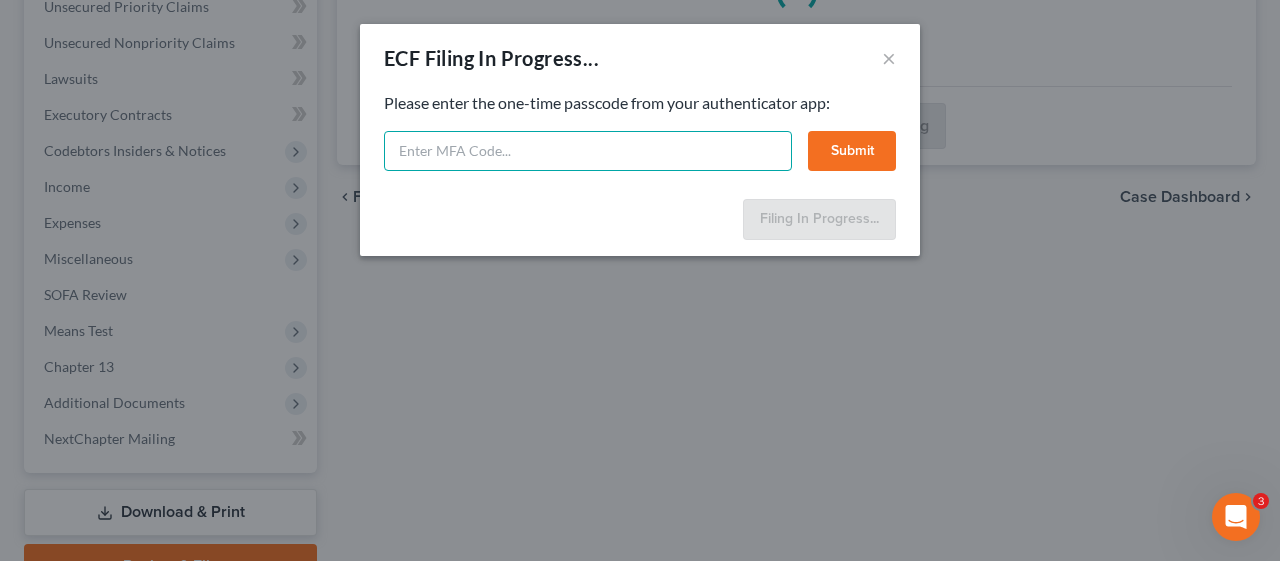 click at bounding box center [588, 151] 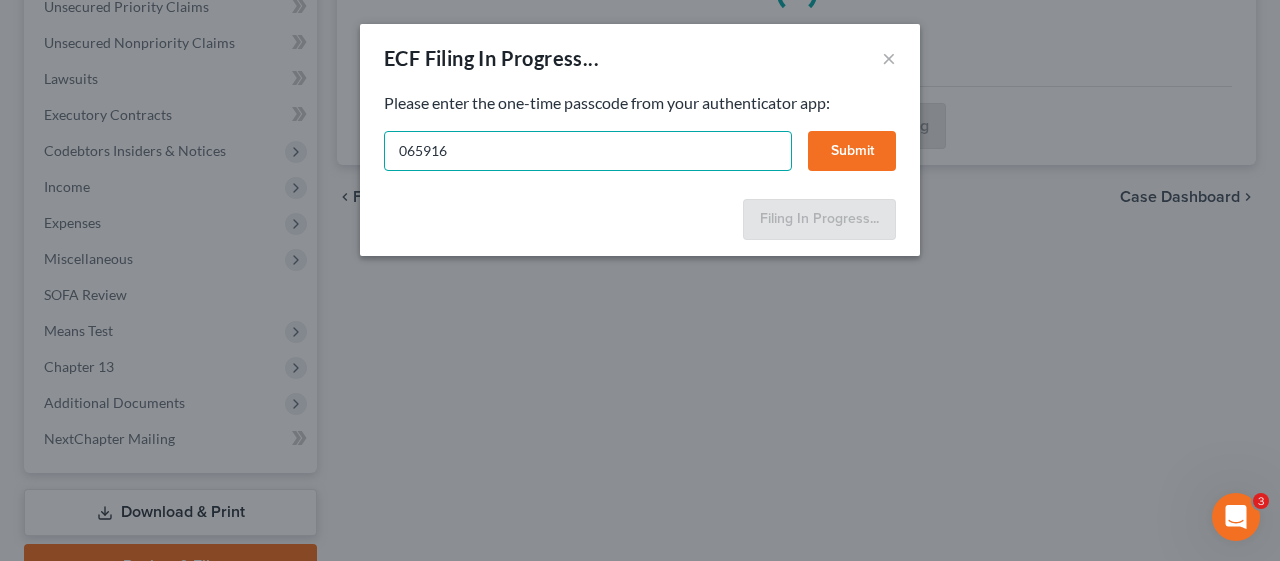 type on "065916" 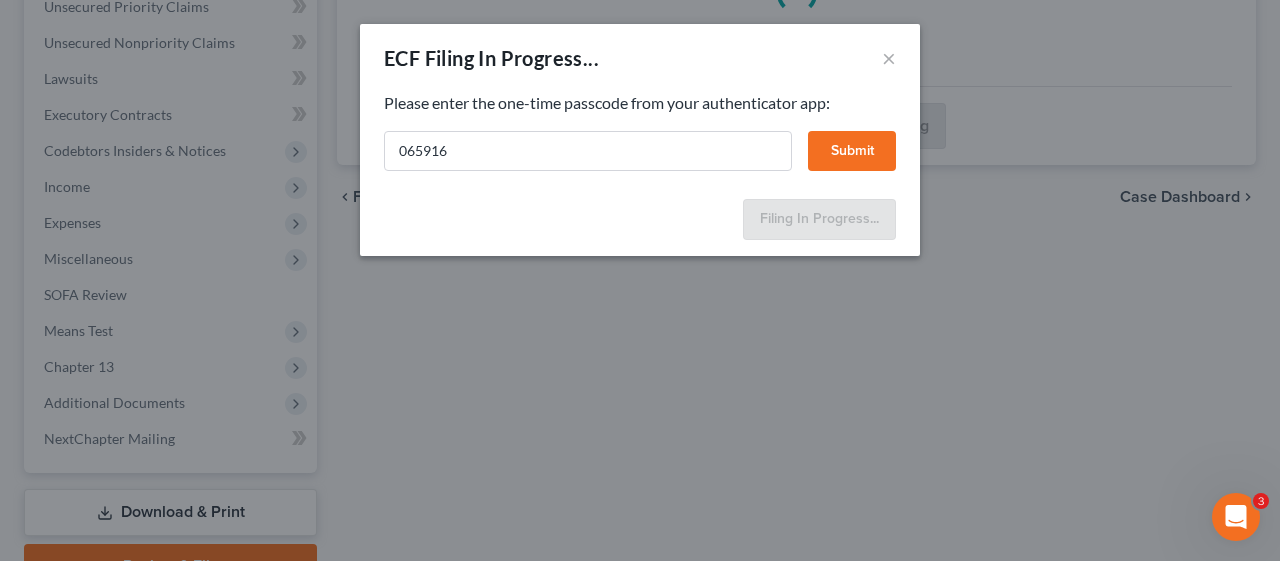 click on "Submit" at bounding box center (852, 151) 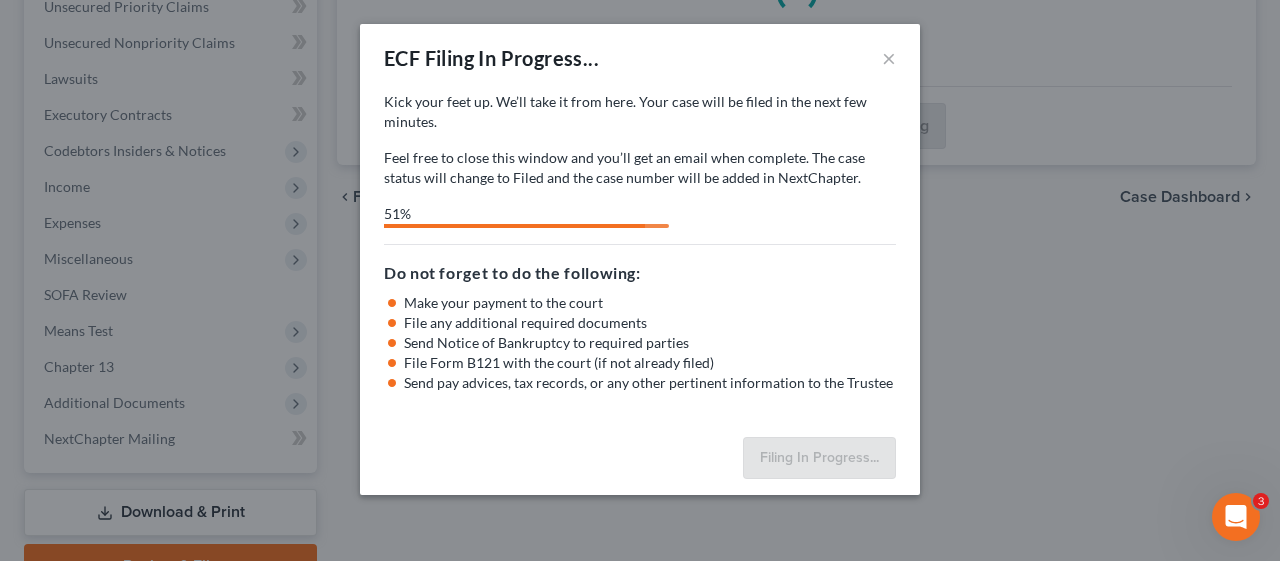 select on "1" 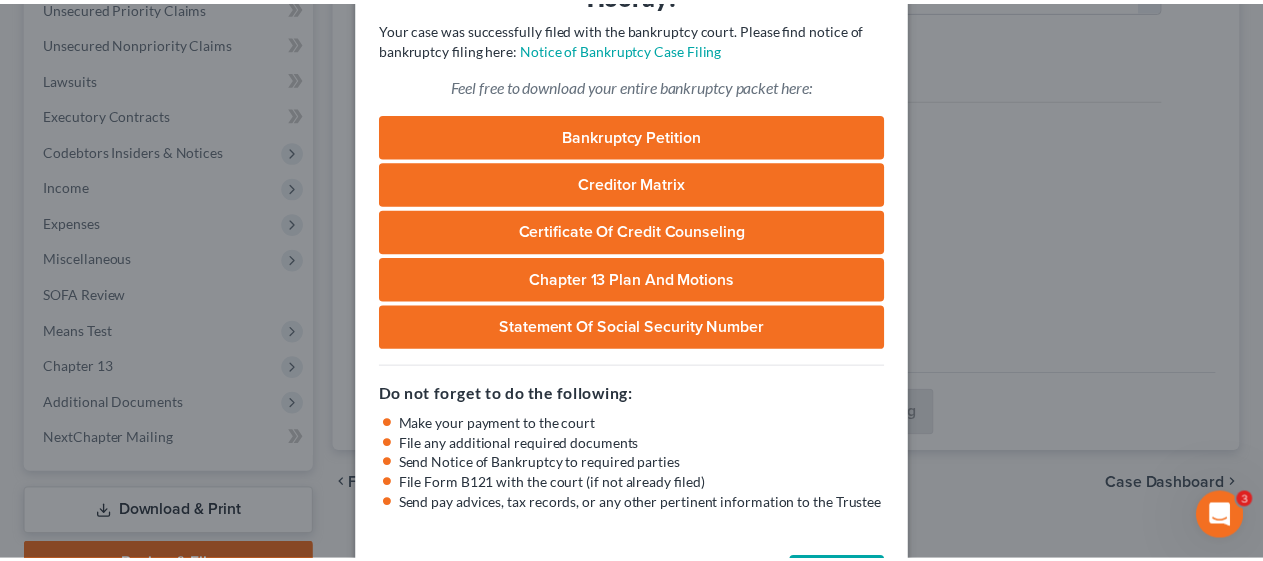 scroll, scrollTop: 190, scrollLeft: 0, axis: vertical 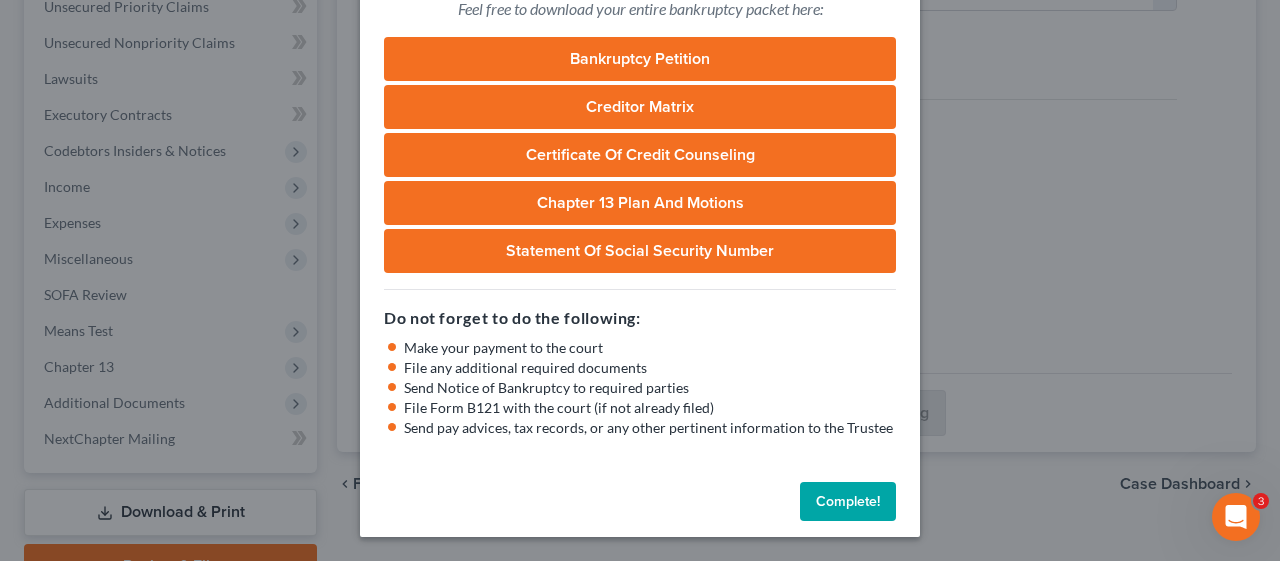 click on "Complete!" at bounding box center [848, 502] 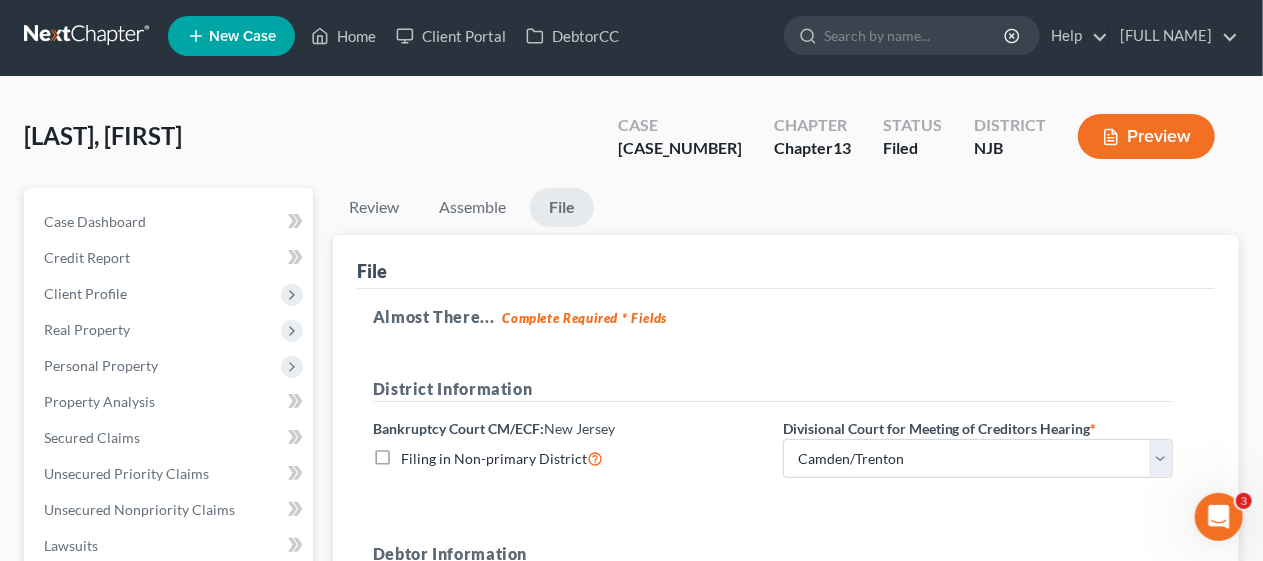 scroll, scrollTop: 0, scrollLeft: 0, axis: both 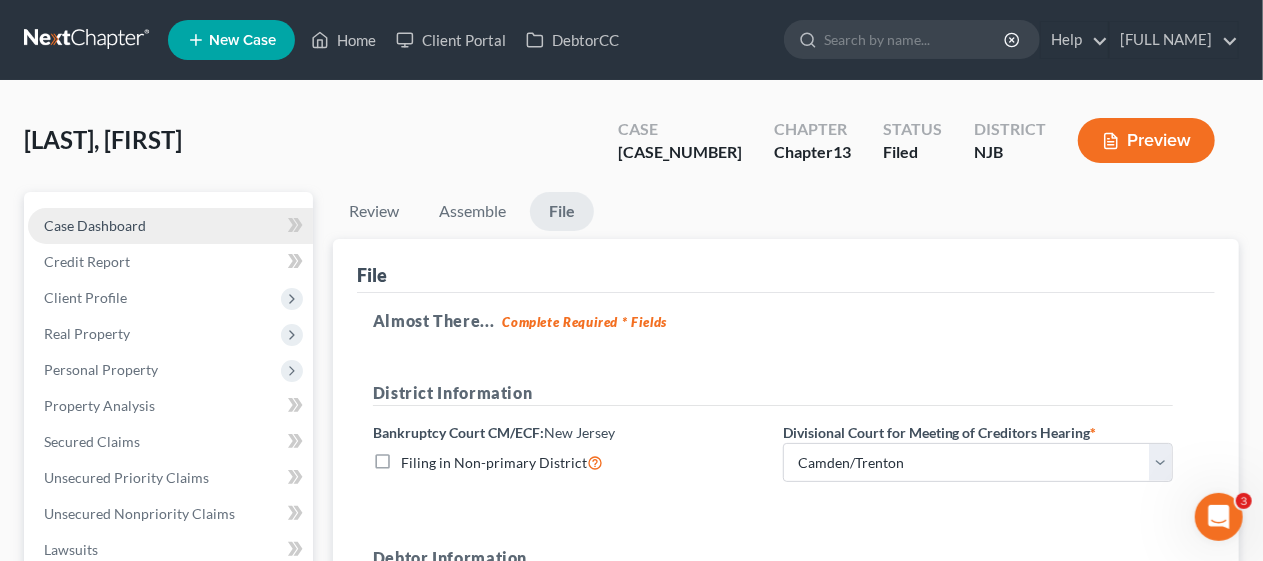 click on "Case Dashboard" at bounding box center (170, 226) 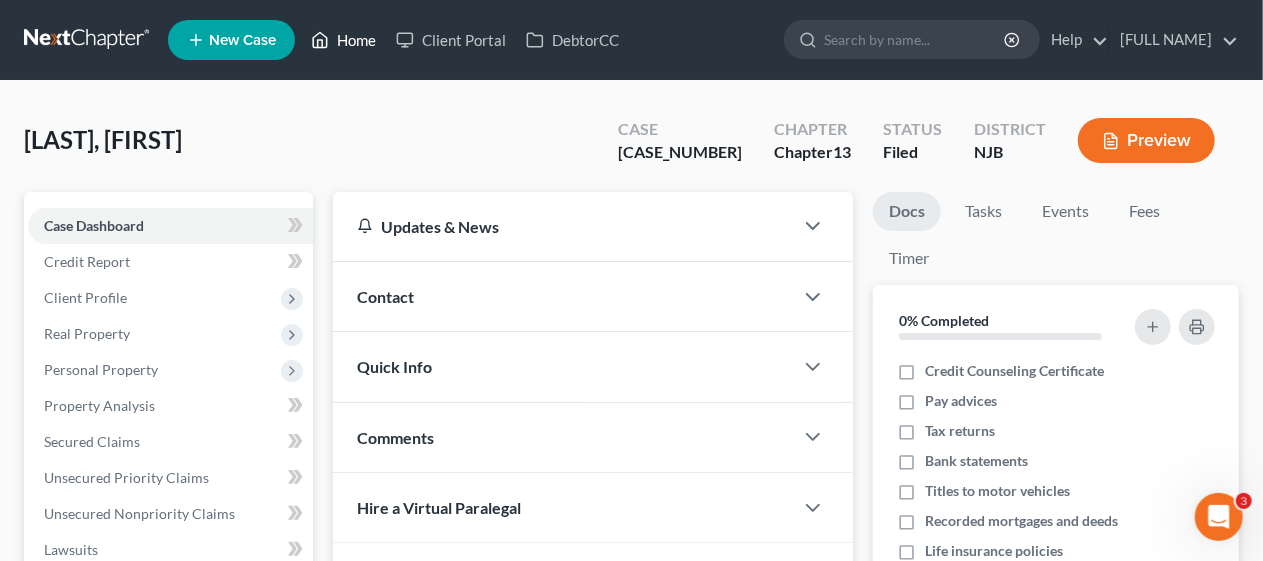 click on "Home" at bounding box center [343, 40] 